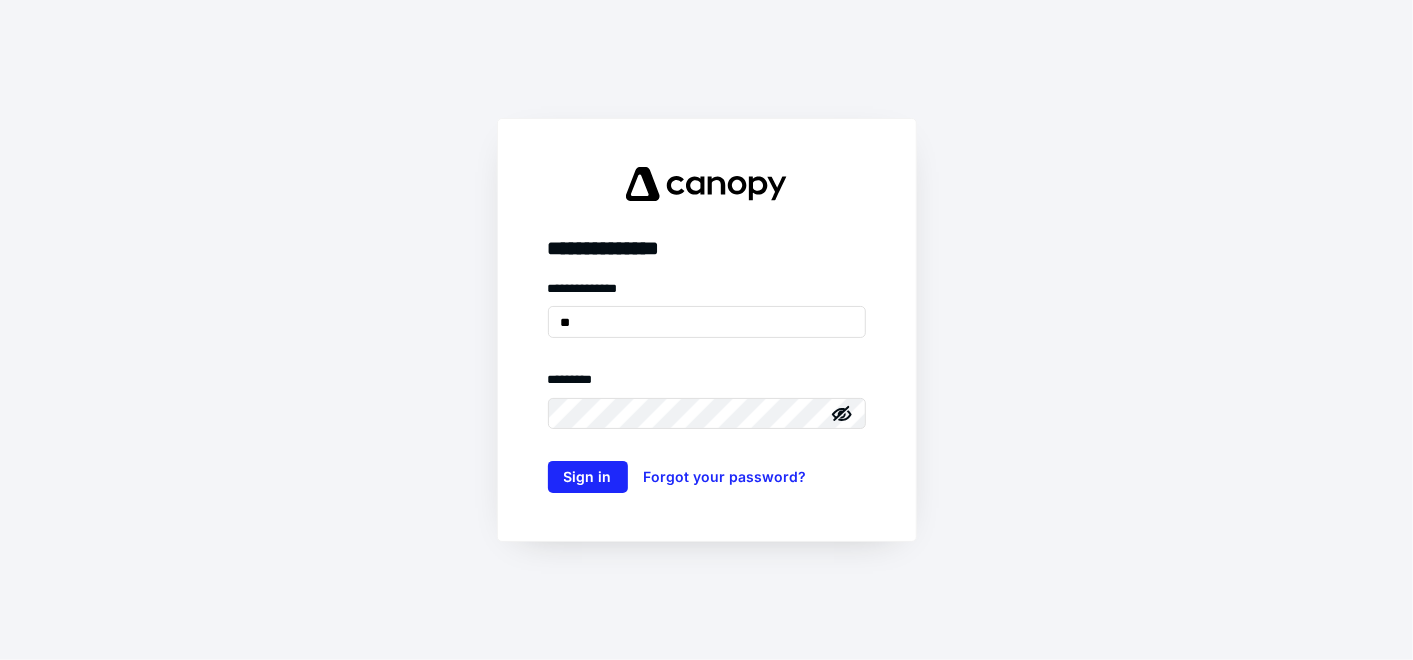 scroll, scrollTop: 0, scrollLeft: 0, axis: both 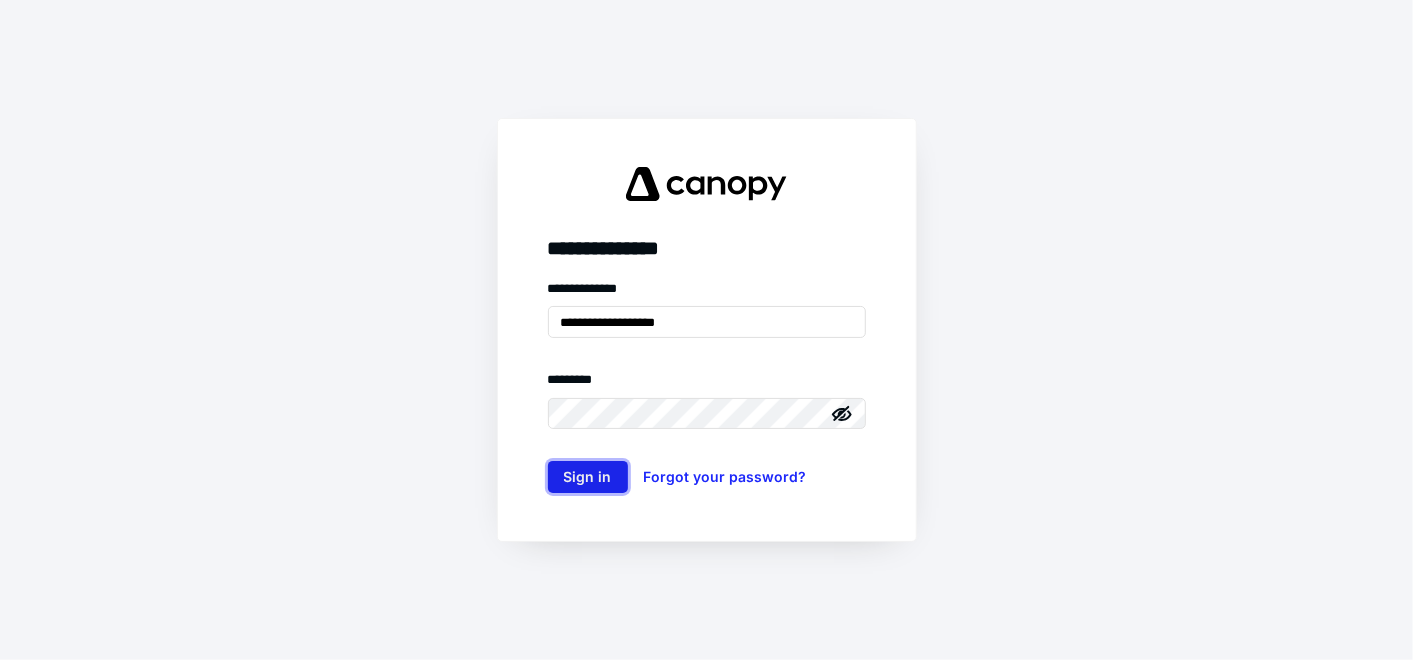 click on "Sign in" at bounding box center [588, 477] 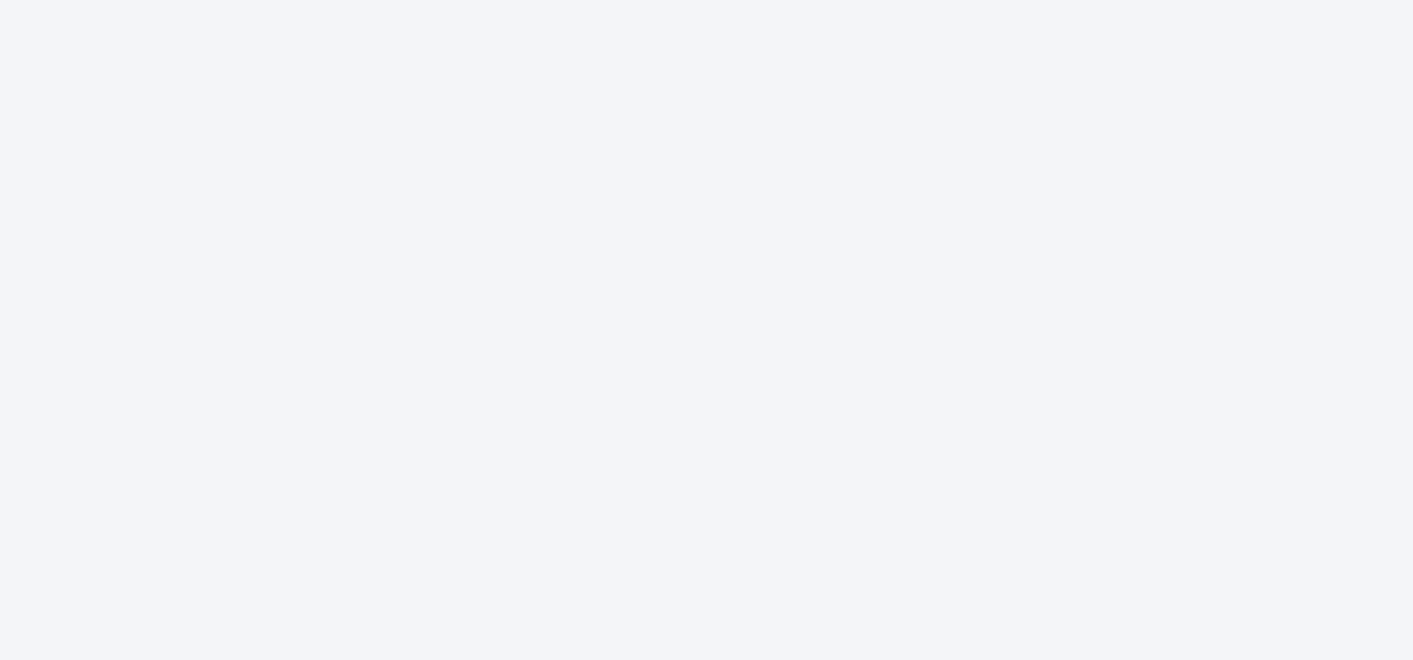 scroll, scrollTop: 0, scrollLeft: 0, axis: both 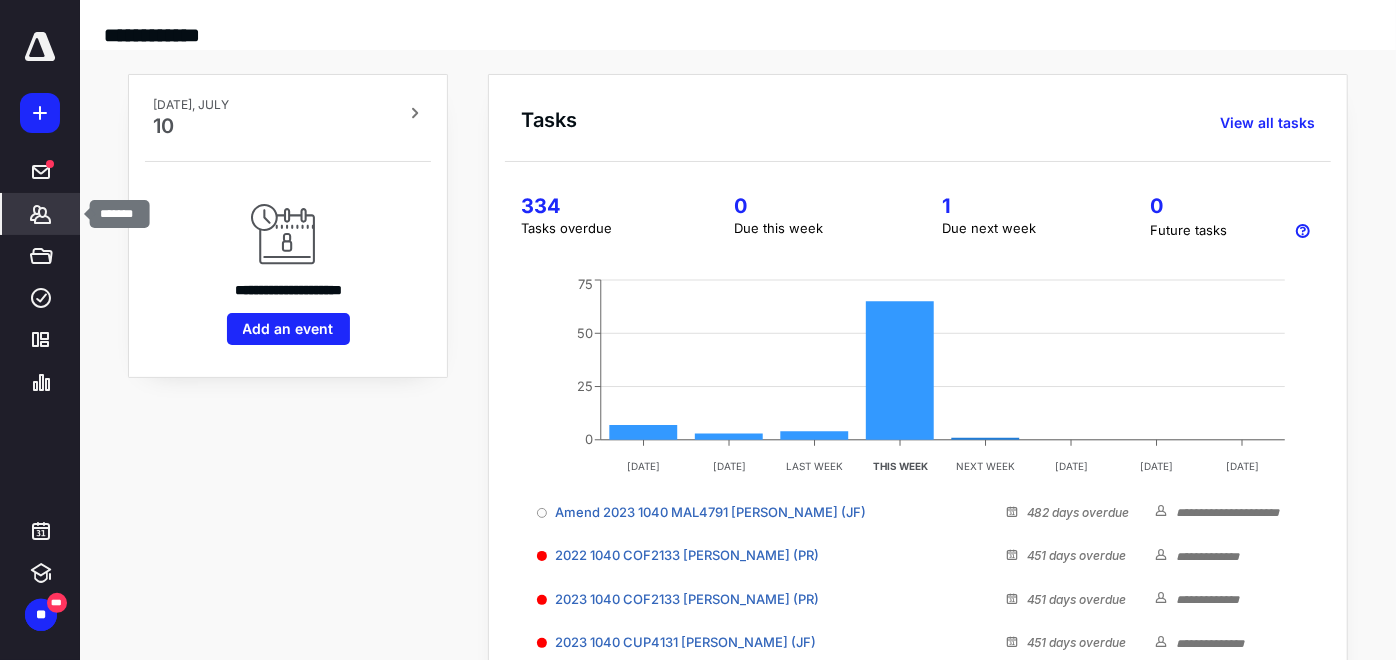 click 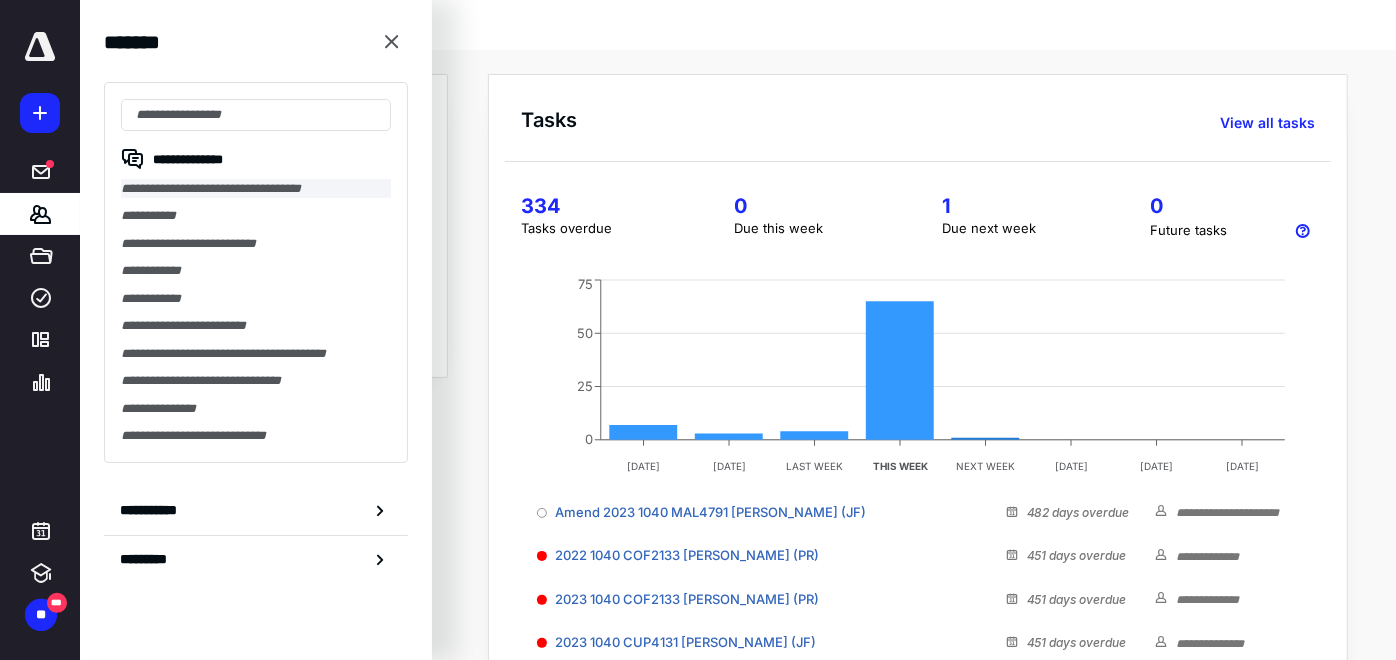 click on "**********" at bounding box center [256, 188] 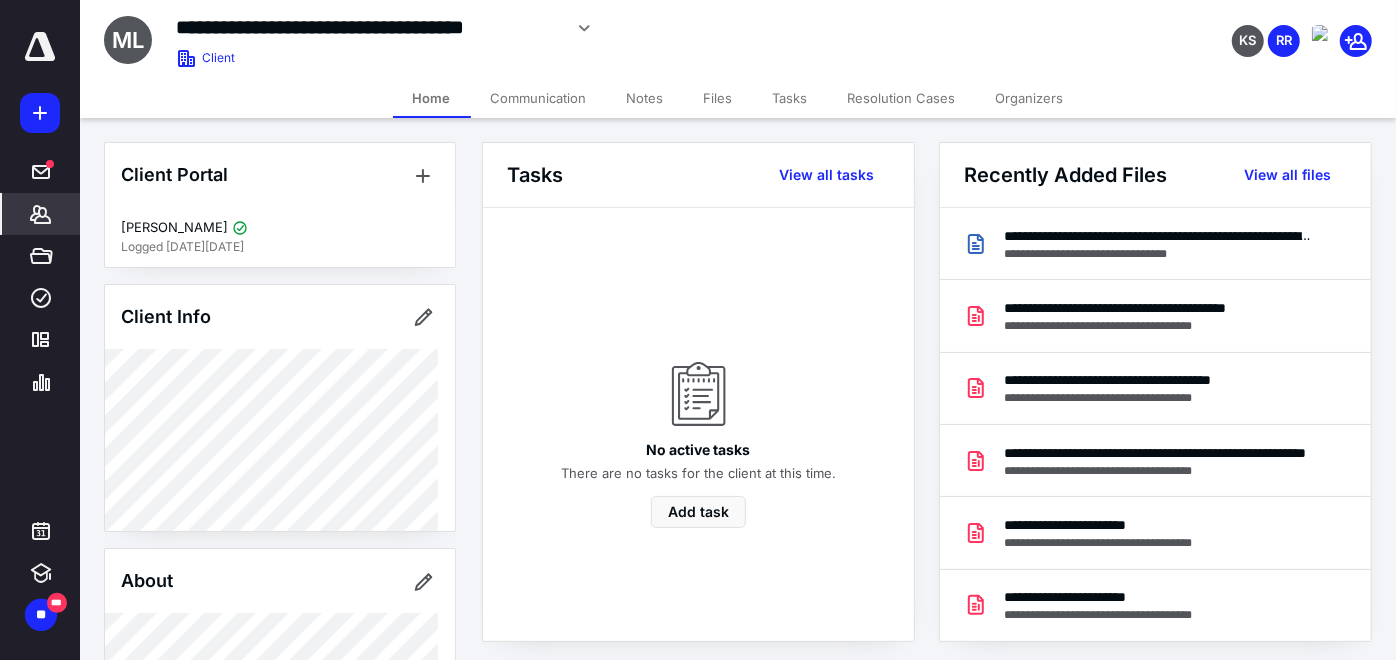 click on "Files" at bounding box center [718, 98] 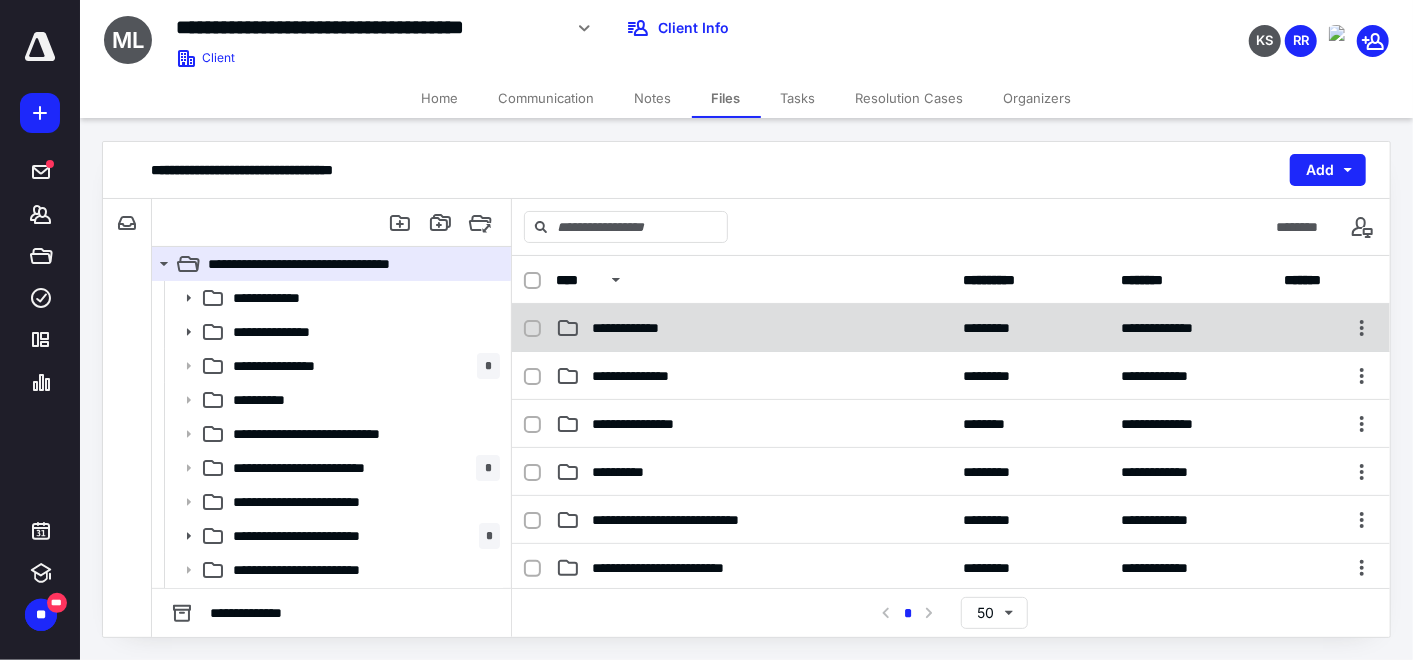 click on "**********" at bounding box center [951, 328] 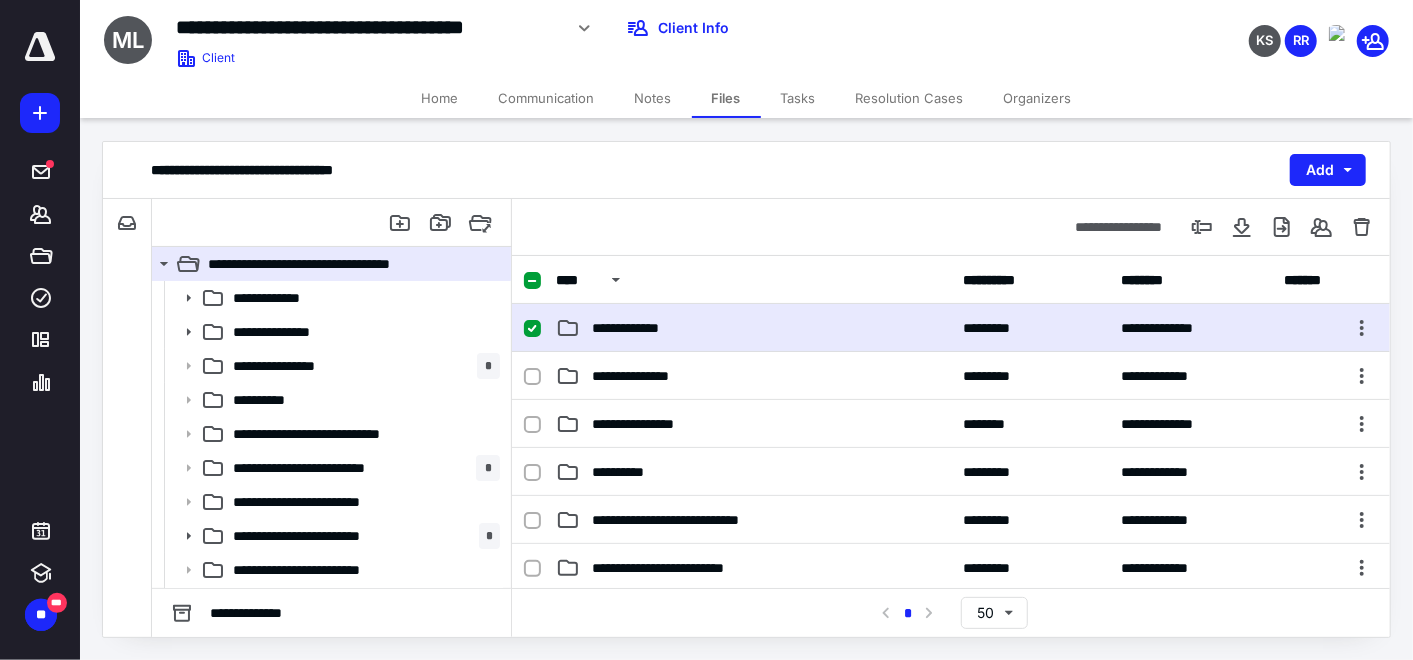 click on "**********" at bounding box center (951, 328) 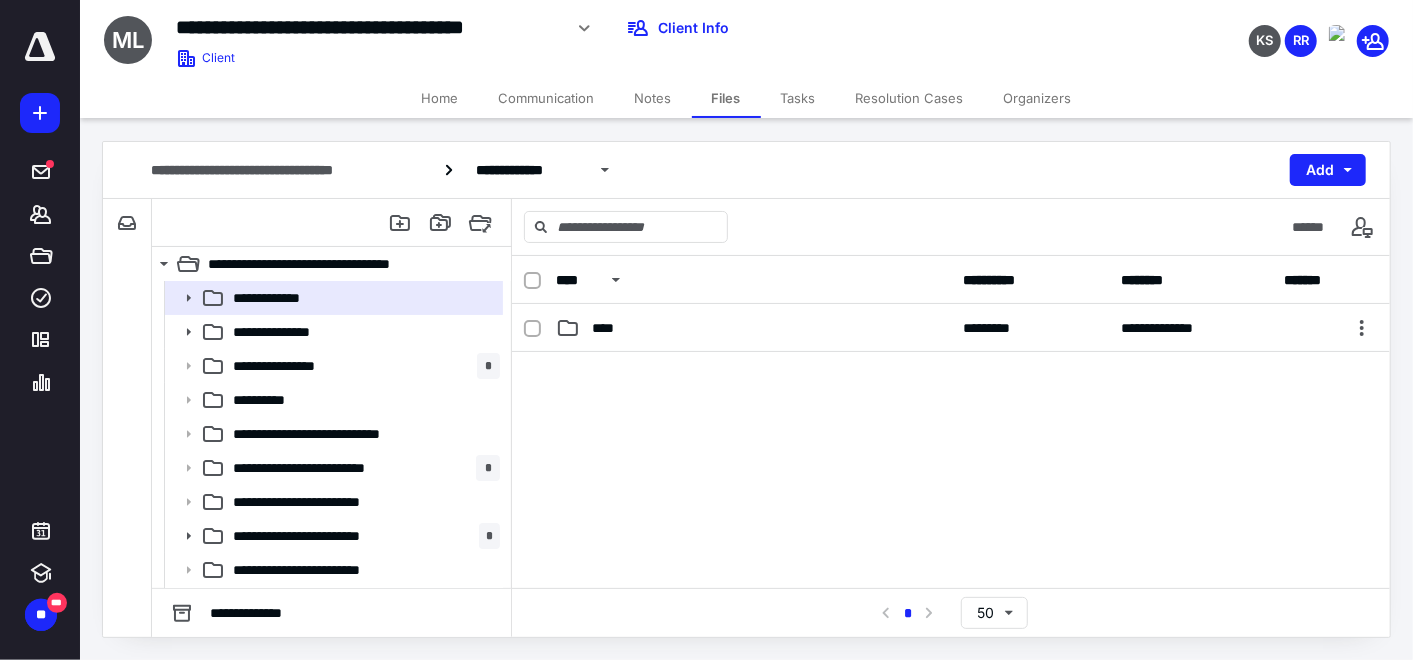click on "**********" at bounding box center (951, 328) 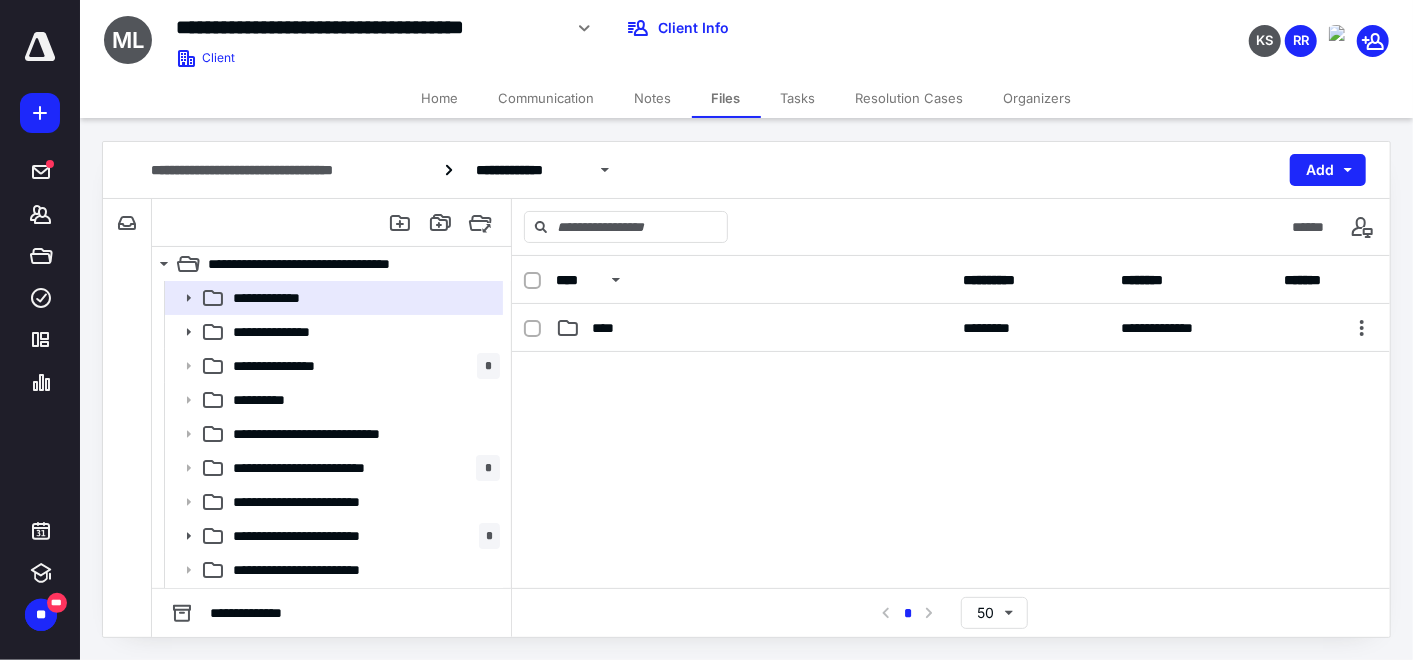 checkbox on "false" 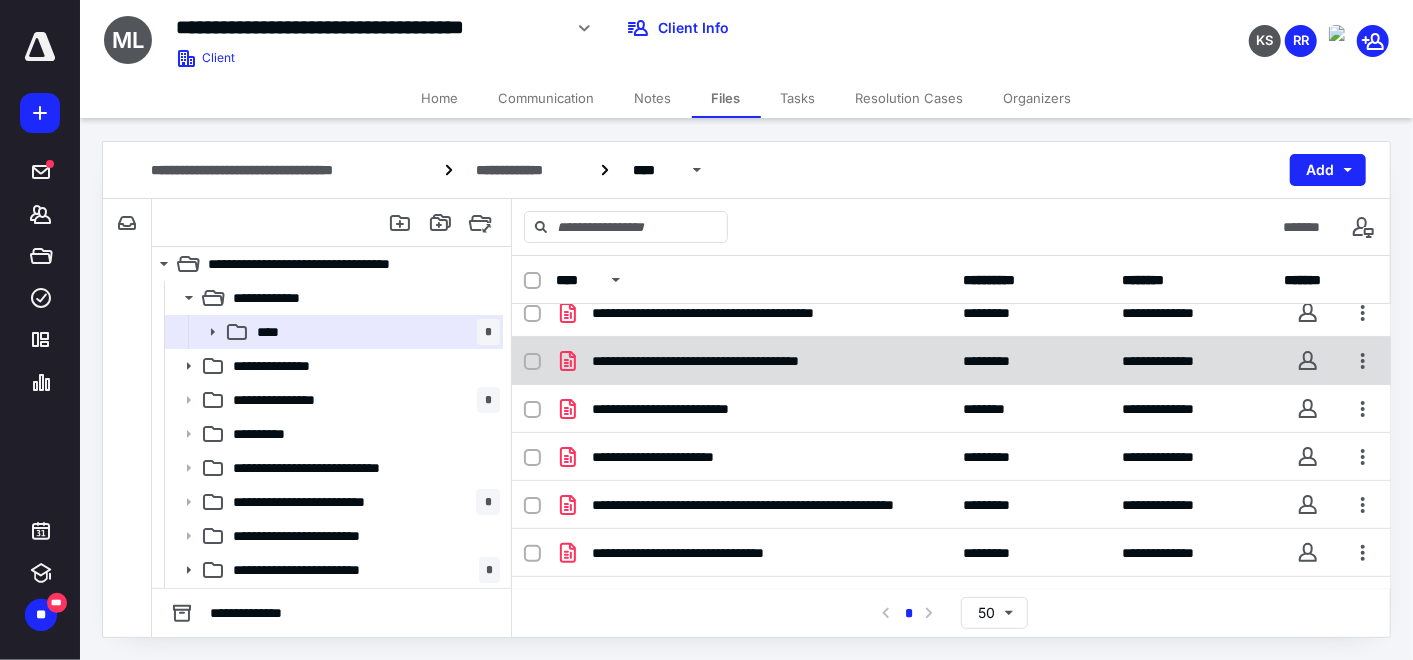scroll, scrollTop: 96, scrollLeft: 0, axis: vertical 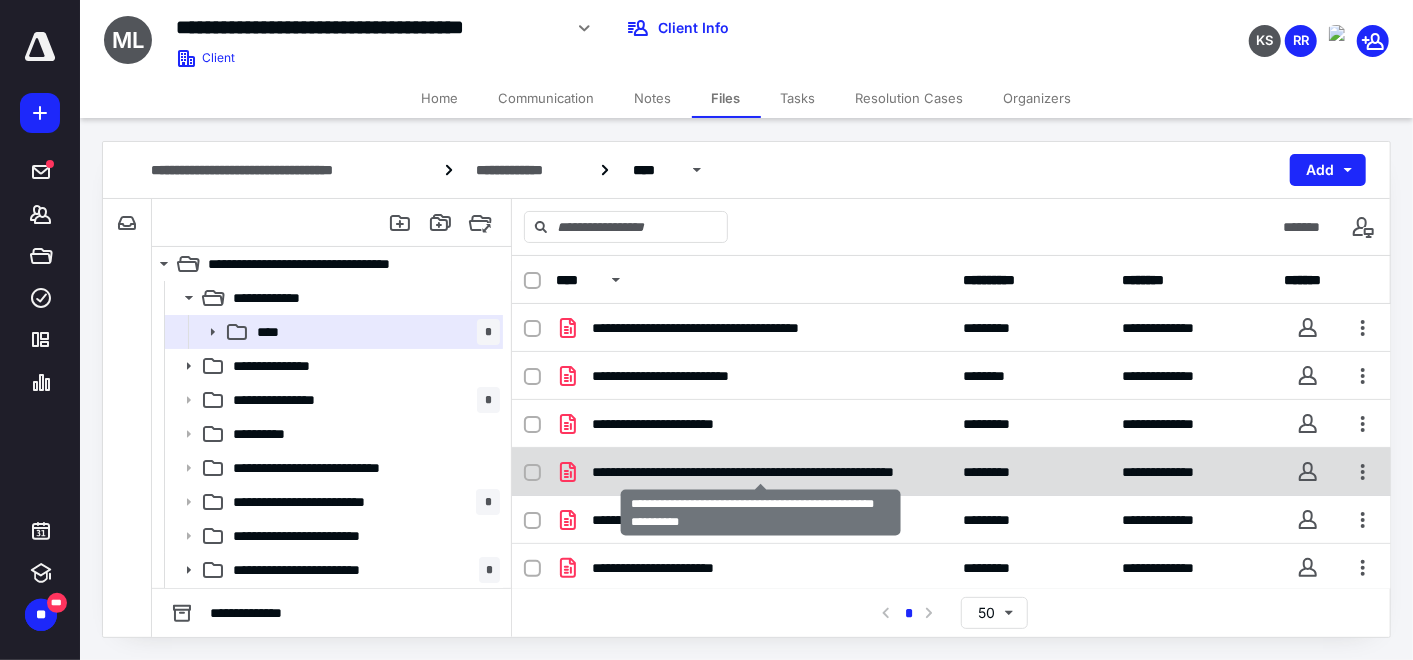 click on "**********" at bounding box center (761, 472) 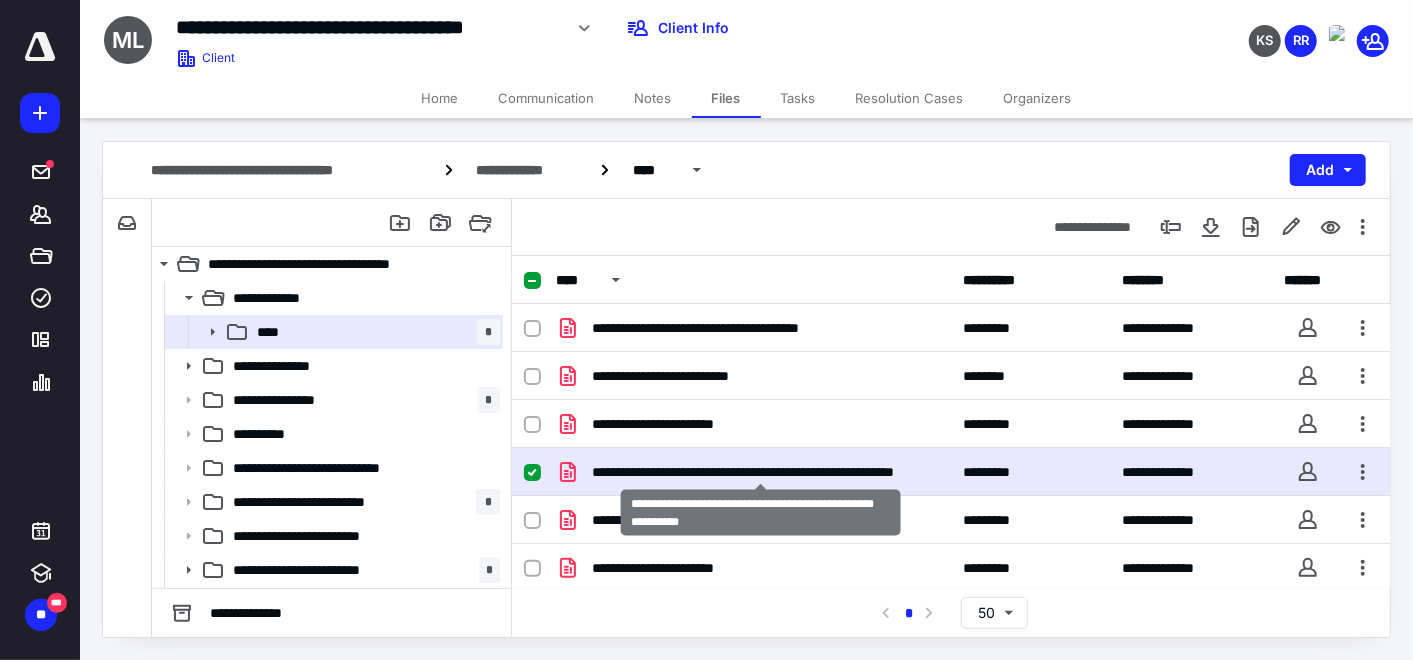 click on "**********" at bounding box center (761, 472) 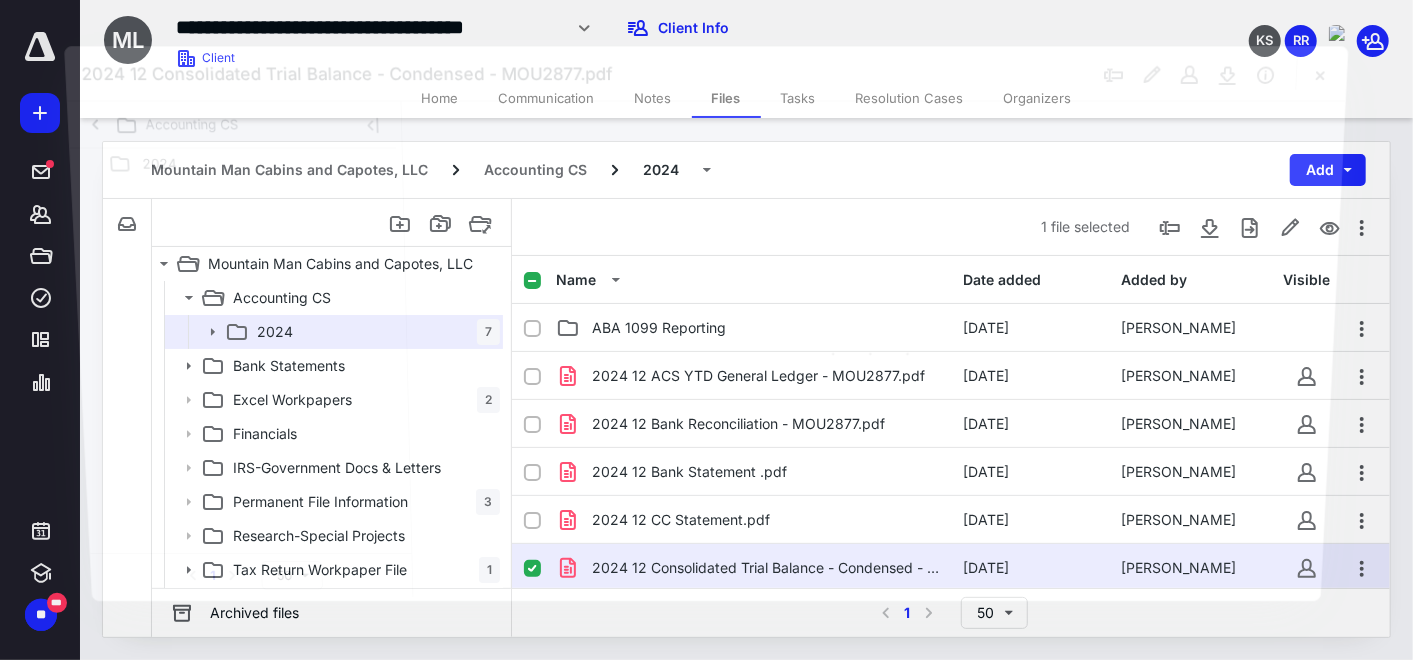 scroll, scrollTop: 96, scrollLeft: 0, axis: vertical 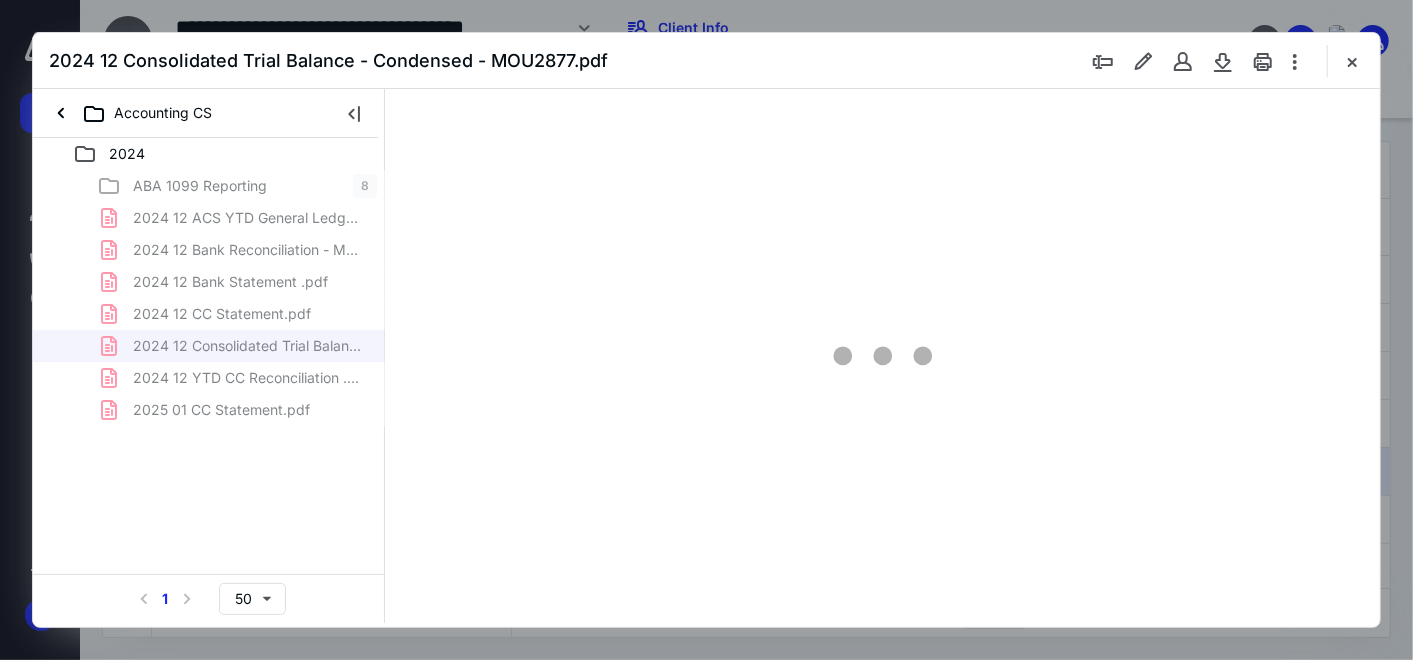type on "124" 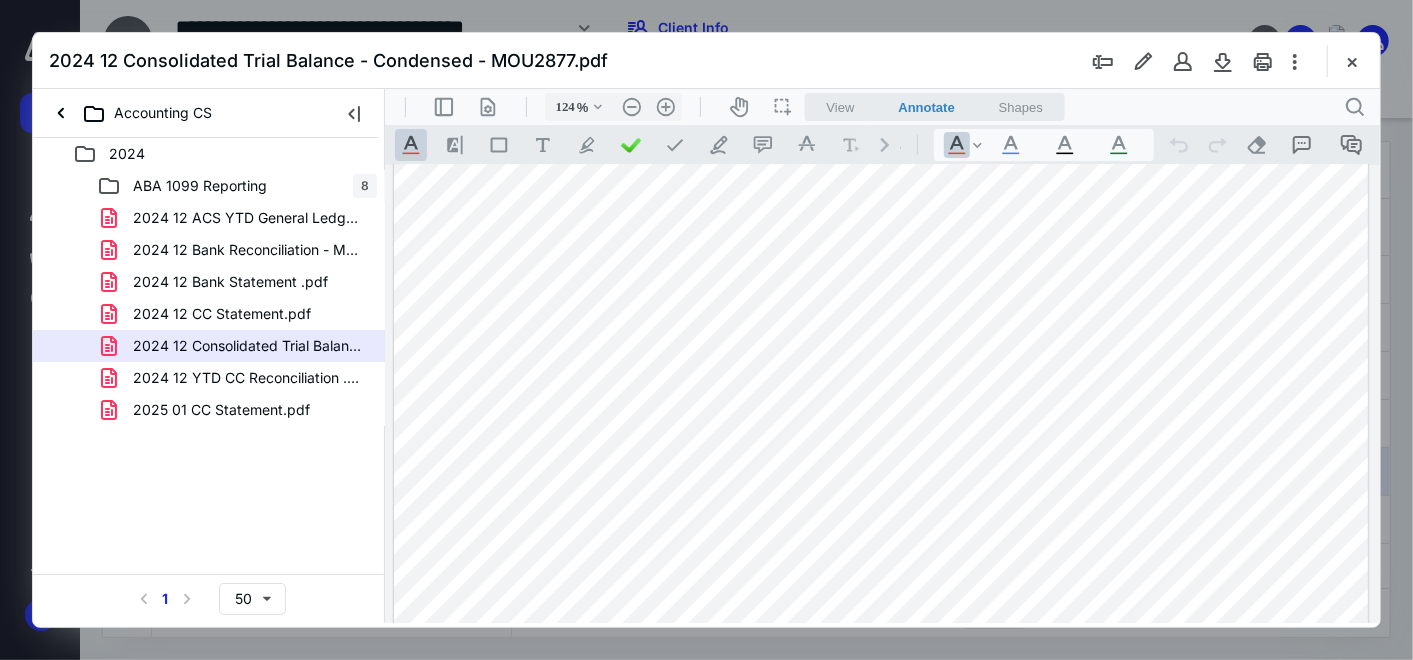 scroll, scrollTop: 111, scrollLeft: 0, axis: vertical 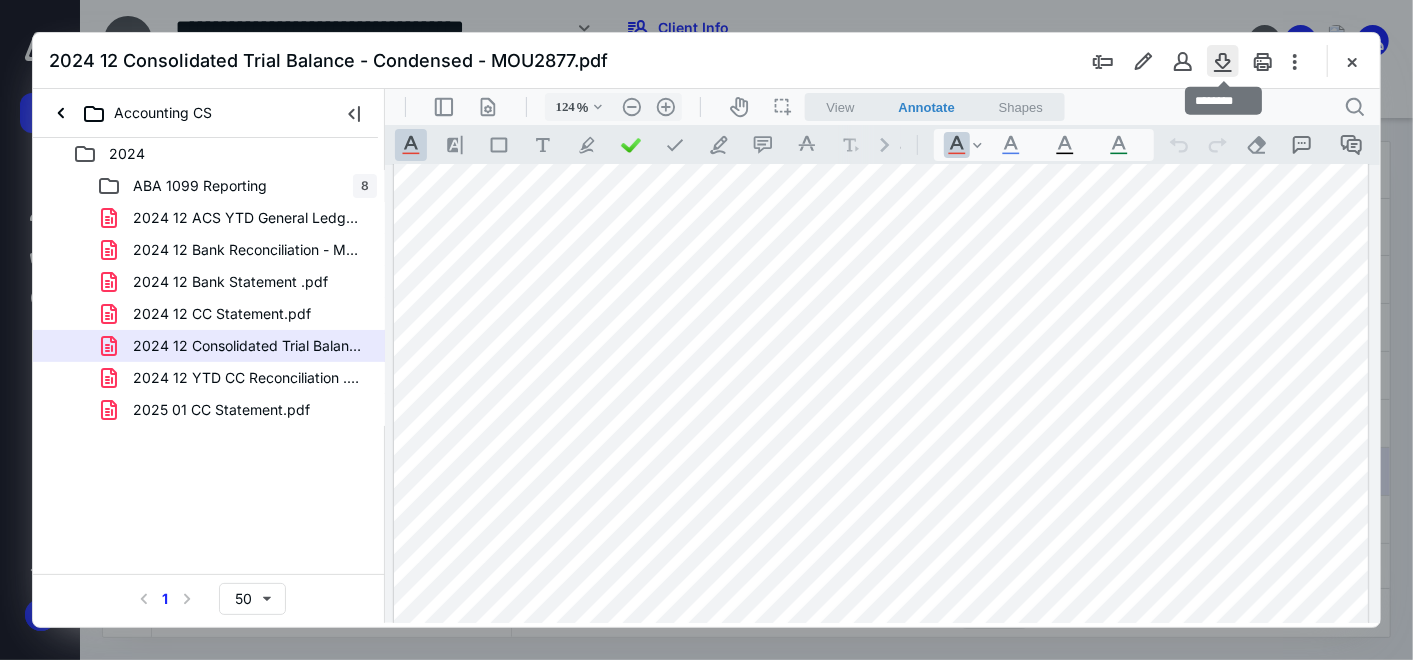 click at bounding box center (1223, 61) 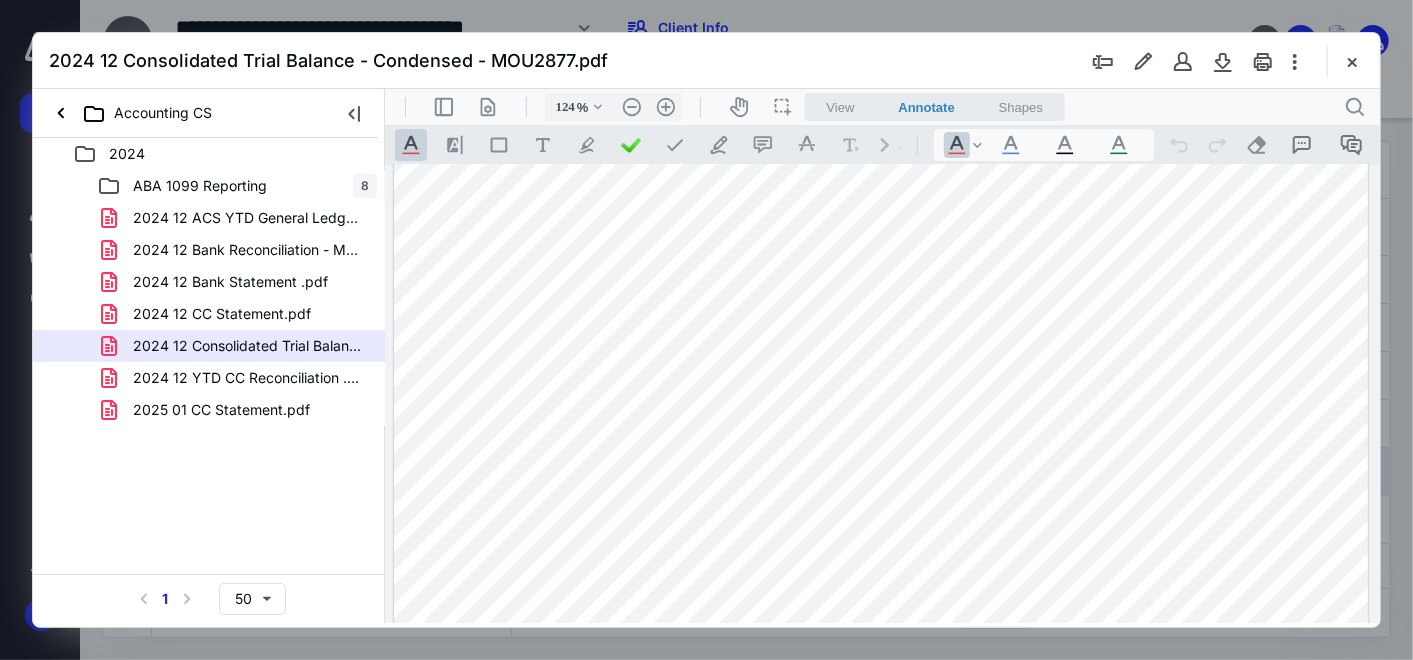 scroll, scrollTop: 0, scrollLeft: 0, axis: both 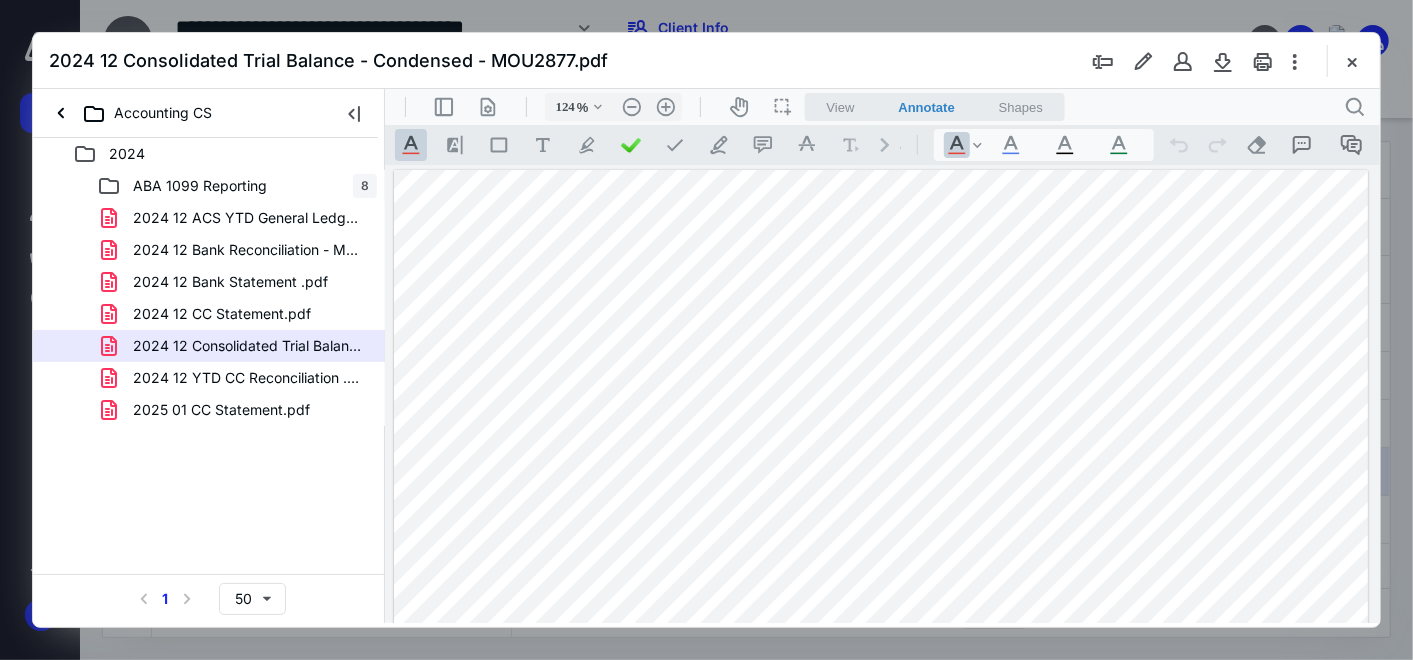 click at bounding box center [1352, 61] 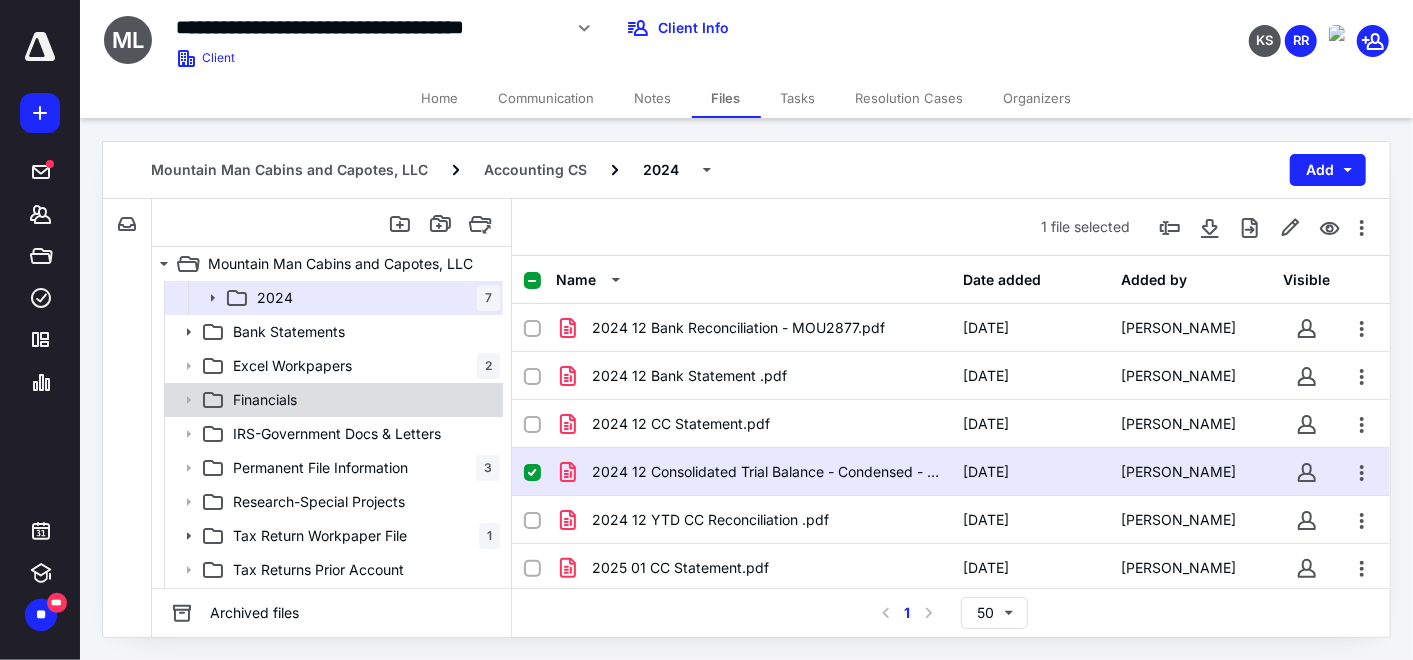 scroll, scrollTop: 65, scrollLeft: 0, axis: vertical 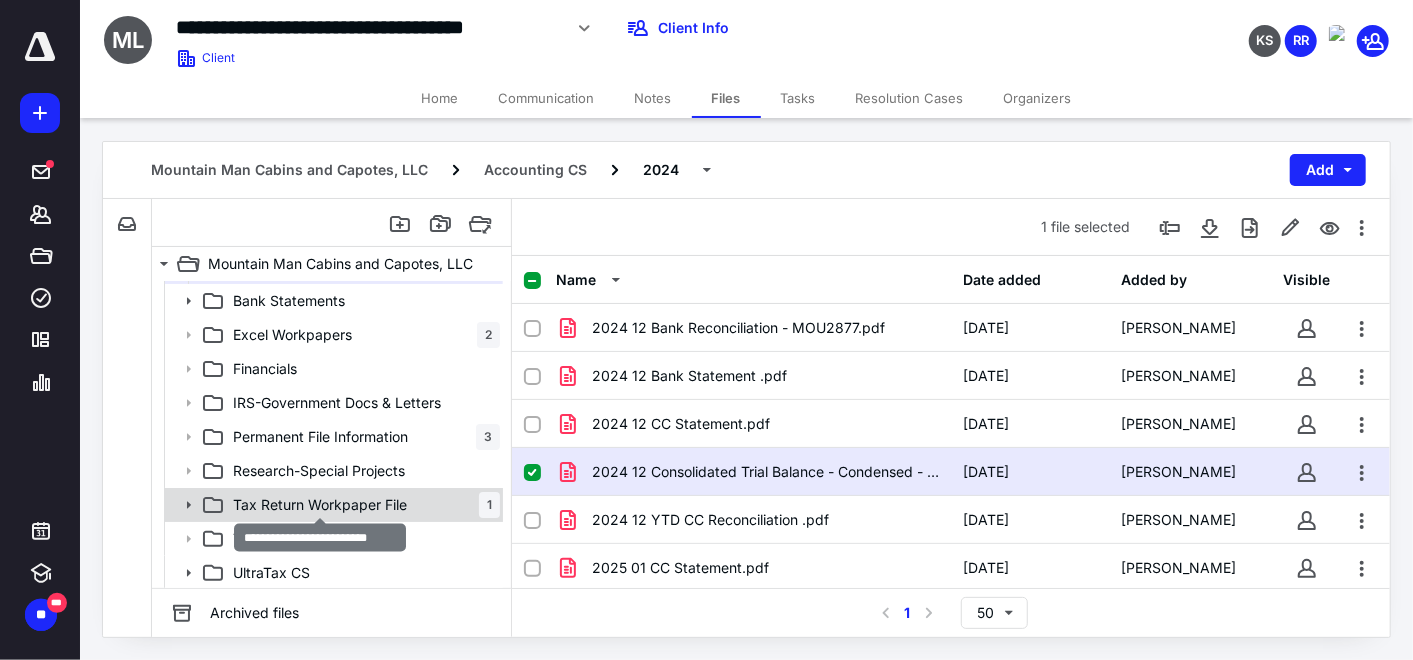 click on "Tax Return Workpaper File" at bounding box center [320, 505] 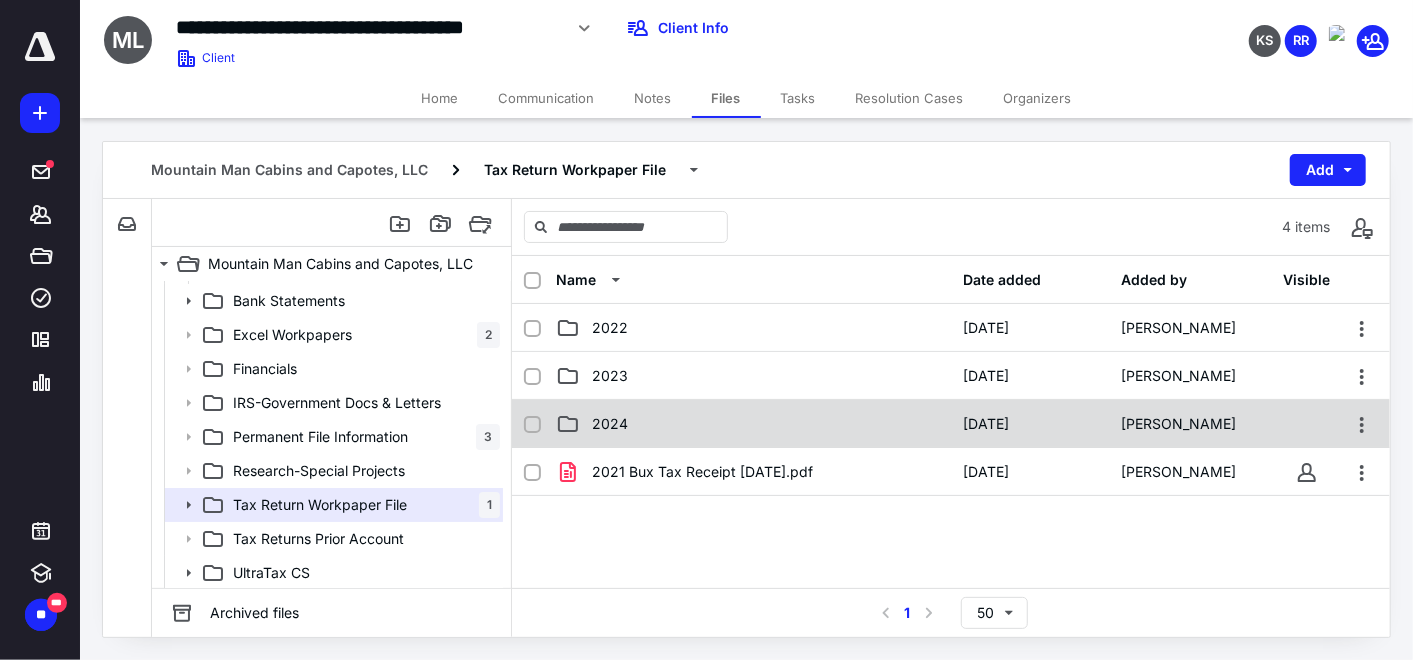 click on "2024" at bounding box center [610, 424] 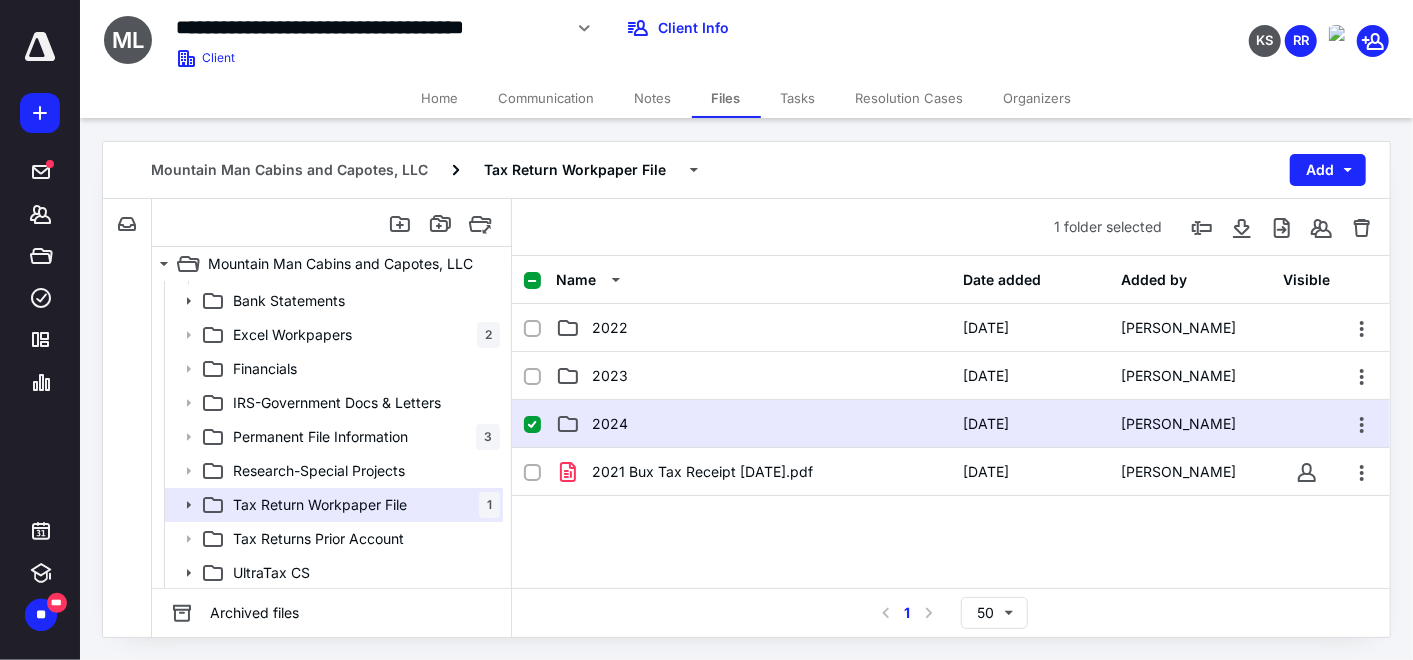 click on "2024" at bounding box center [610, 424] 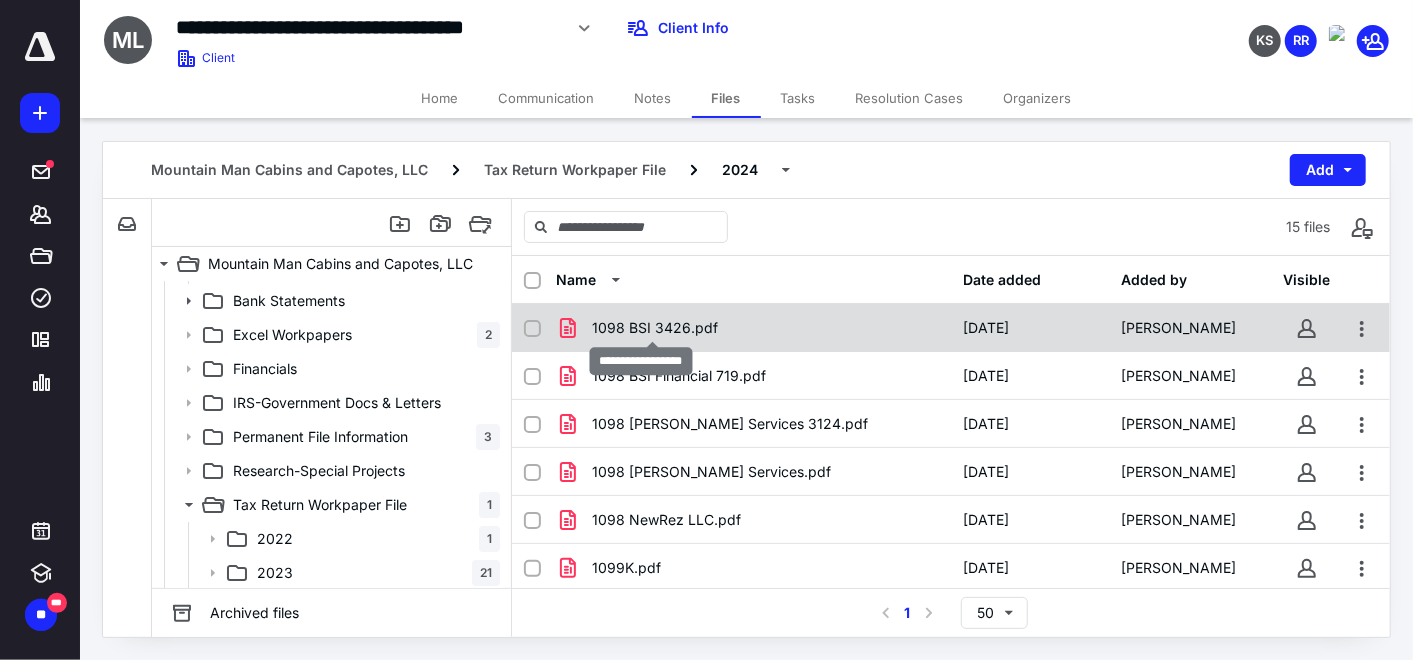 click on "1098 BSI 3426.pdf" at bounding box center [655, 328] 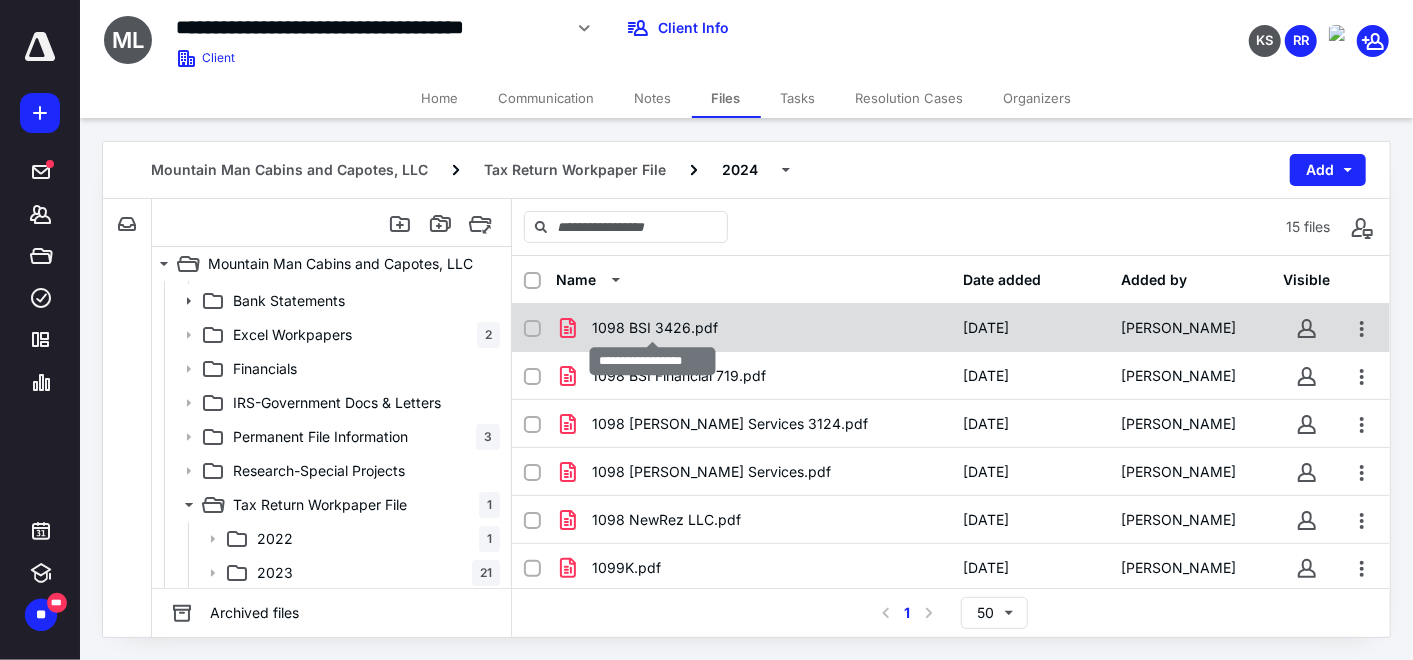 click on "1098 BSI 3426.pdf" at bounding box center [655, 328] 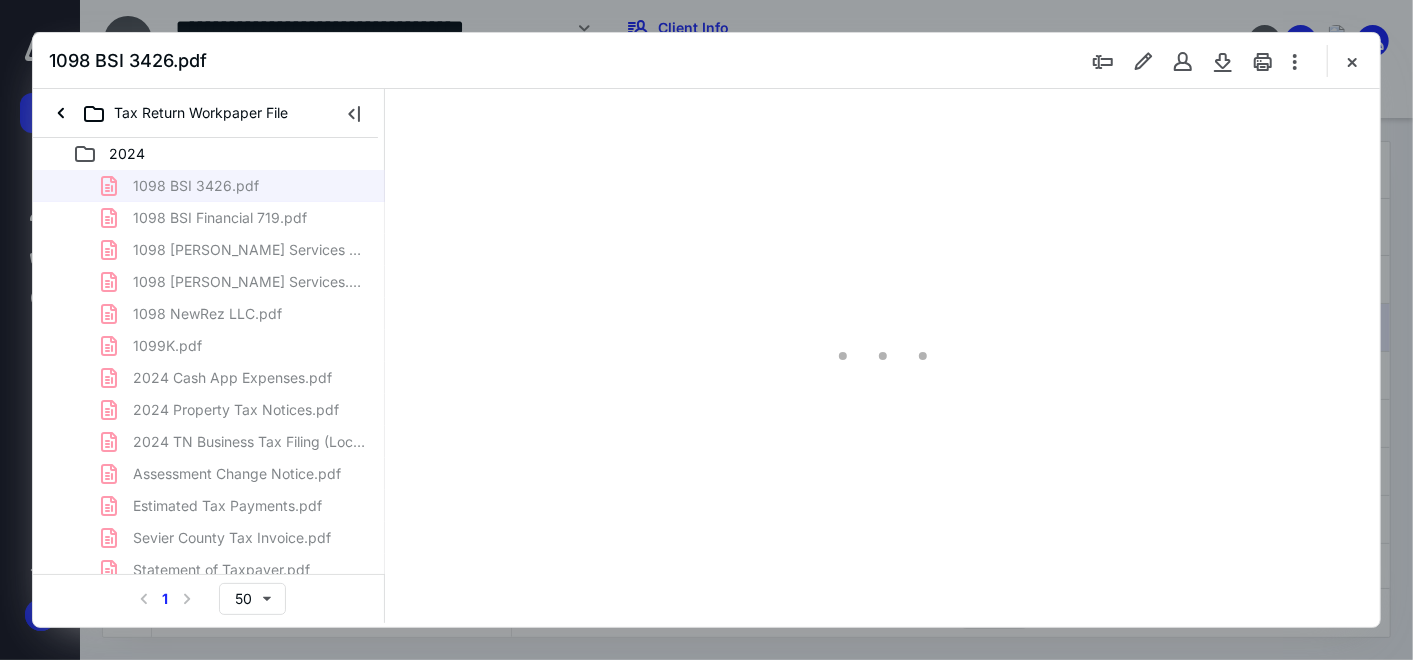 scroll, scrollTop: 0, scrollLeft: 0, axis: both 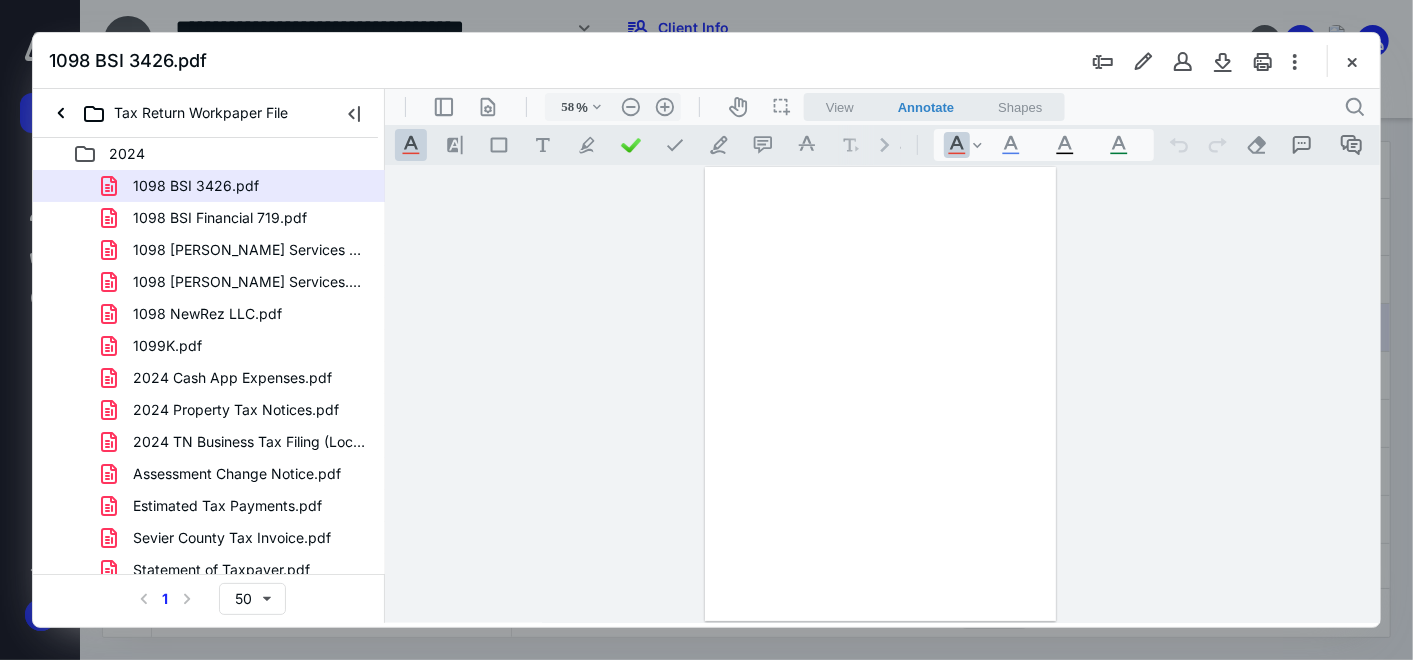 type on "159" 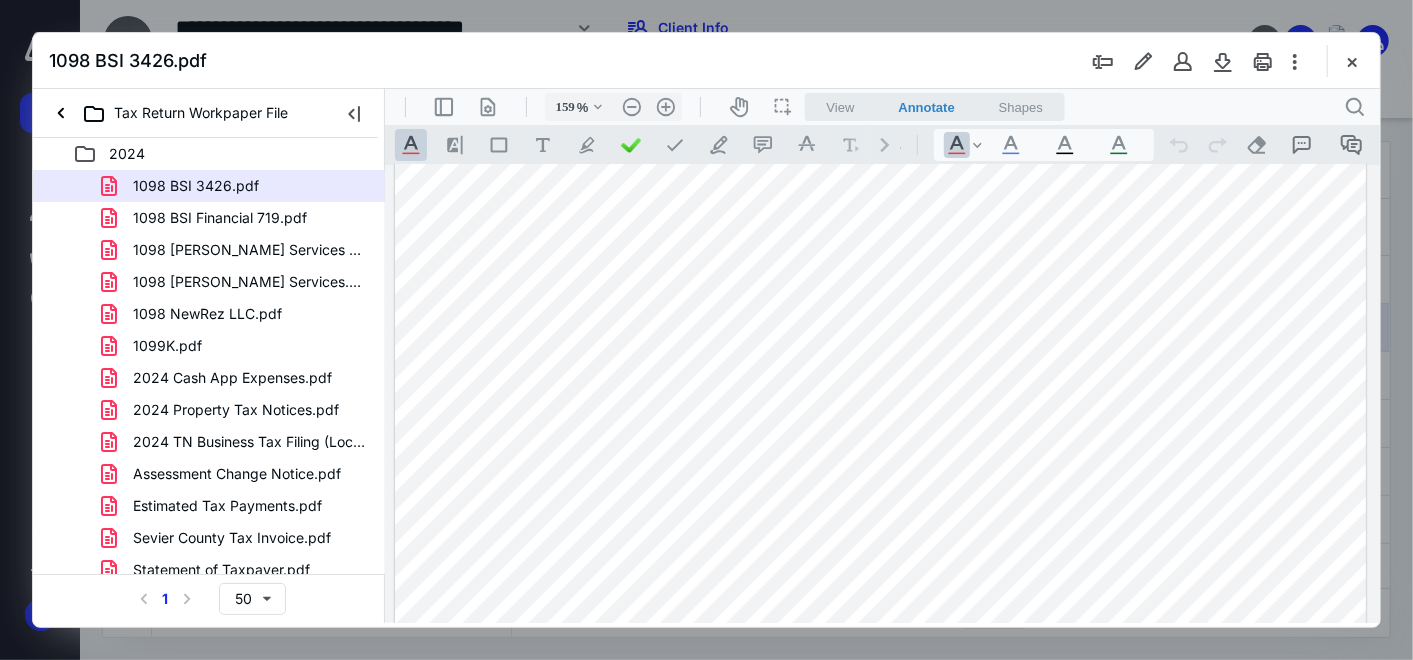 scroll, scrollTop: 0, scrollLeft: 0, axis: both 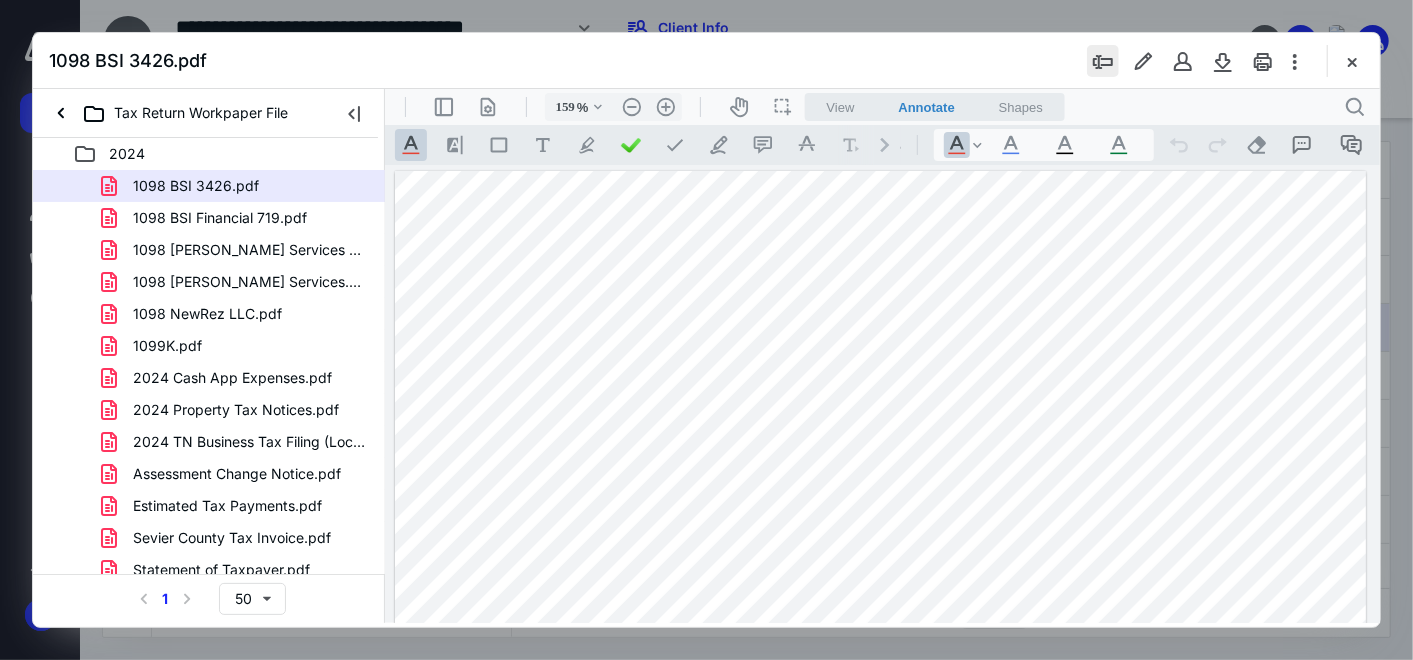 click at bounding box center [1103, 61] 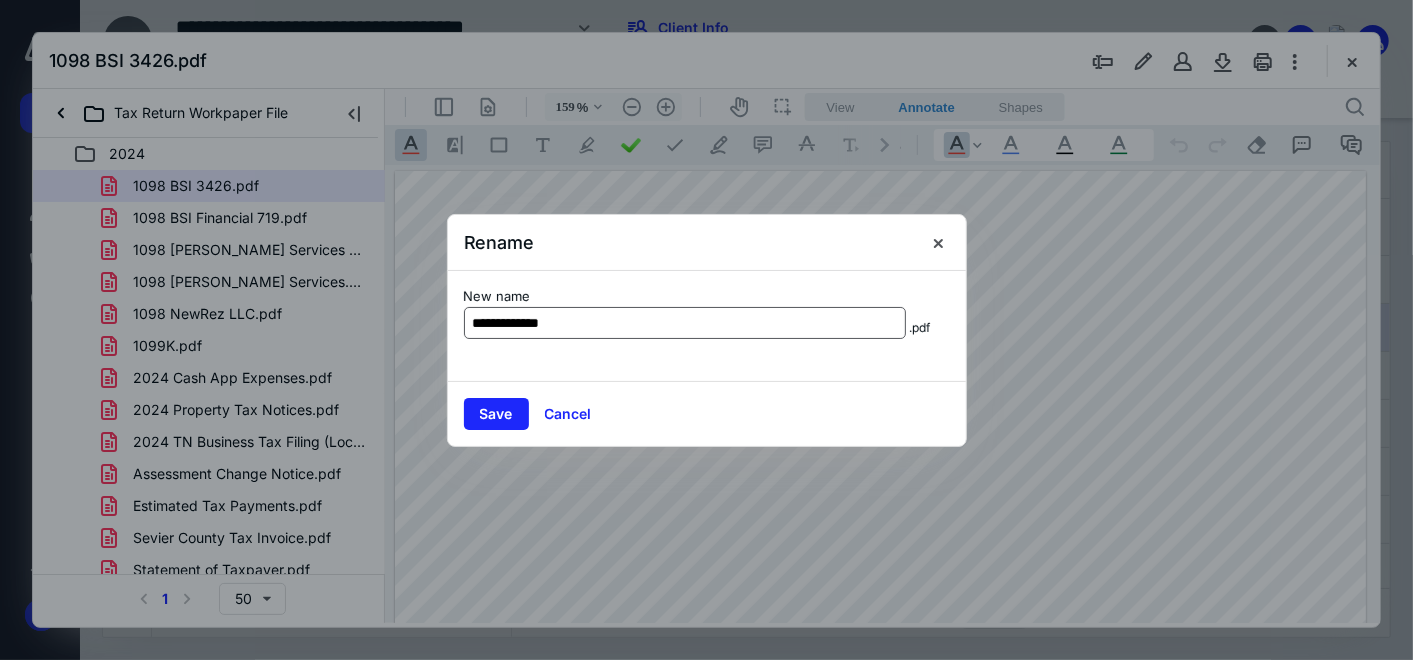 click on "**********" at bounding box center (685, 323) 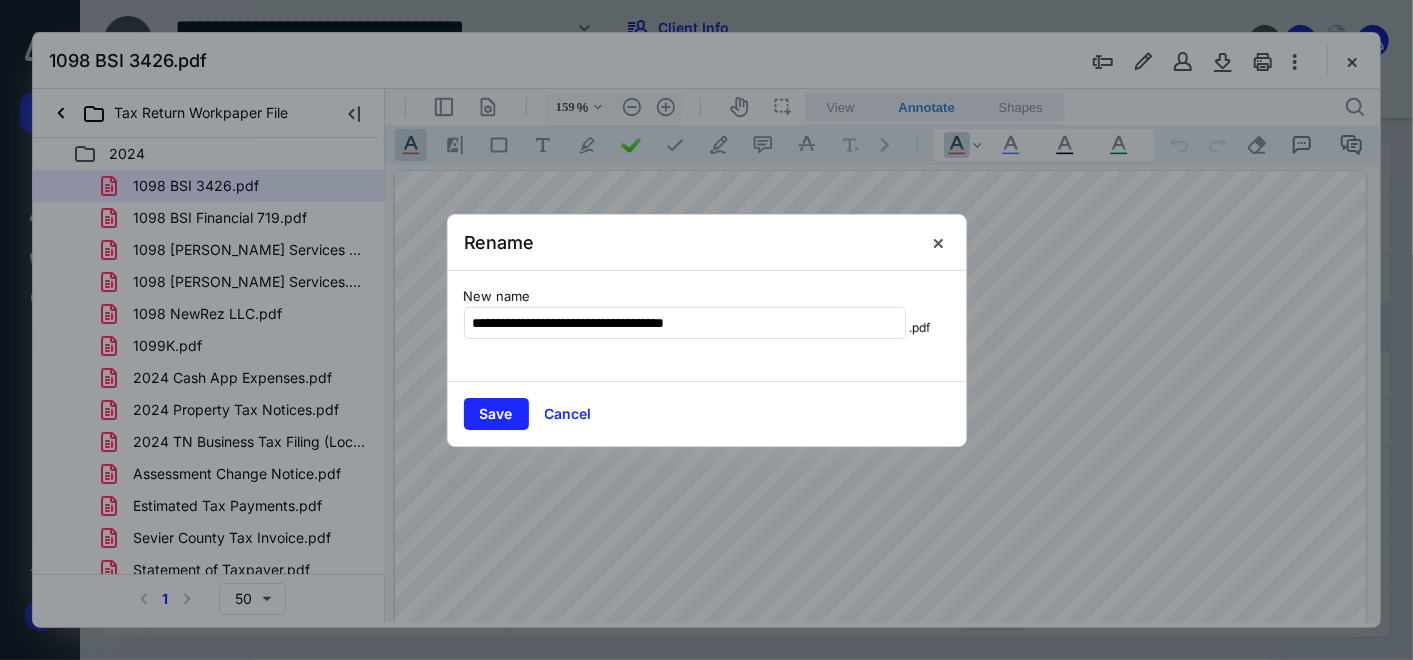type on "**********" 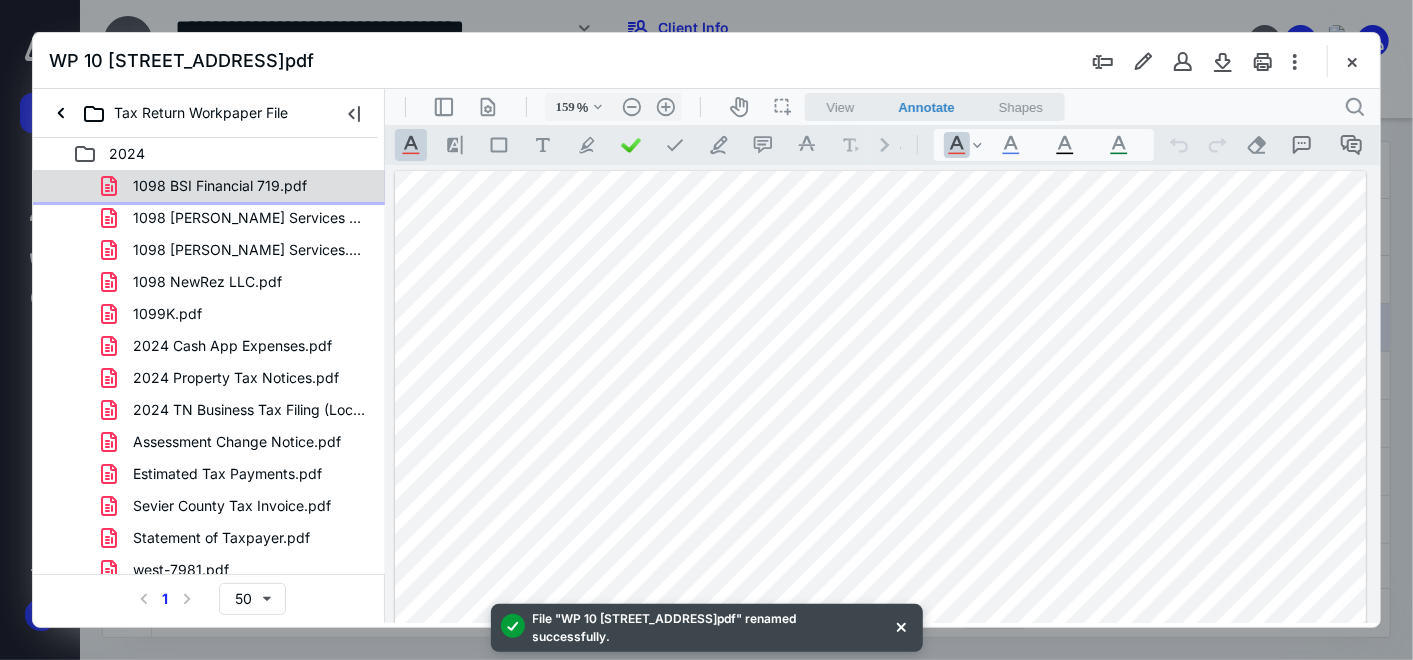 click on "1098 BSI Financial 719.pdf" at bounding box center (220, 186) 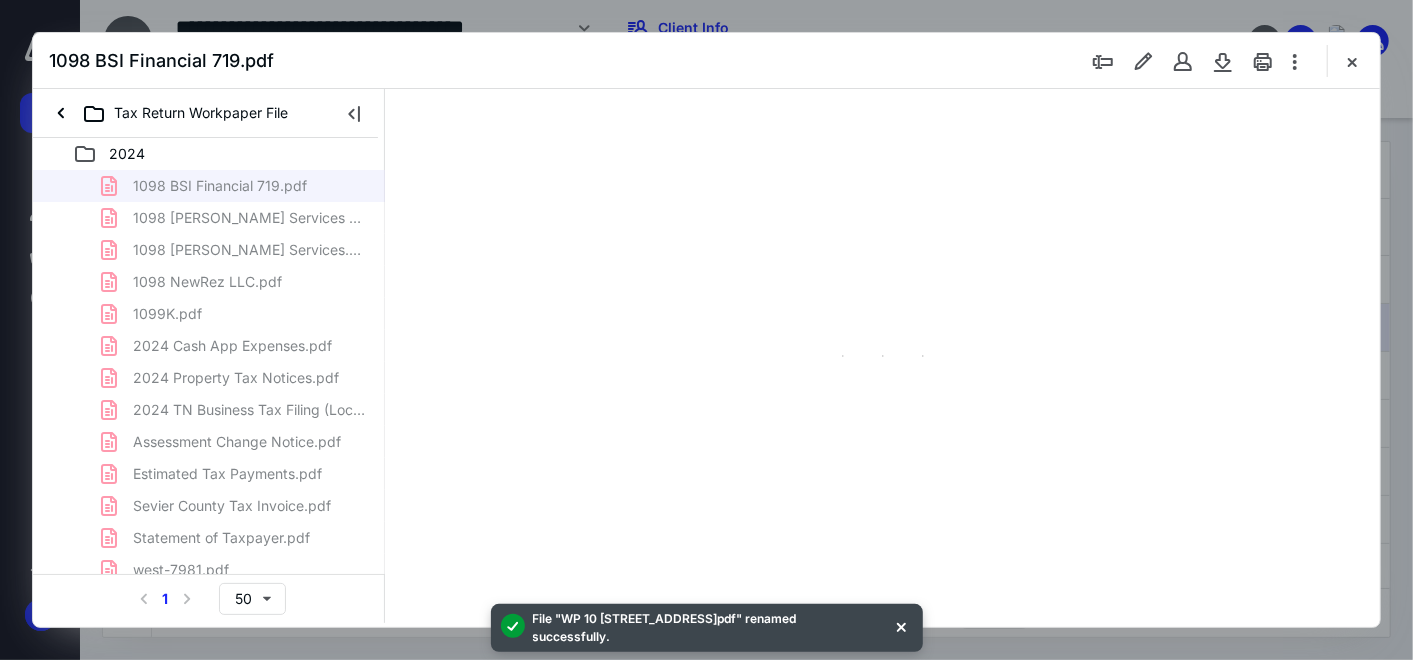 type on "159" 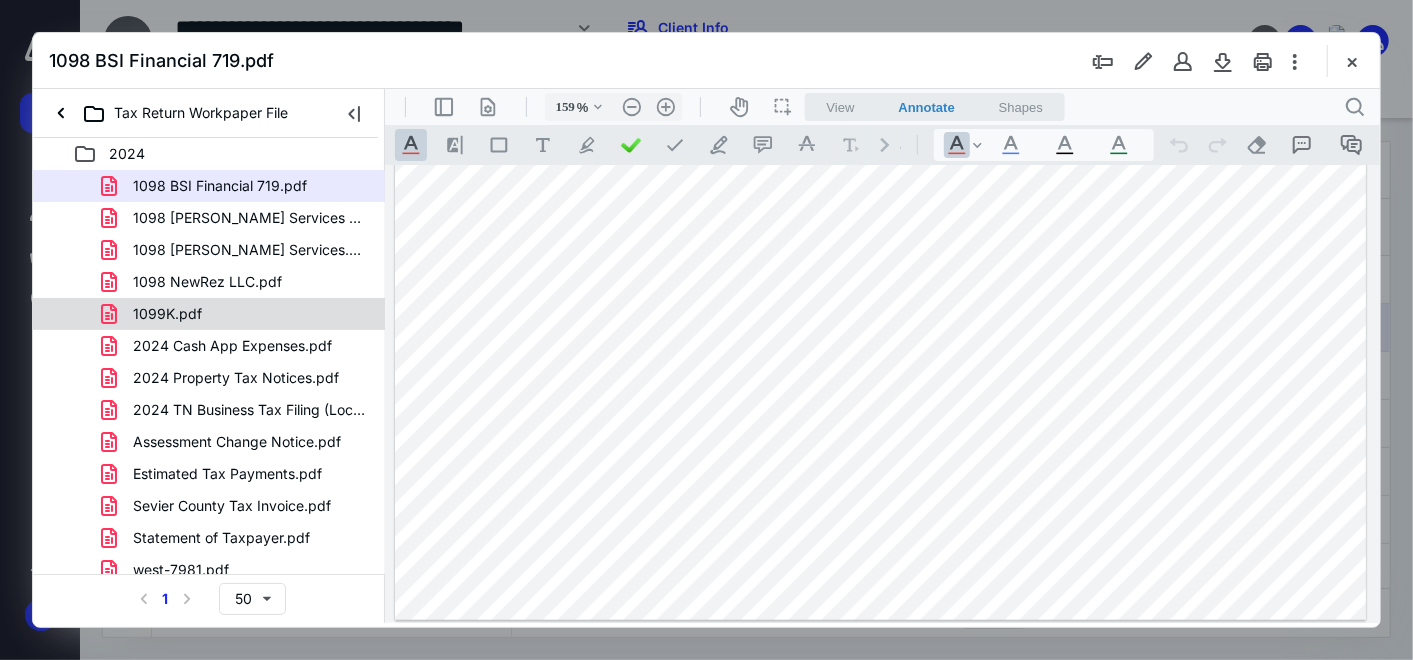 scroll, scrollTop: 810, scrollLeft: 0, axis: vertical 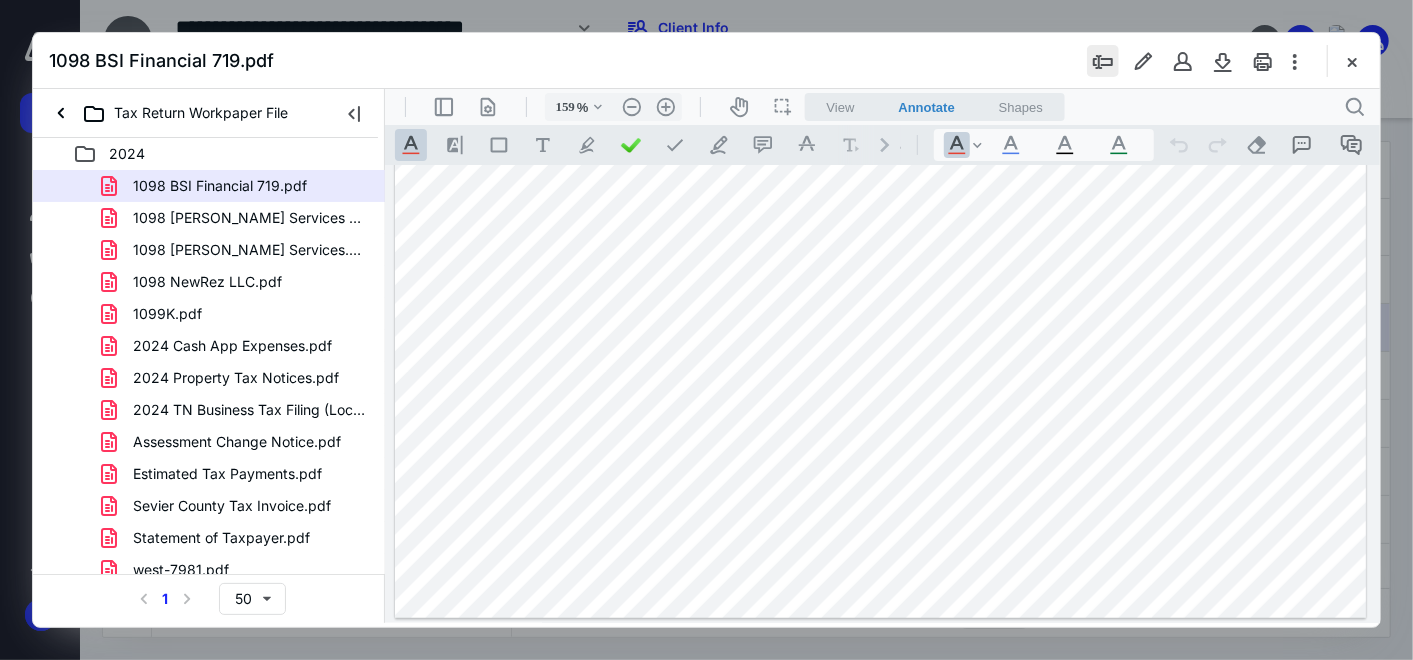 click at bounding box center [1103, 61] 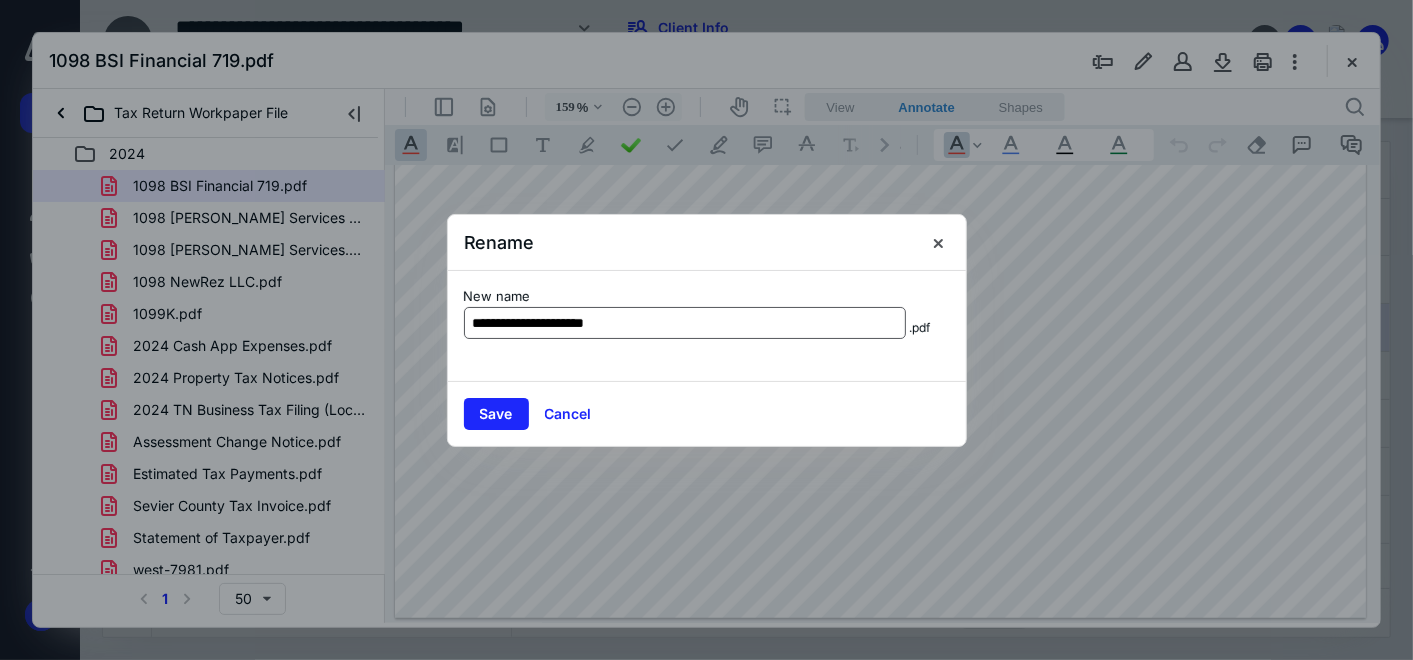 click on "**********" at bounding box center (685, 323) 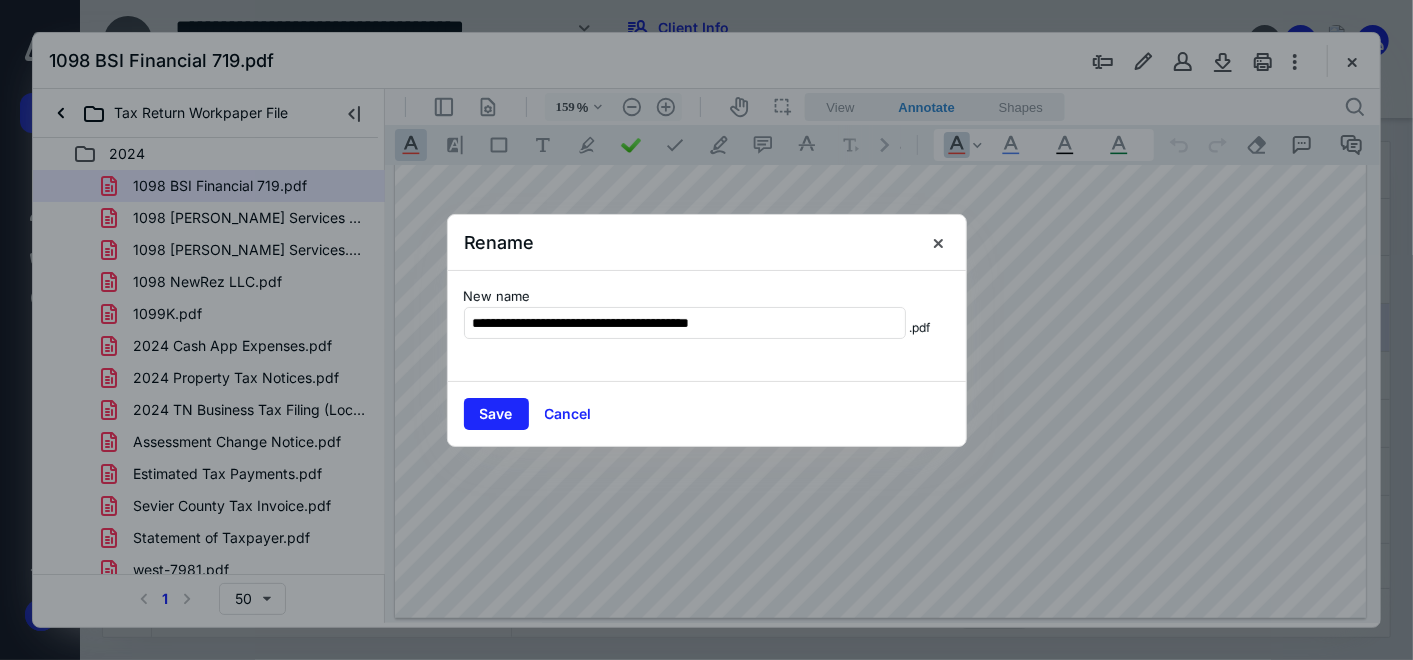type on "**********" 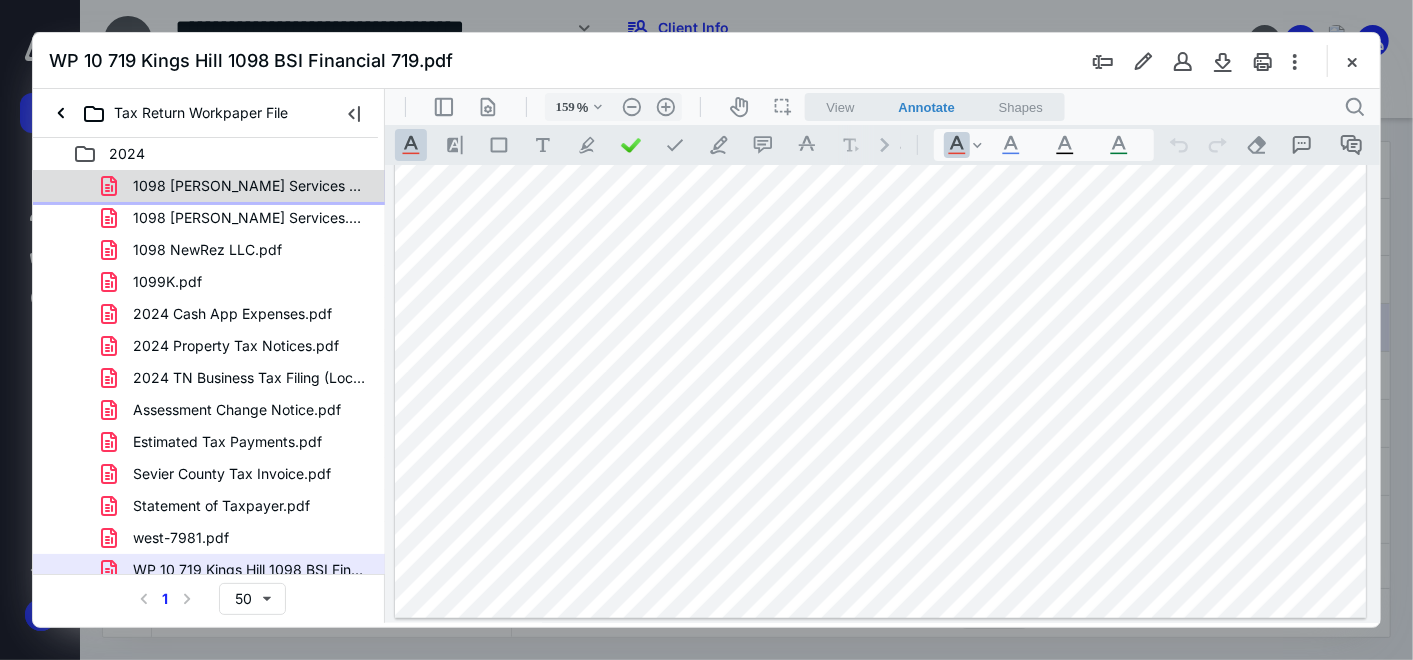 click on "1098 [PERSON_NAME] Services 3124.pdf" at bounding box center (209, 186) 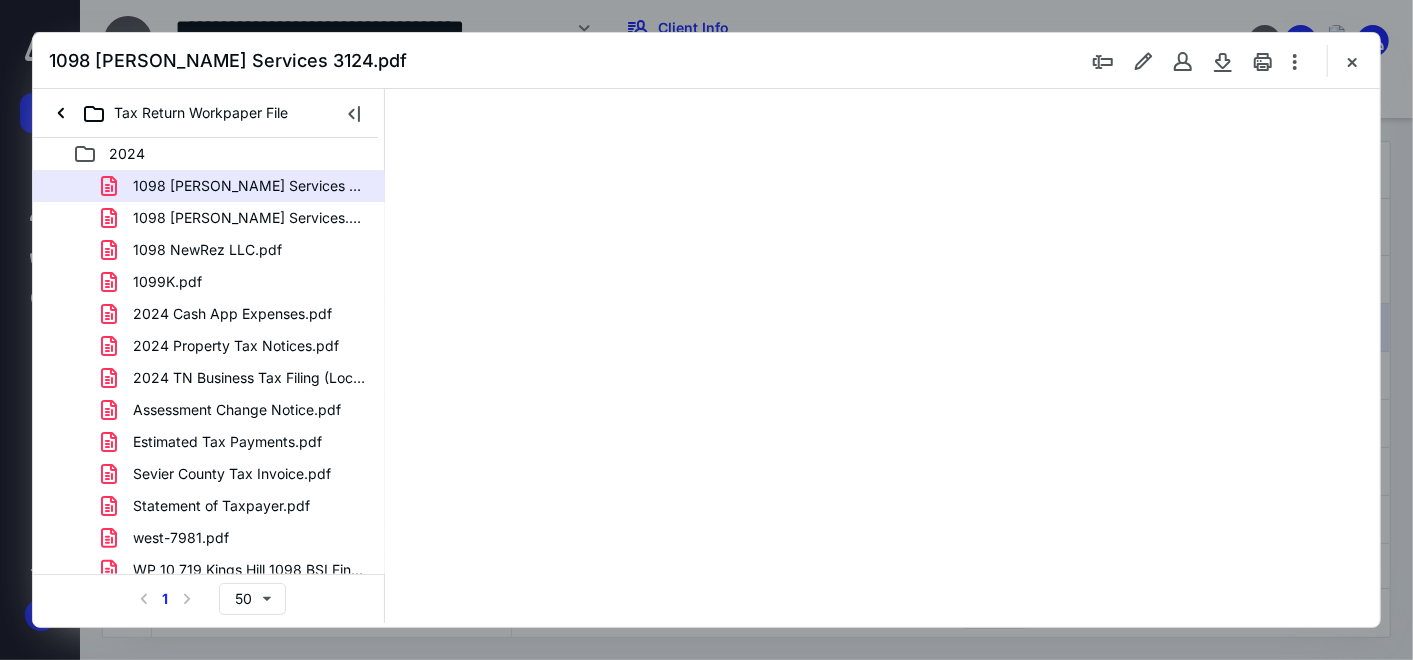 type on "158" 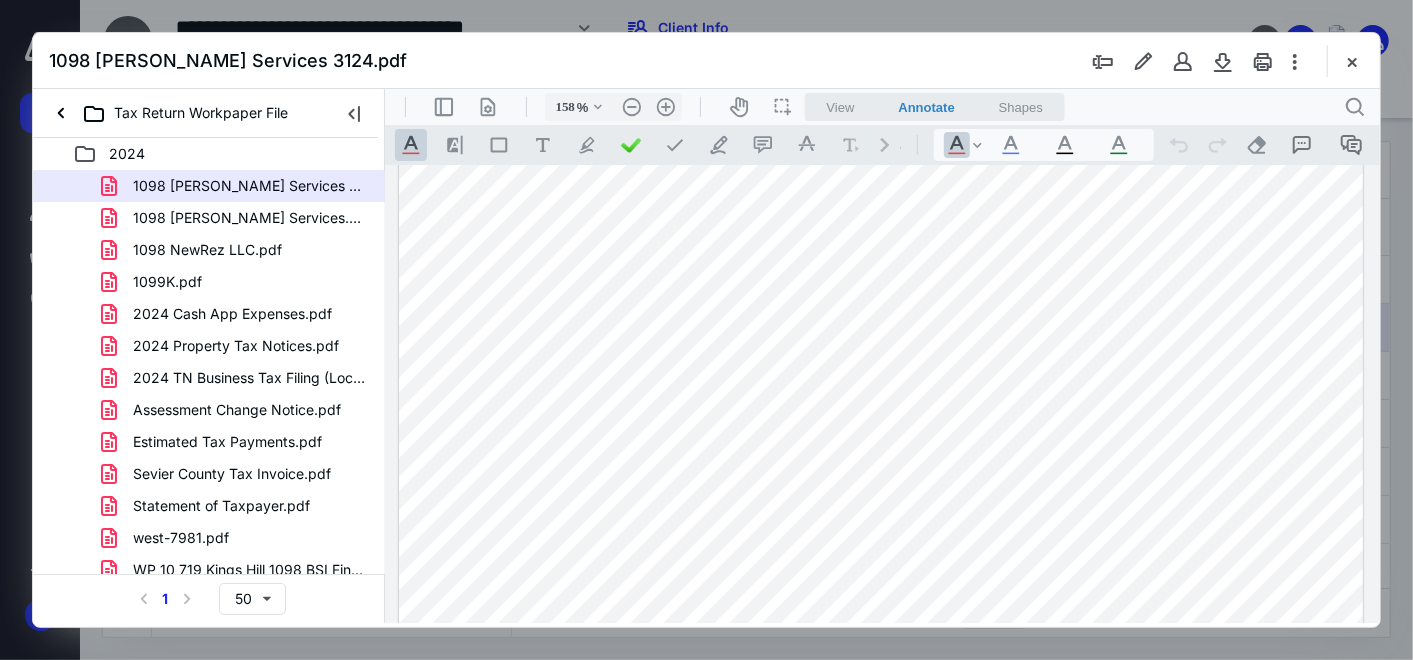 scroll, scrollTop: 253, scrollLeft: 0, axis: vertical 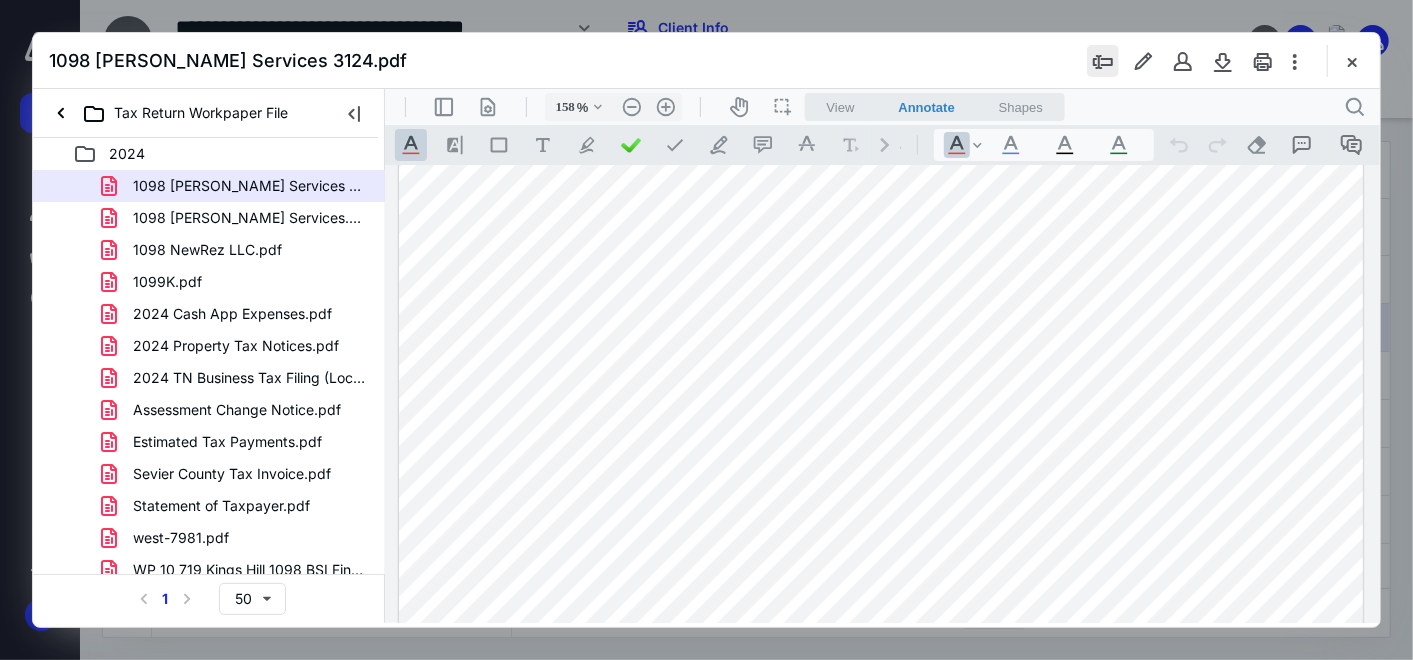 click at bounding box center (1103, 61) 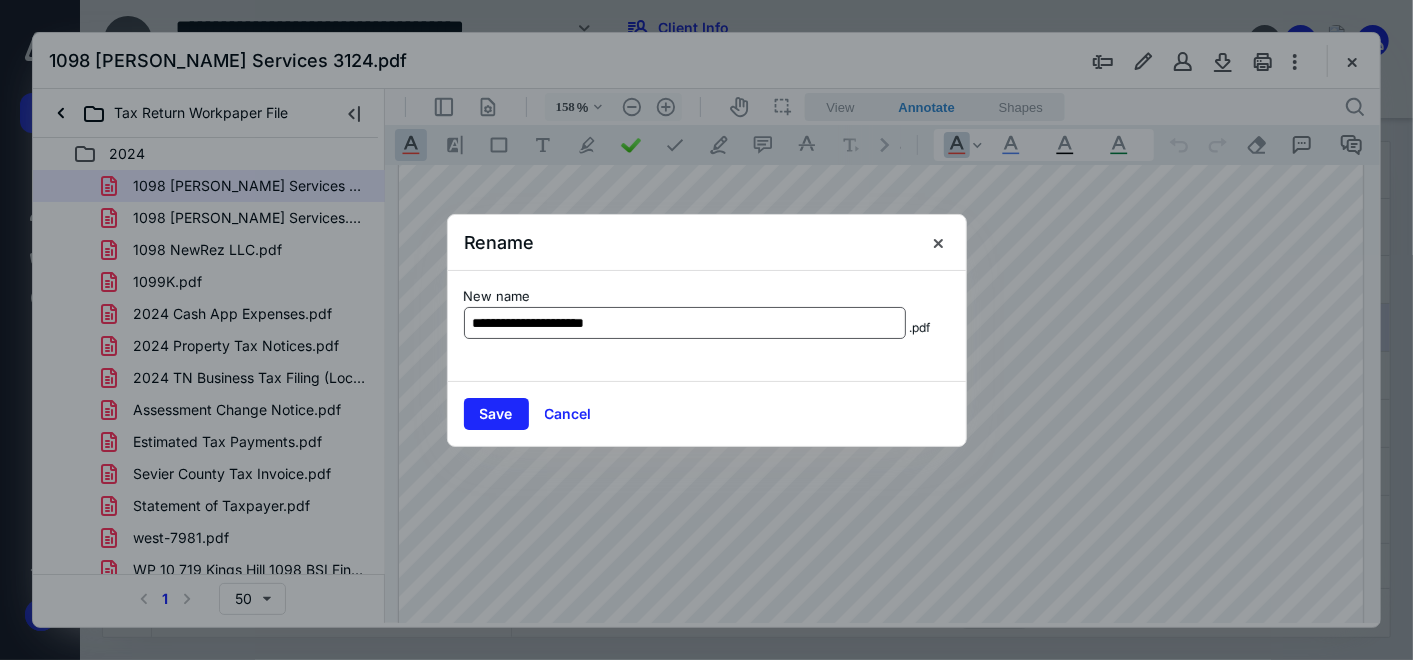 click on "**********" at bounding box center (685, 323) 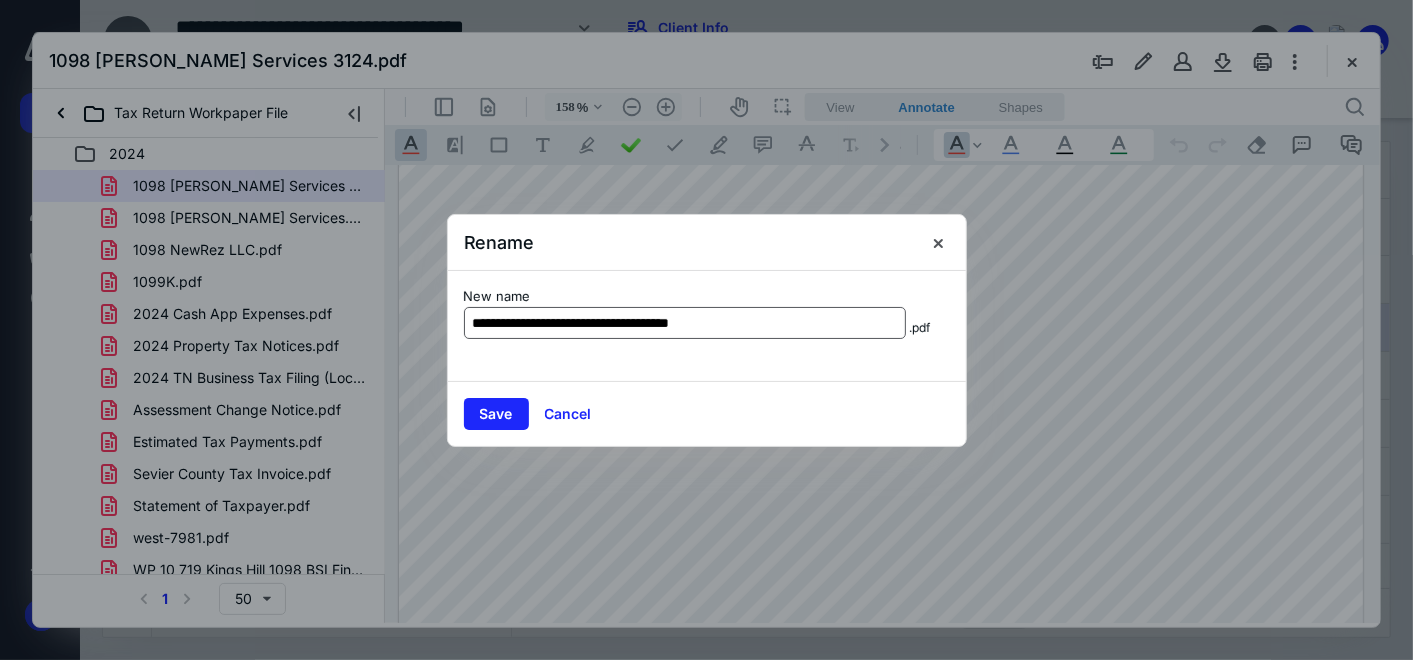 type on "**********" 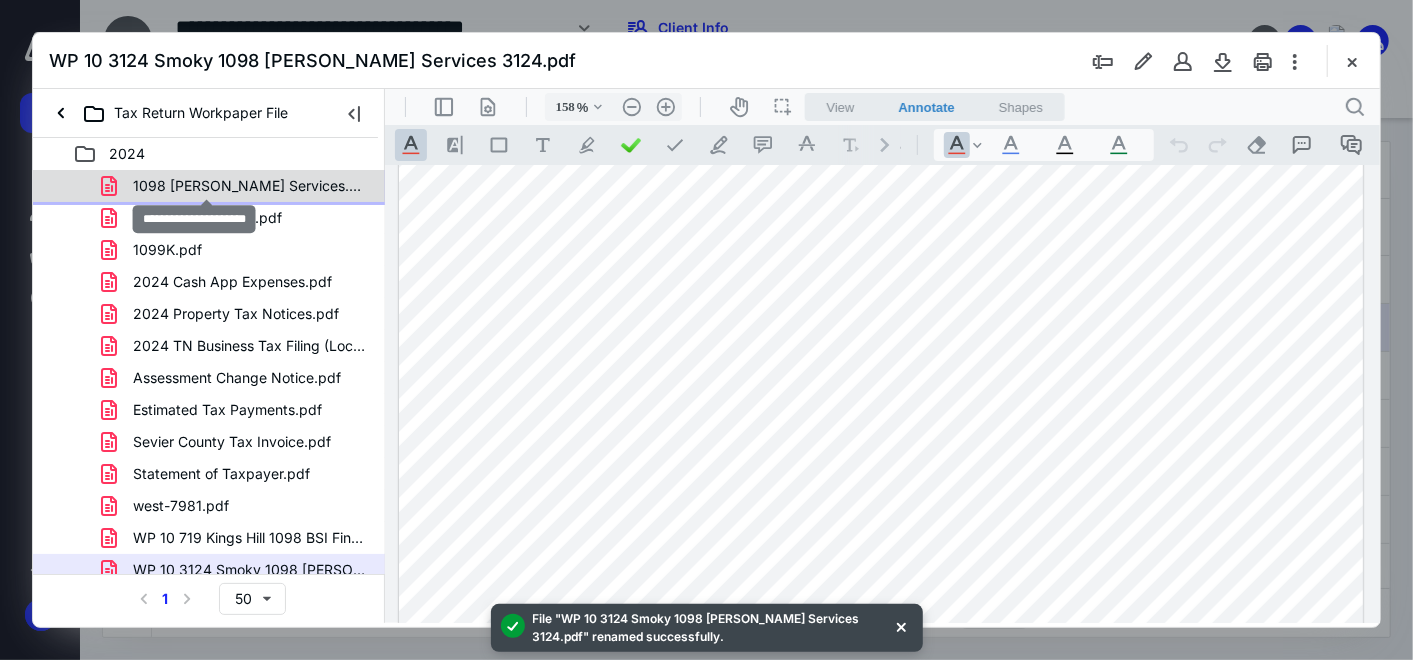 click on "1098 [PERSON_NAME] Services.pdf" at bounding box center [249, 186] 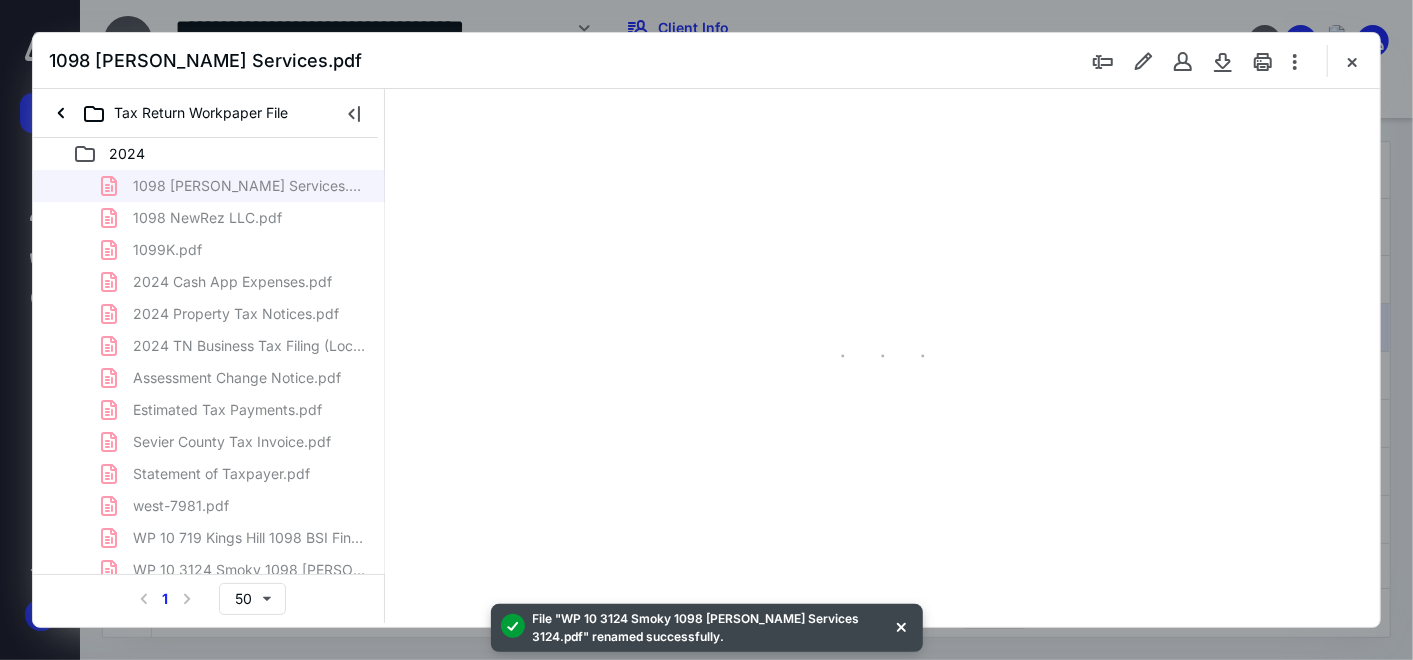 type on "158" 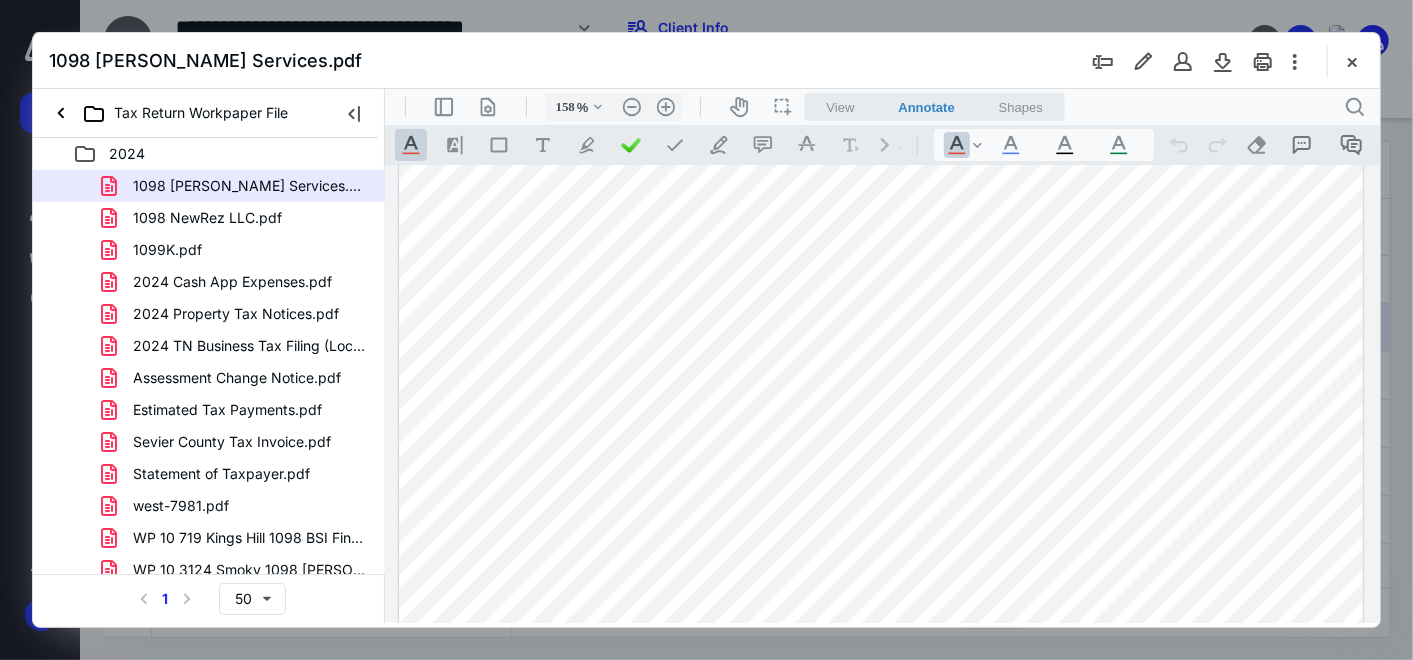 scroll, scrollTop: 1142, scrollLeft: 0, axis: vertical 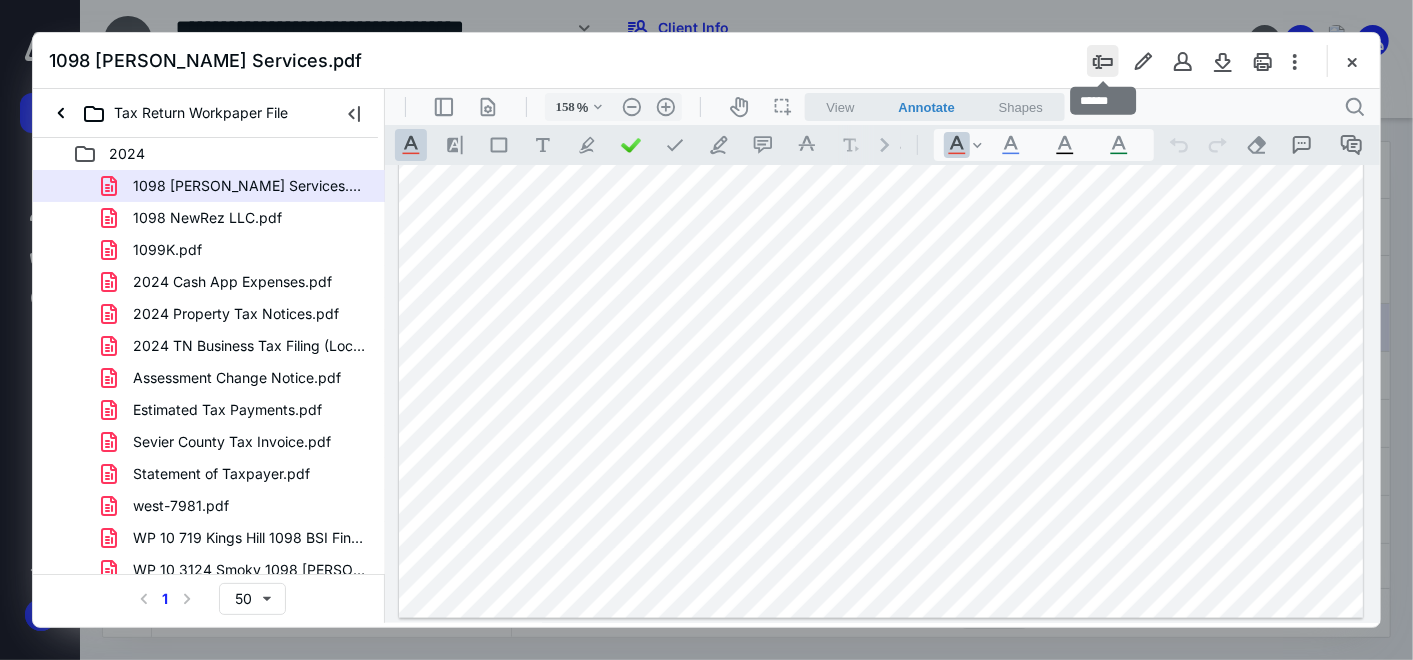 click at bounding box center [1103, 61] 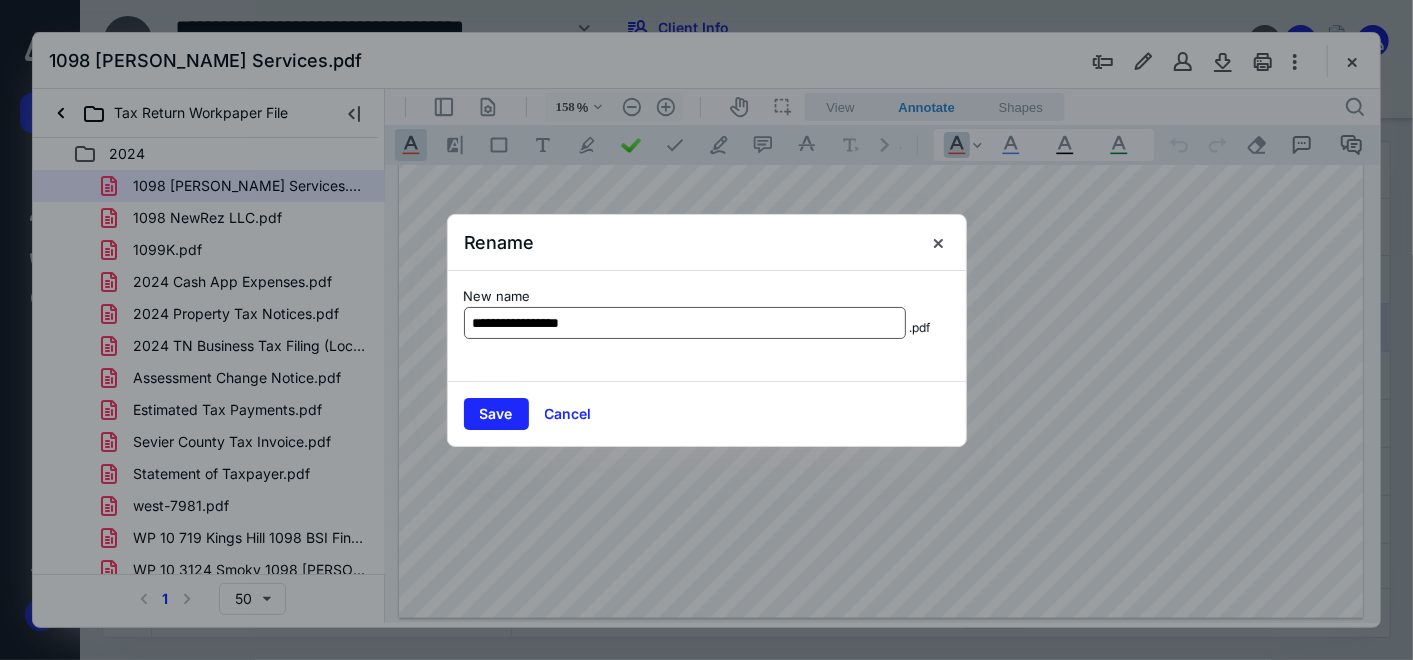 click on "**********" at bounding box center (685, 323) 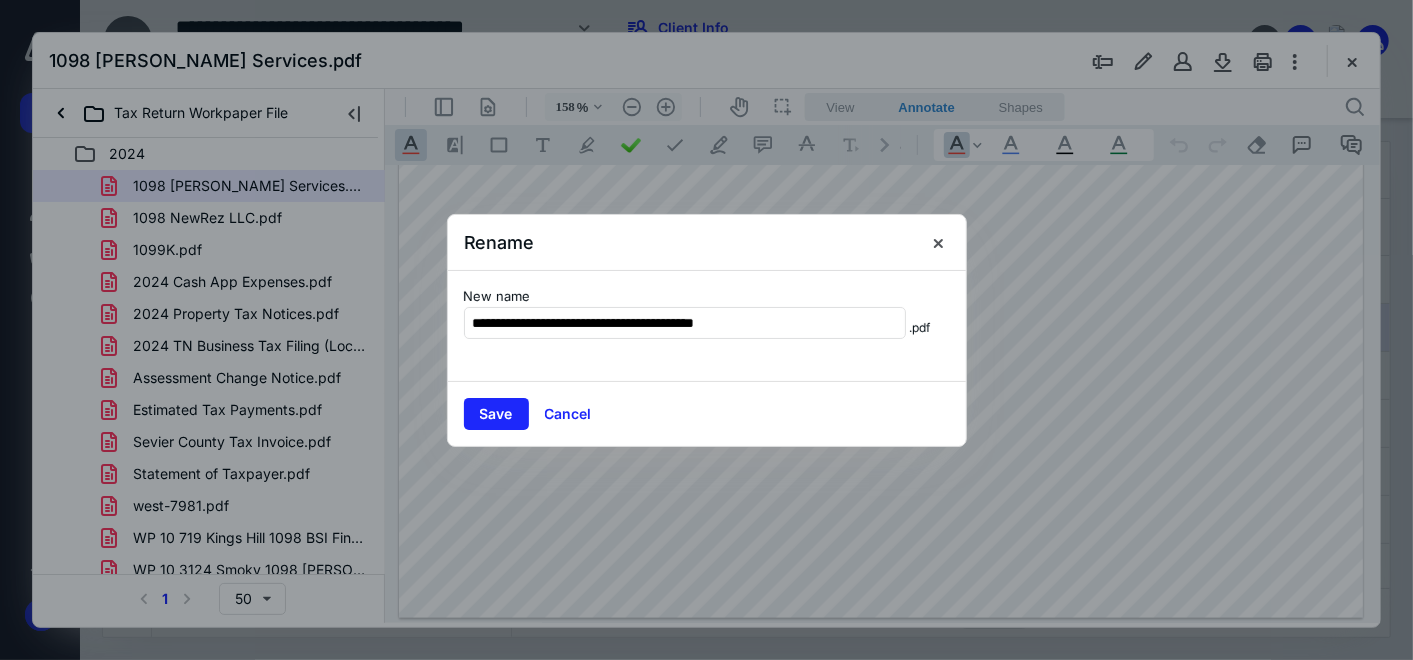 type on "**********" 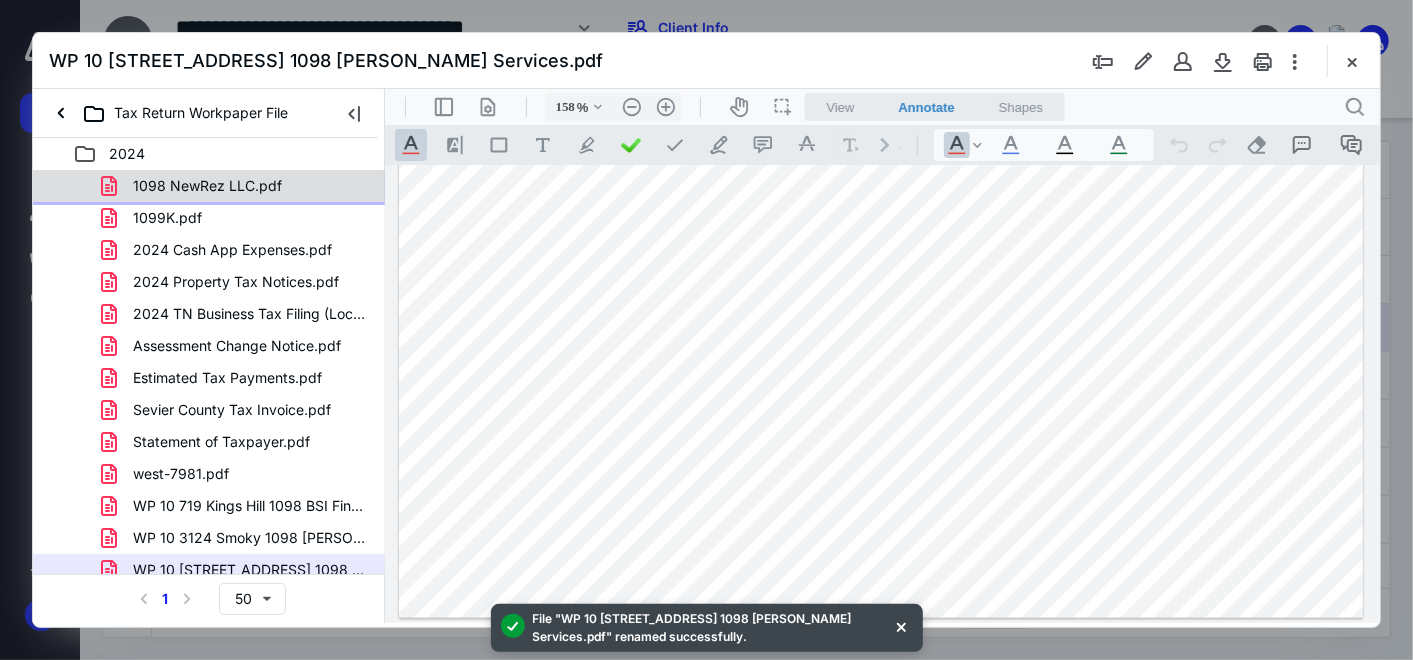 click on "1098 NewRez LLC.pdf" at bounding box center [207, 186] 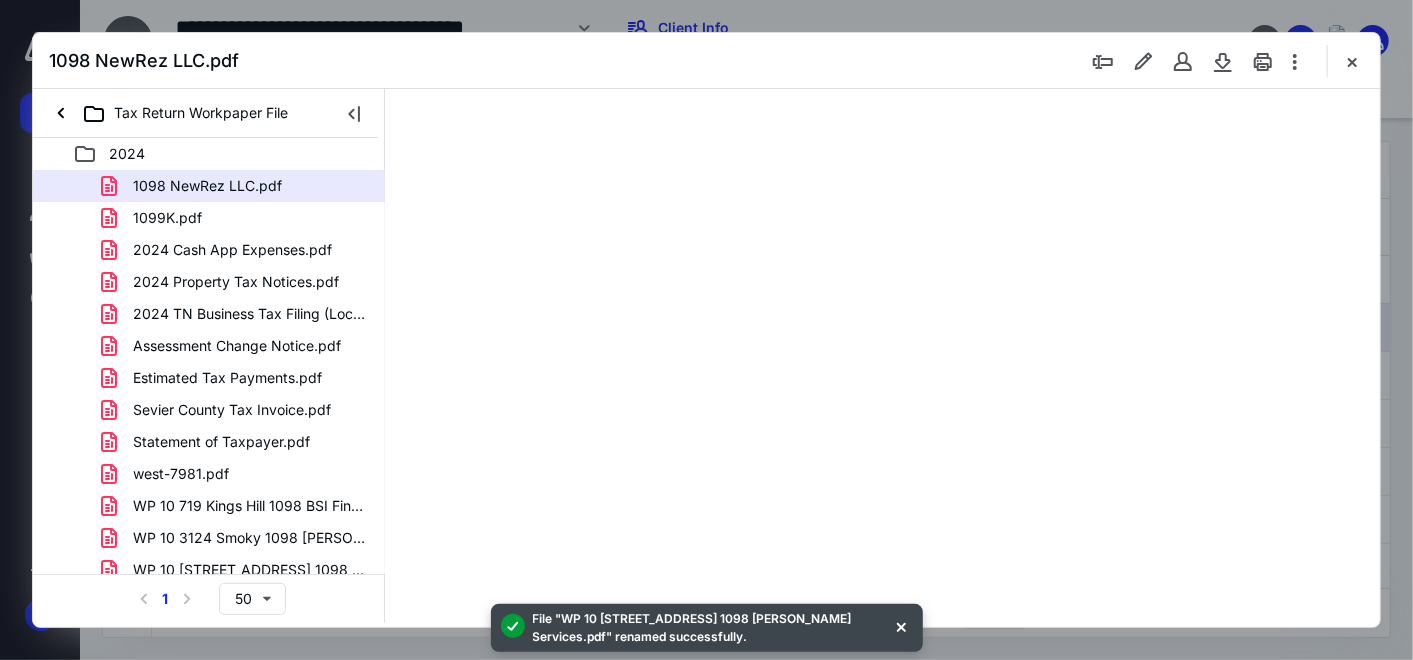 type on "159" 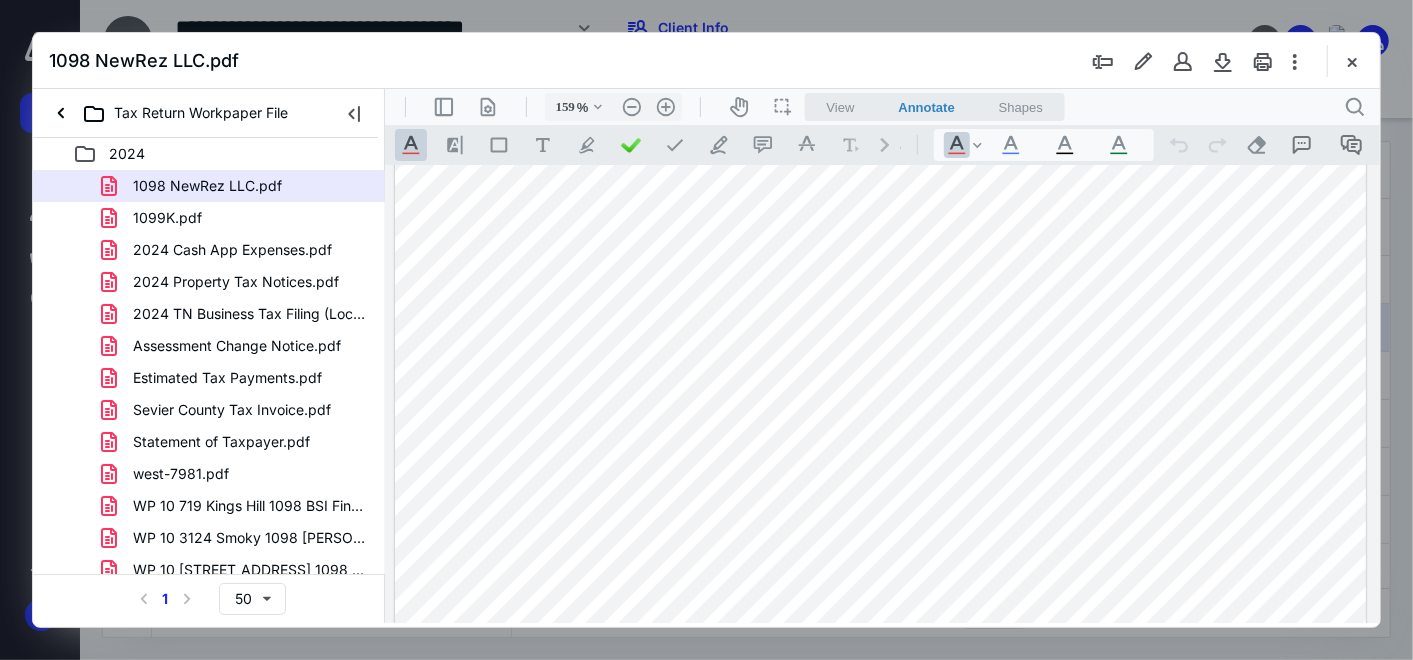 scroll, scrollTop: 333, scrollLeft: 0, axis: vertical 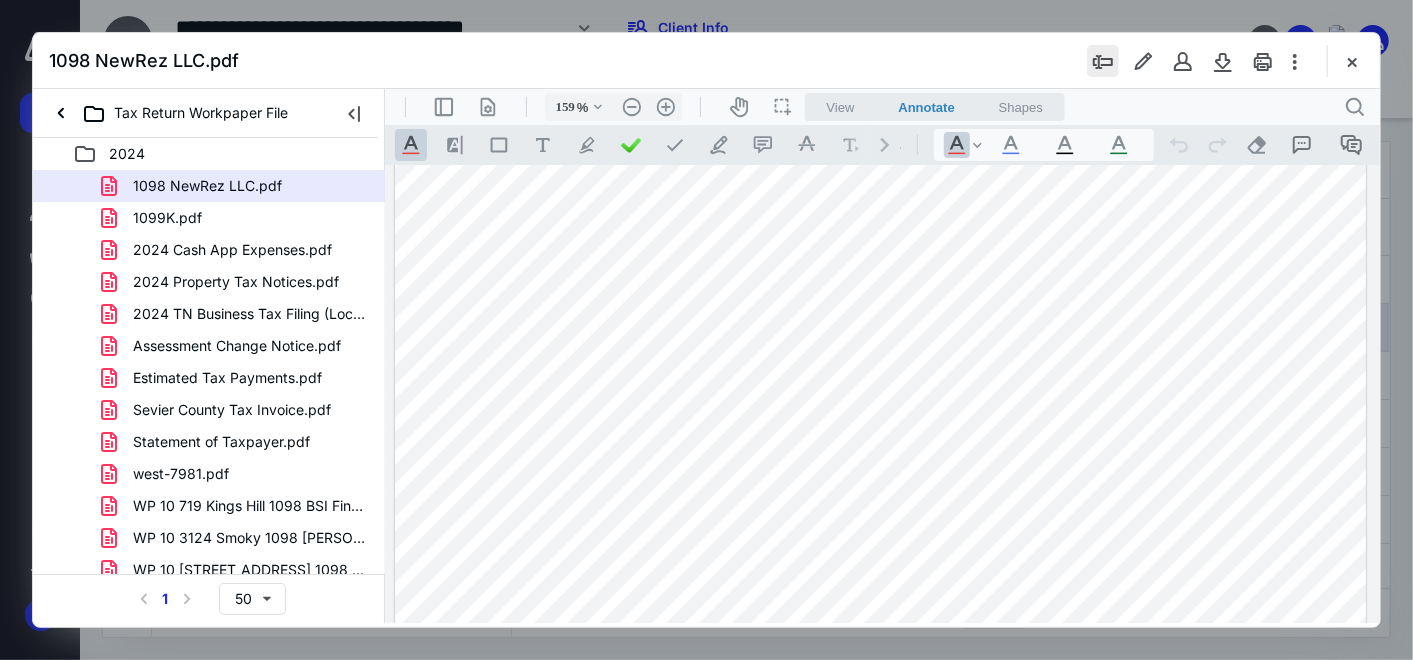 click at bounding box center [1103, 61] 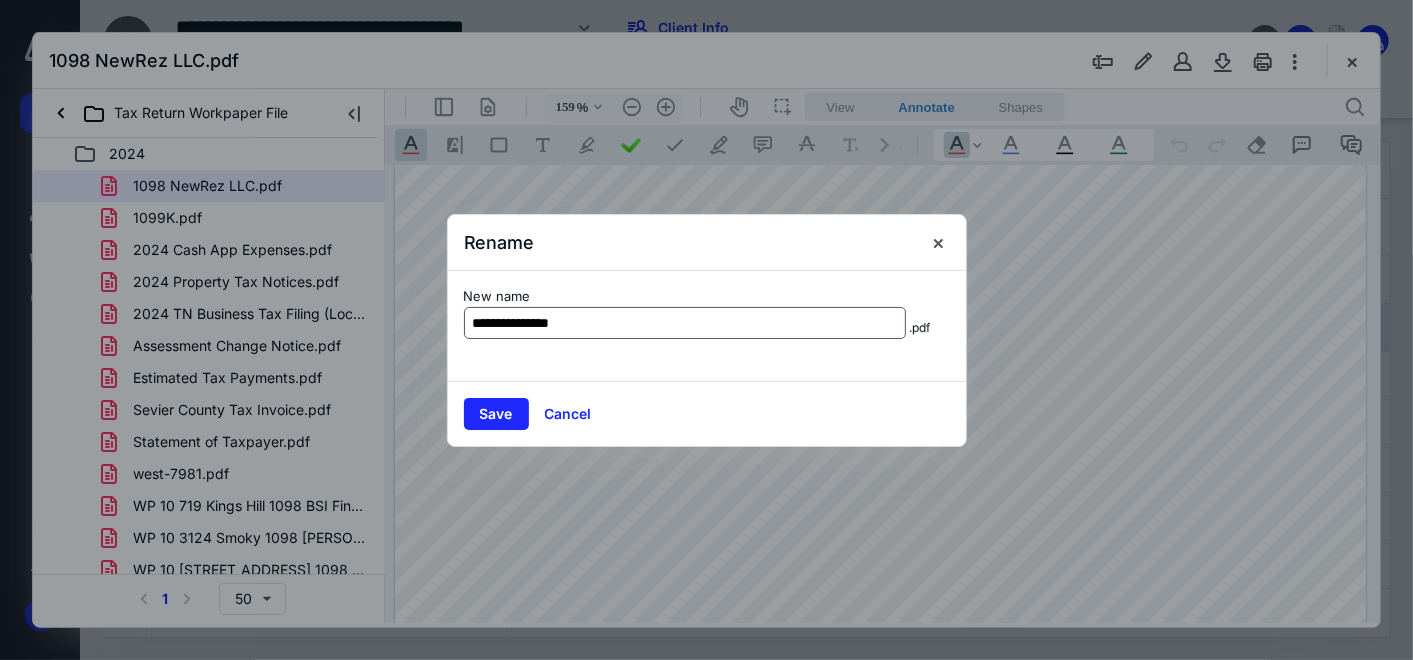 click on "**********" at bounding box center [685, 323] 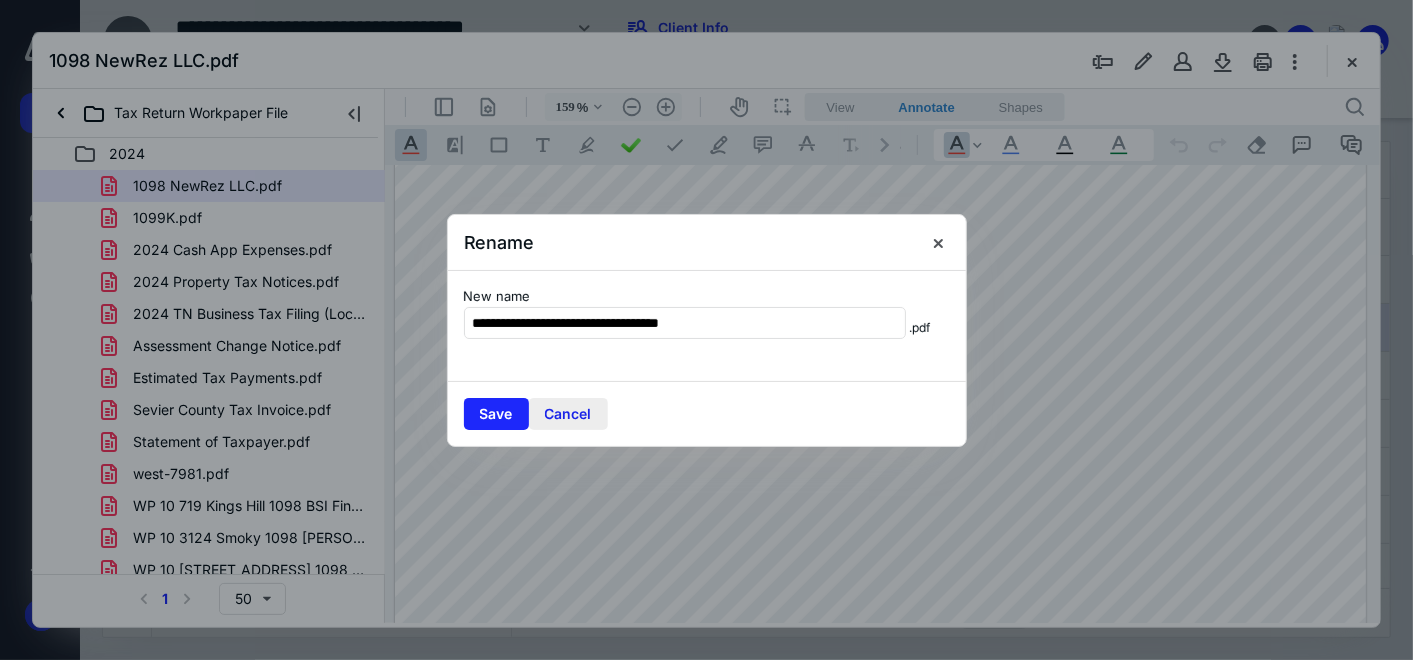 type on "**********" 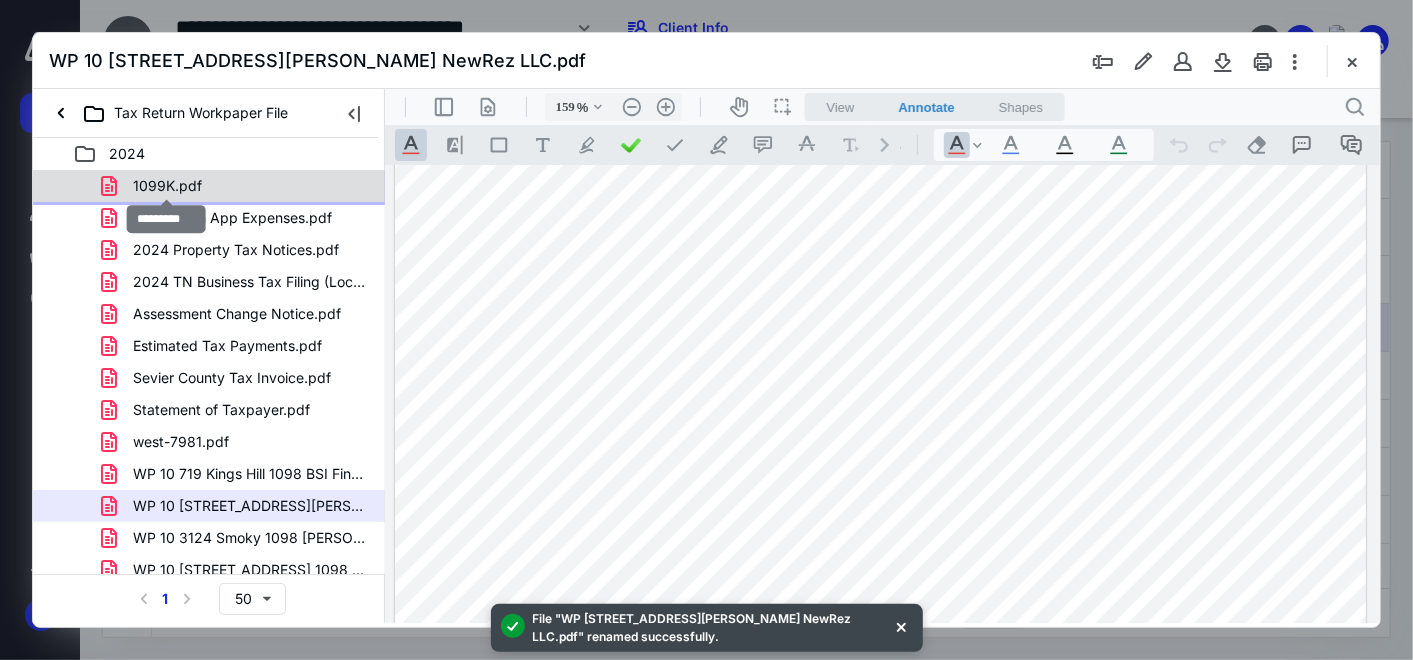 click on "1099K.pdf" at bounding box center (167, 186) 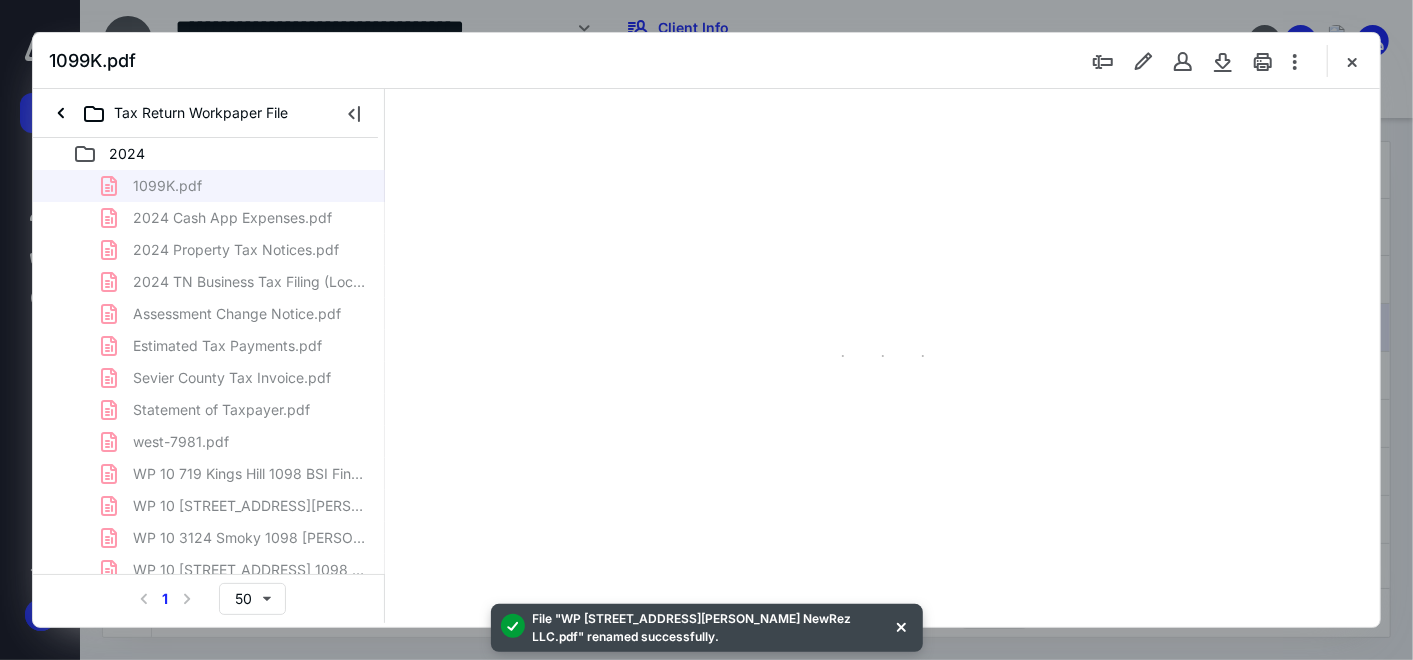 type on "158" 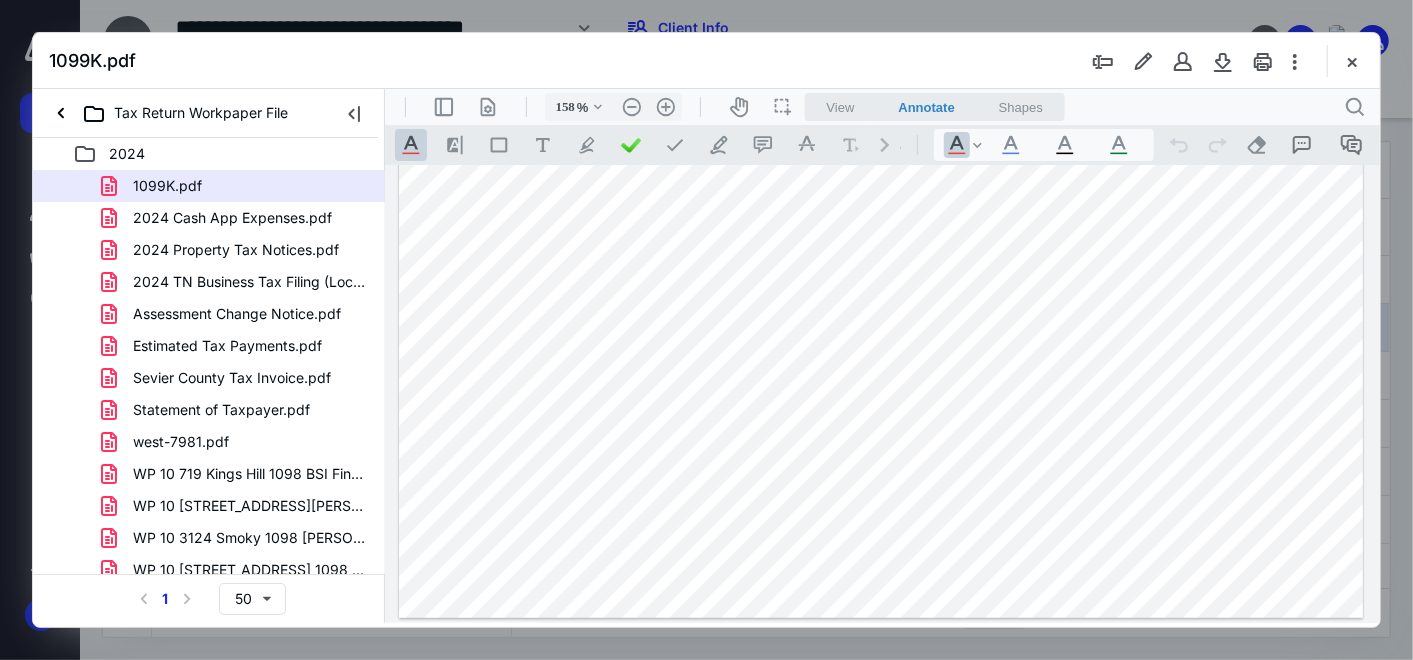 scroll, scrollTop: 0, scrollLeft: 0, axis: both 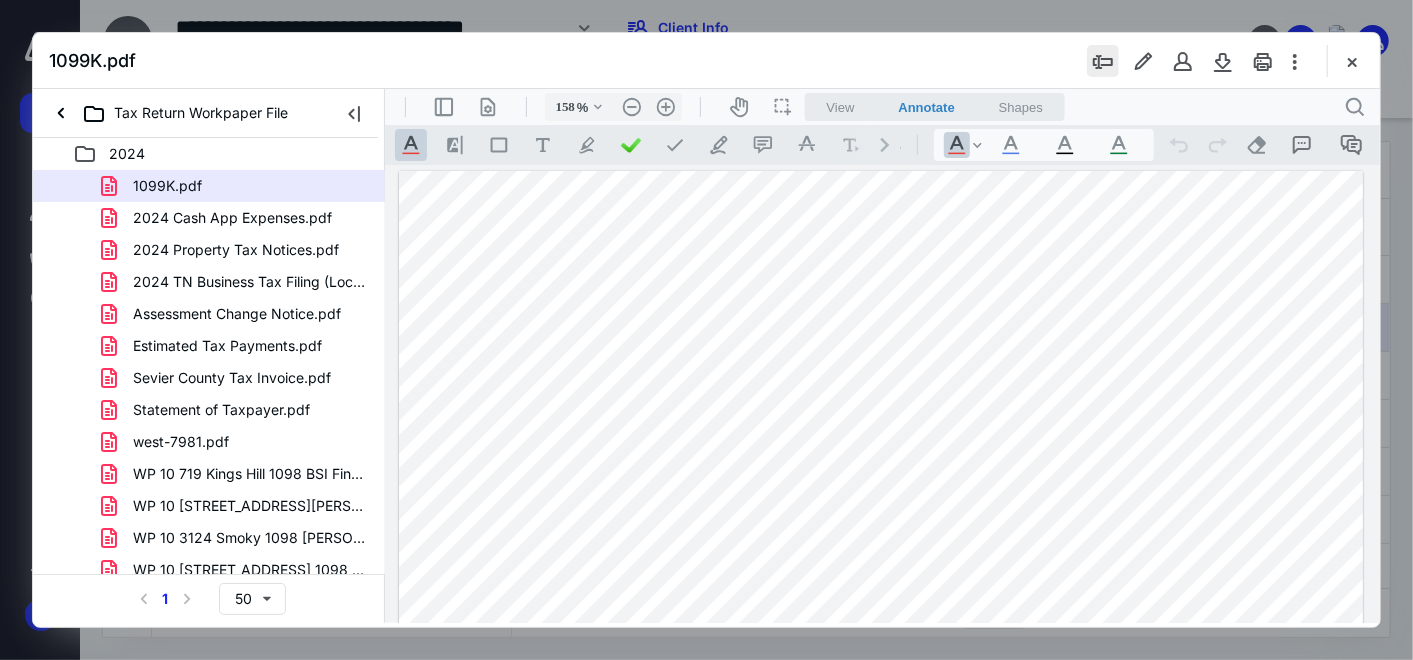 click at bounding box center [1103, 61] 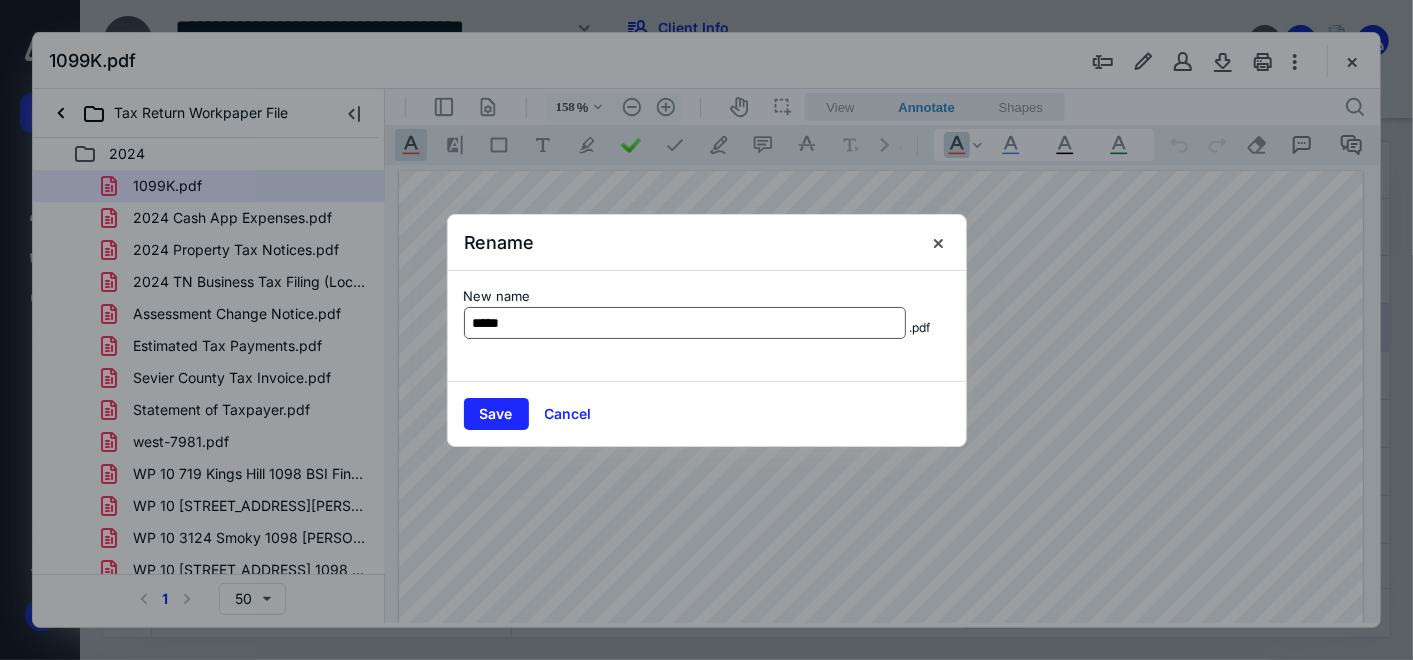 click on "*****" at bounding box center [685, 323] 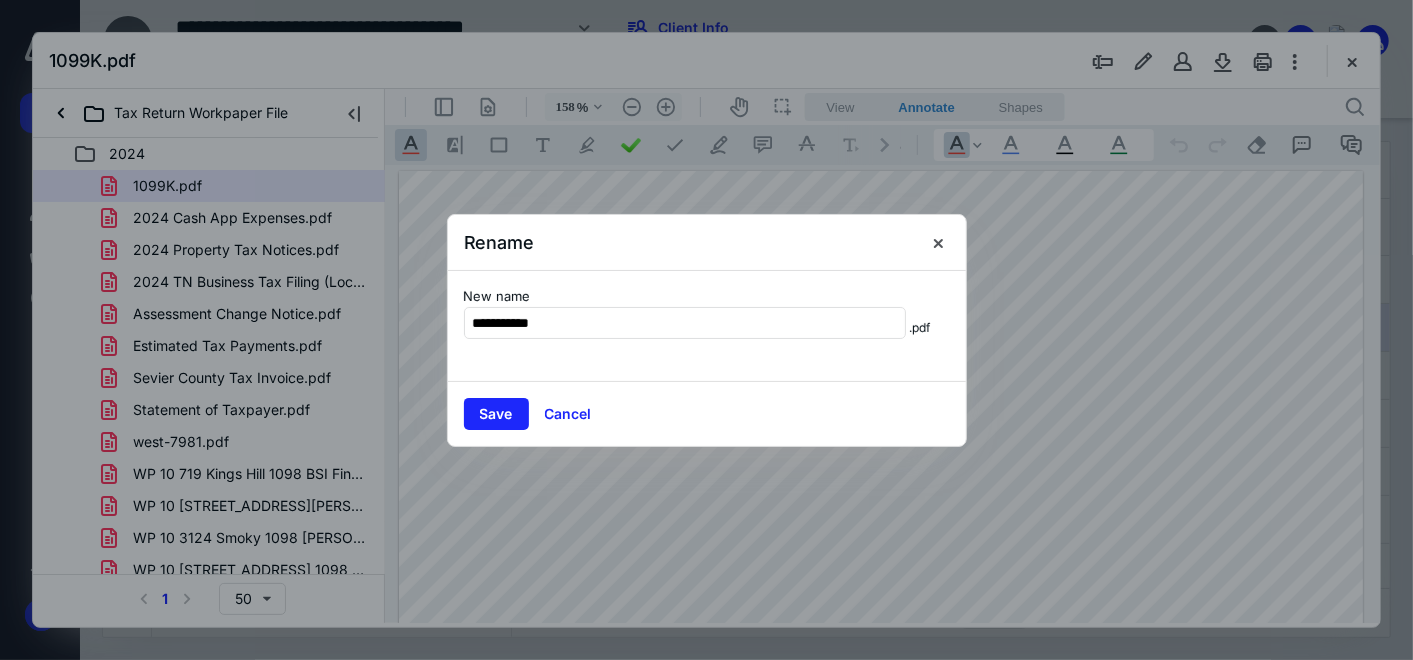 type on "**********" 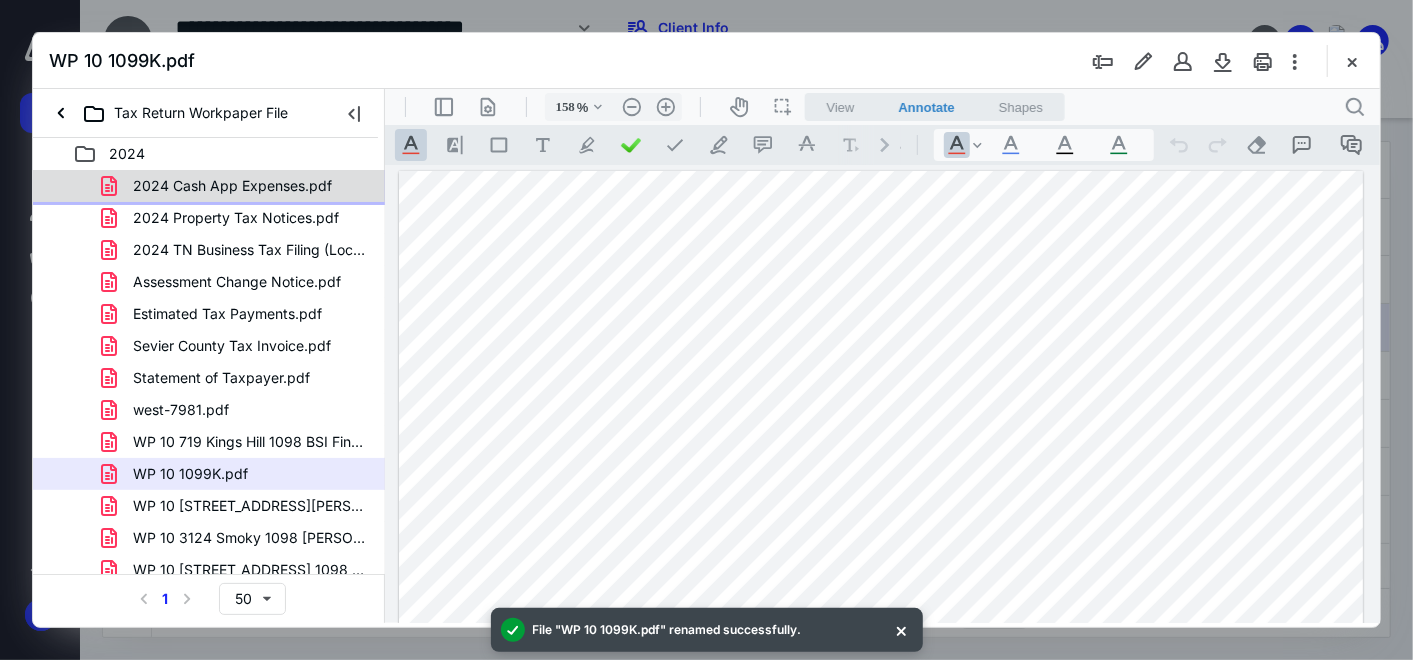 click on "2024 Cash App Expenses.pdf" at bounding box center [232, 186] 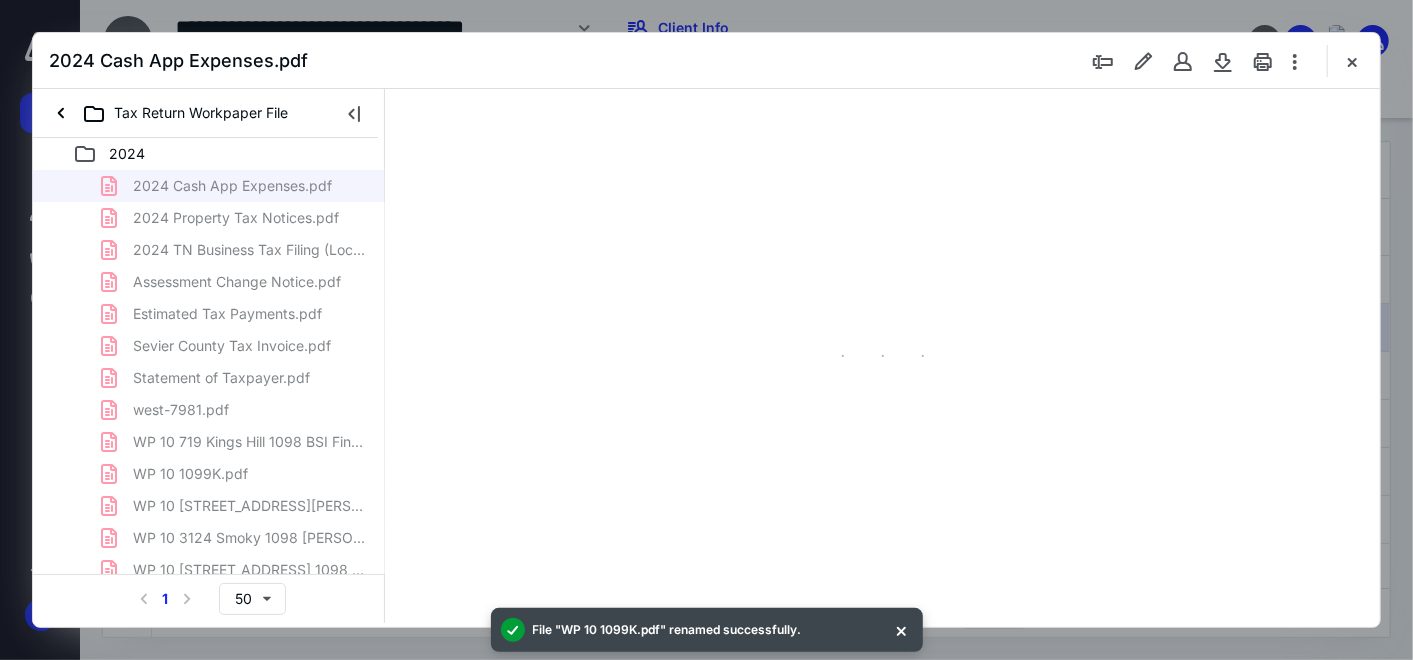 type on "159" 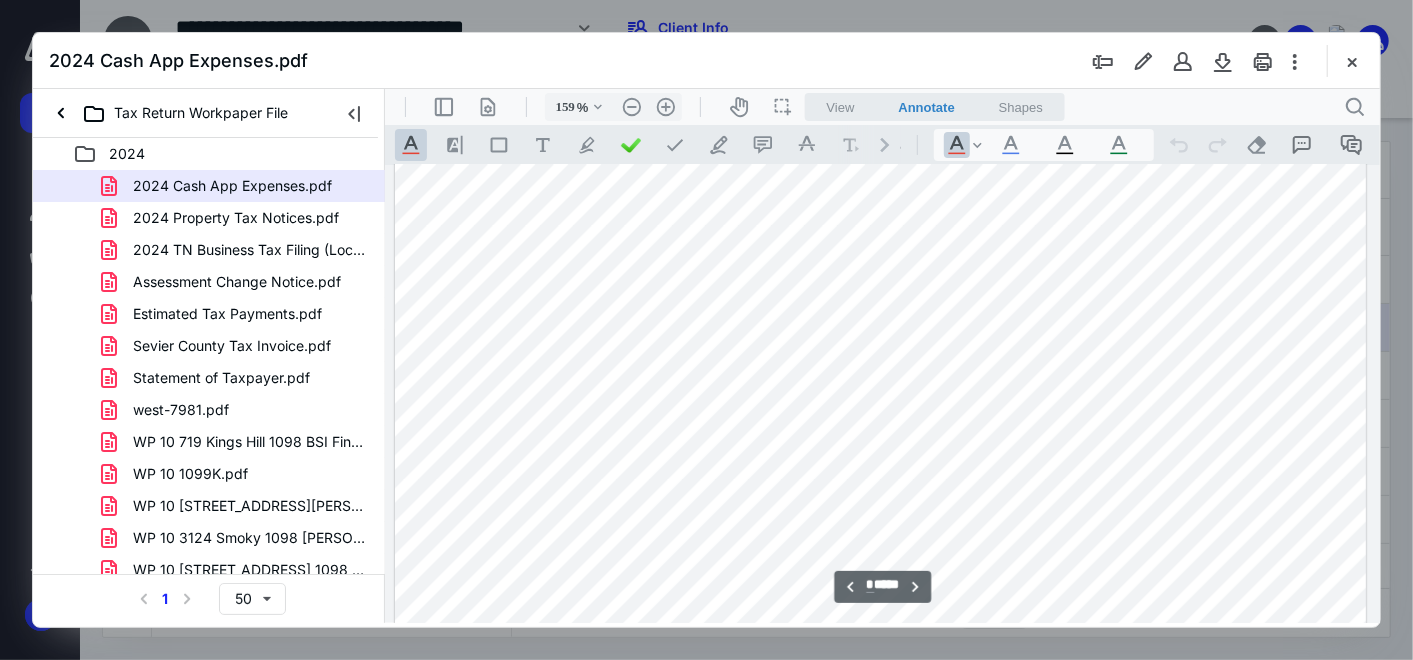 scroll, scrollTop: 2748, scrollLeft: 0, axis: vertical 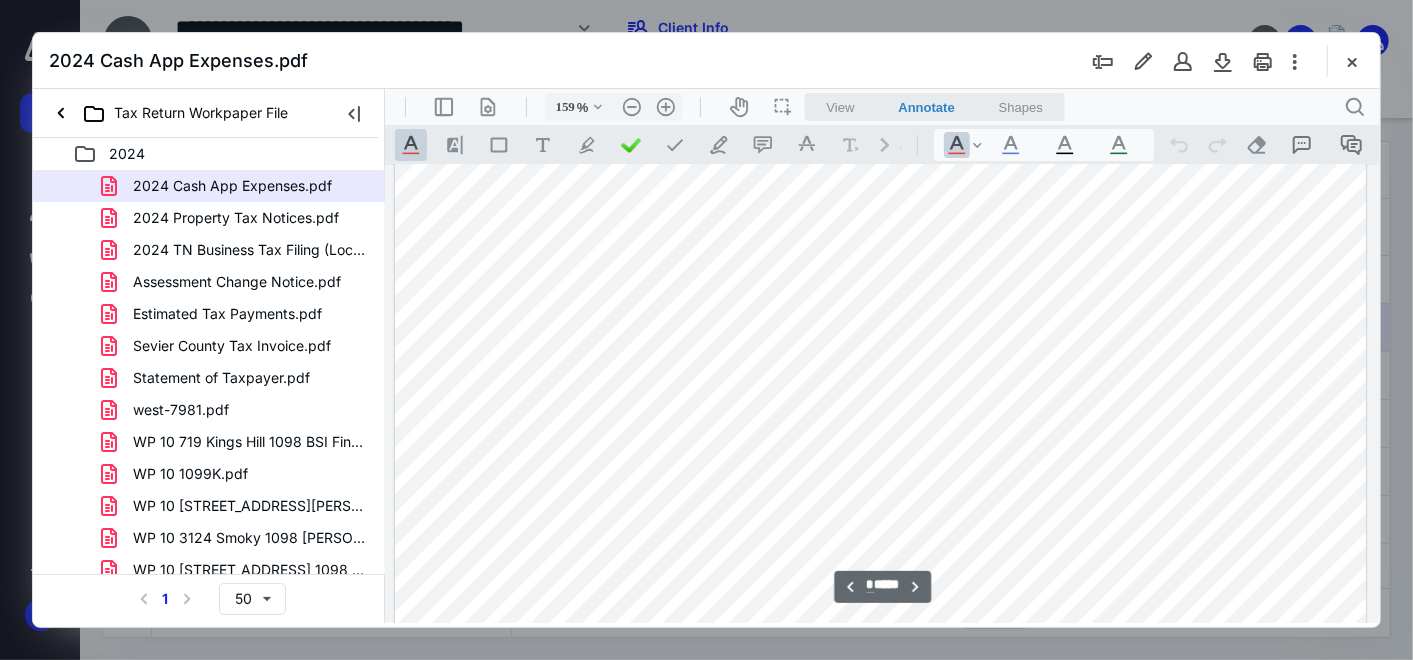 type on "*" 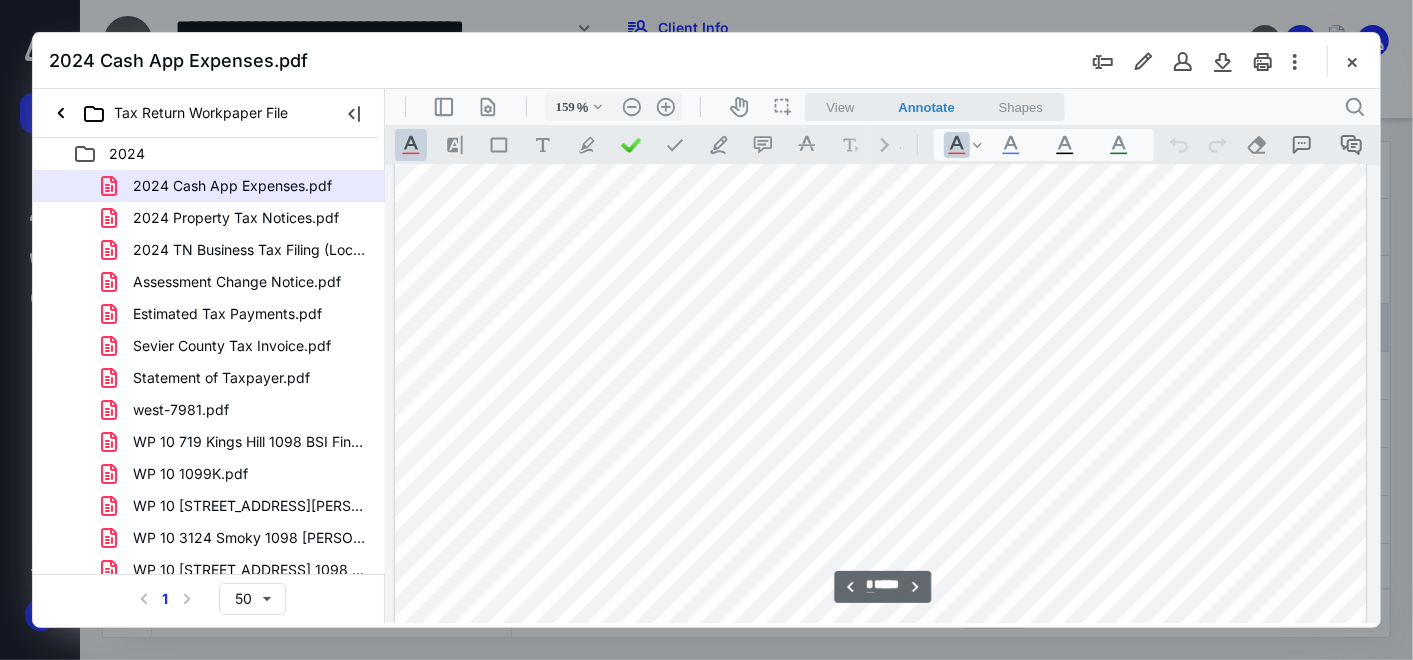 scroll, scrollTop: 4193, scrollLeft: 0, axis: vertical 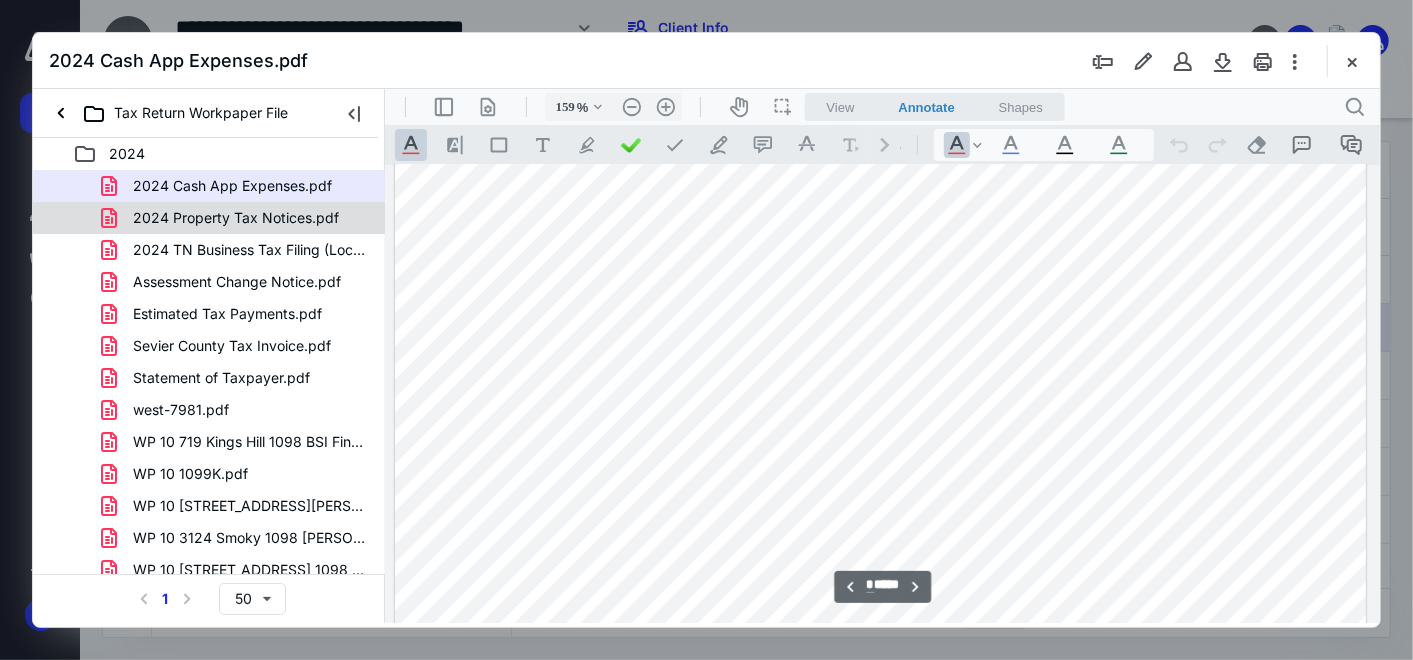 click on "2024 Property Tax Notices.pdf" at bounding box center [224, 218] 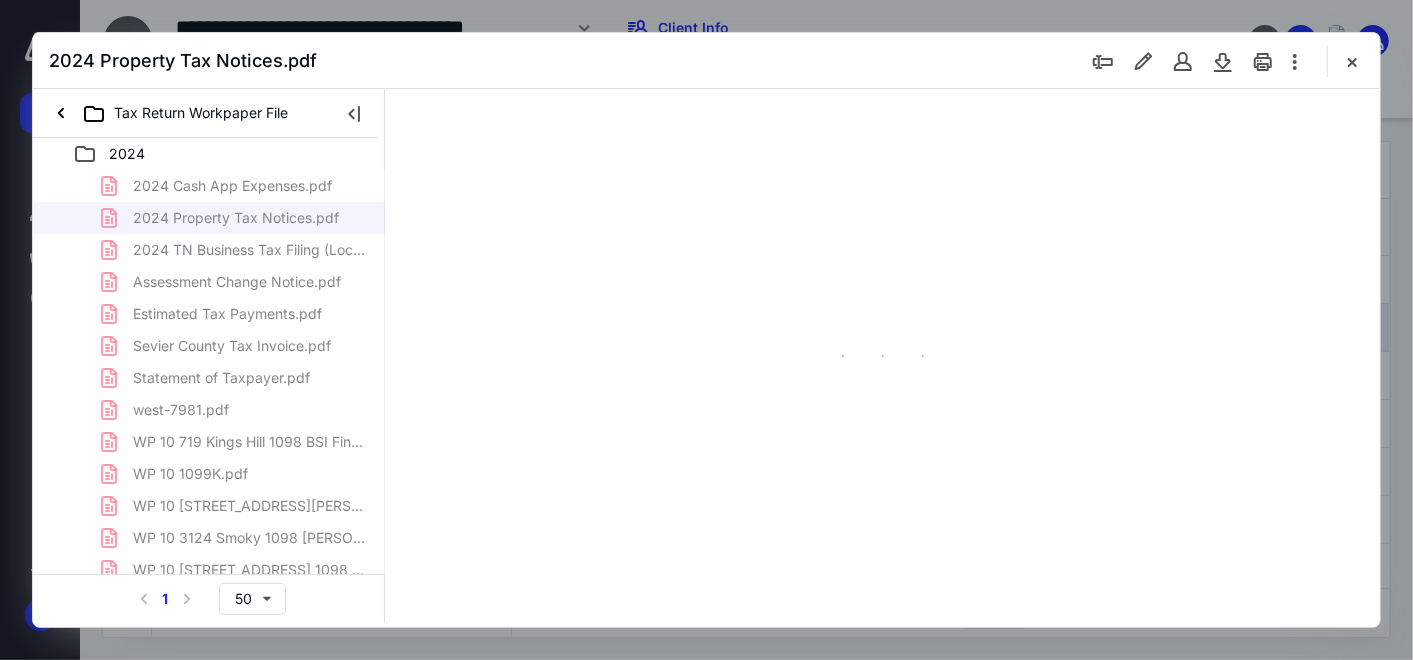 type on "159" 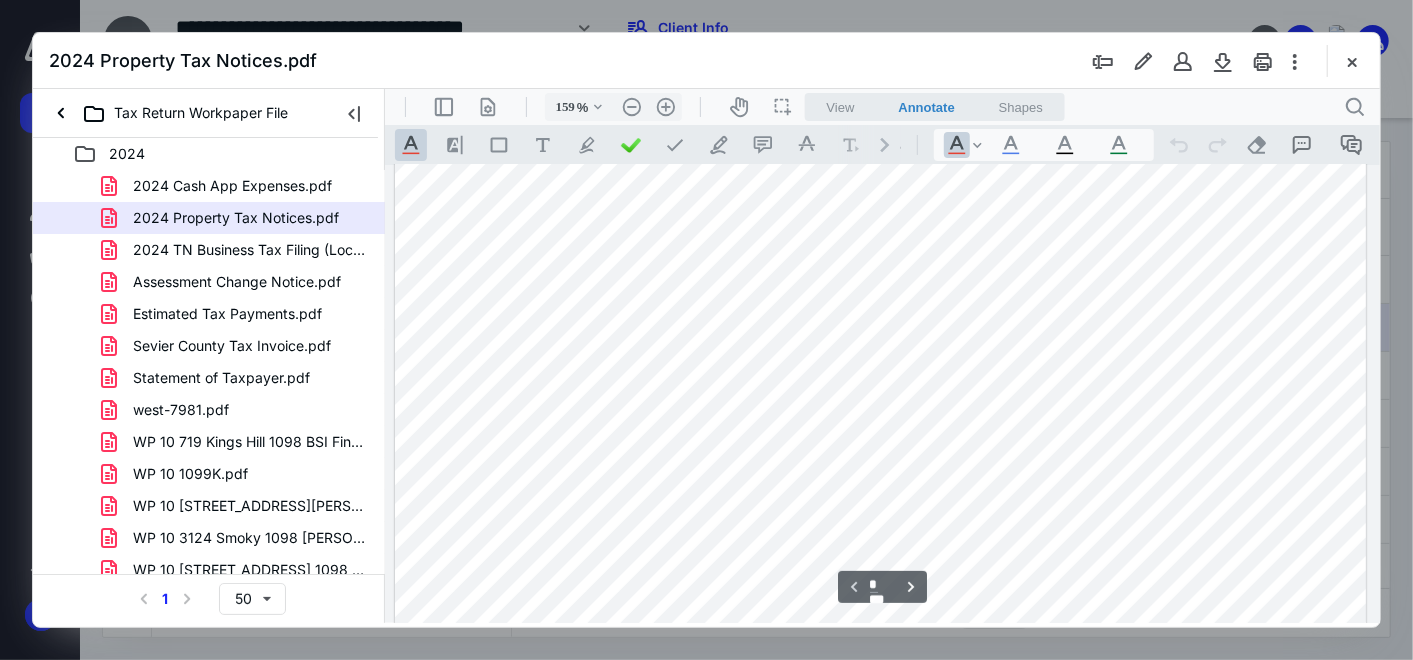 scroll, scrollTop: 0, scrollLeft: 0, axis: both 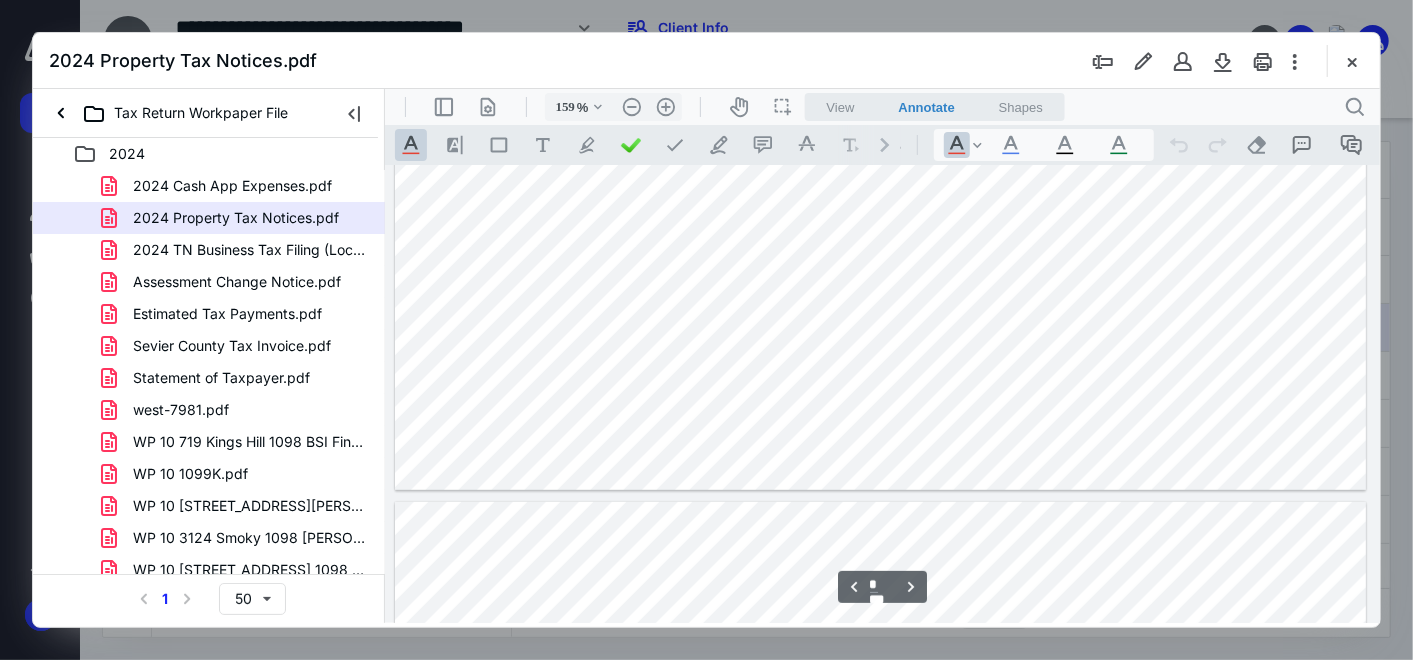 type on "*" 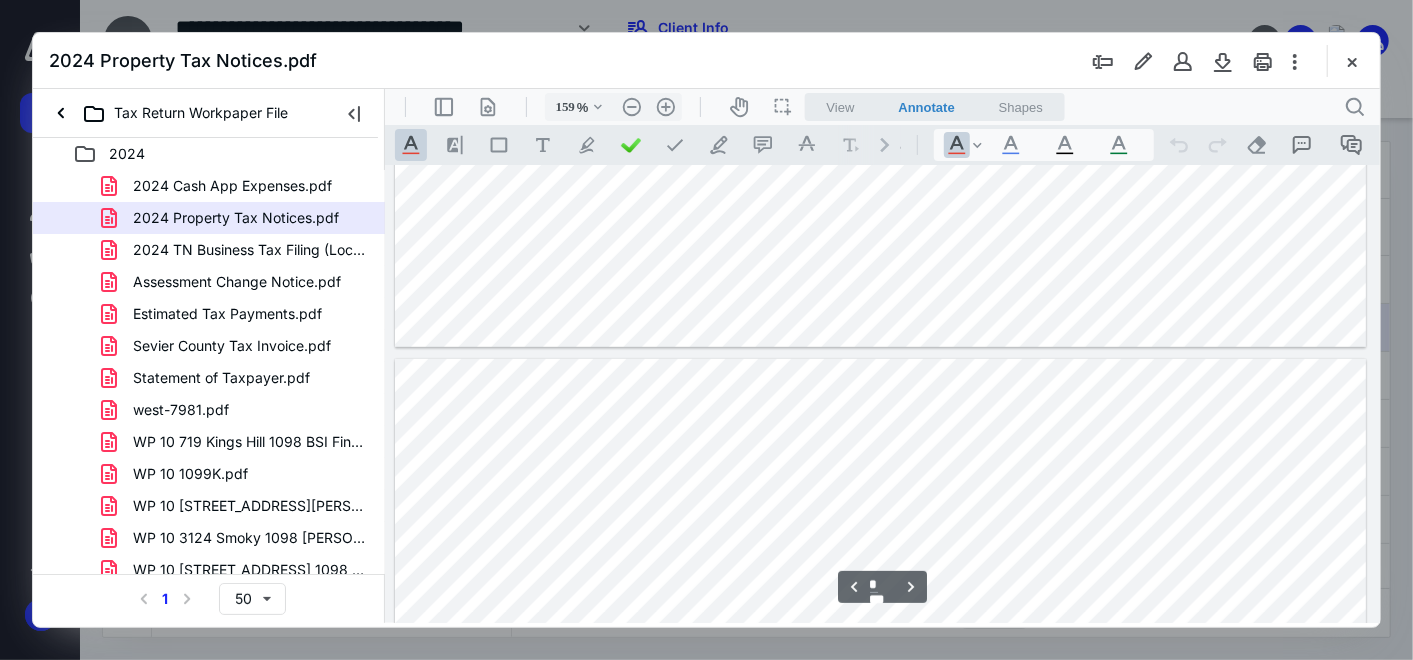 scroll, scrollTop: 5777, scrollLeft: 0, axis: vertical 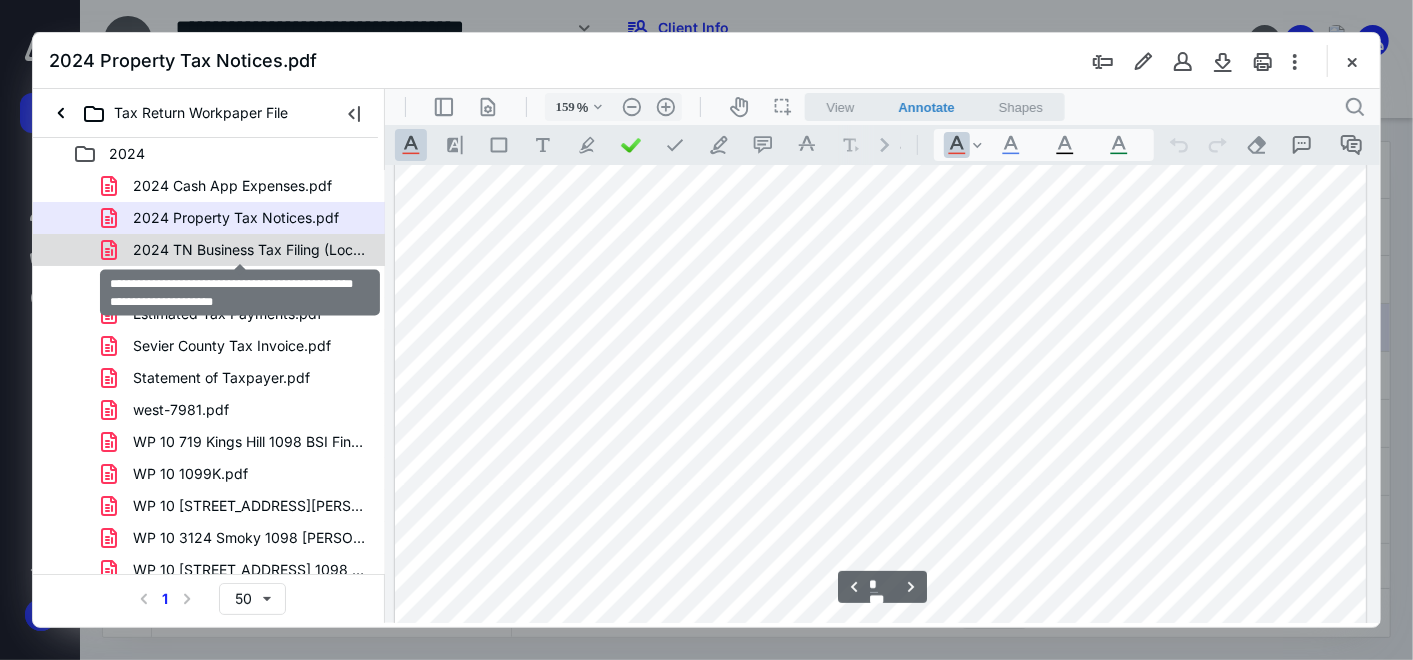 click on "2024 TN Business Tax Filing (Local business tax)(signed_[DATE]).pdf" at bounding box center [249, 250] 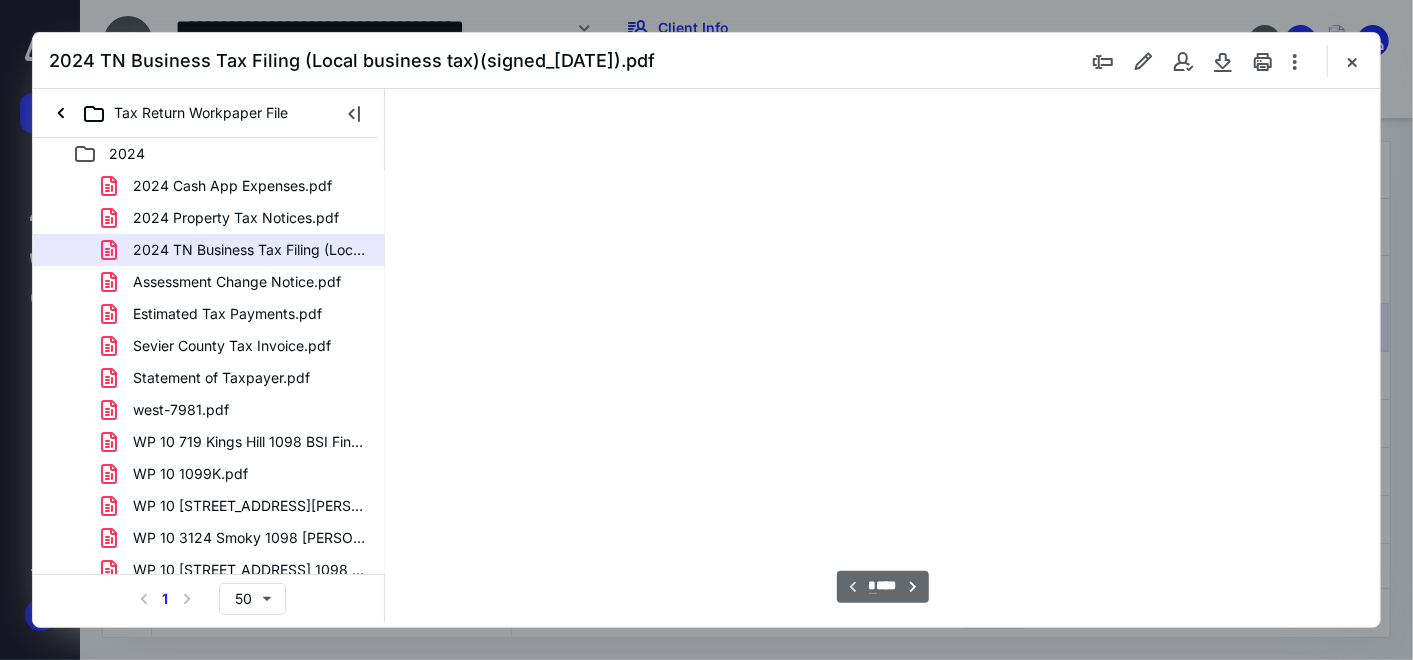 scroll, scrollTop: 82, scrollLeft: 0, axis: vertical 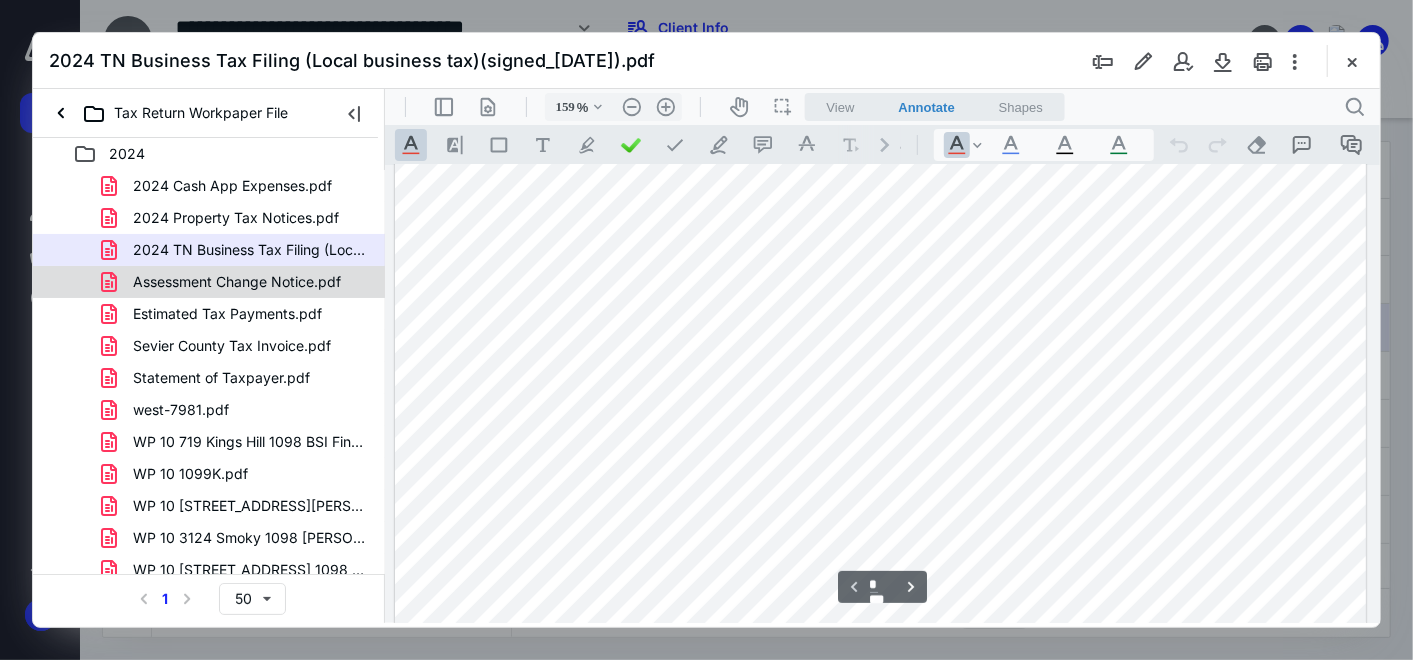 click on "Assessment Change Notice.pdf" at bounding box center (209, 282) 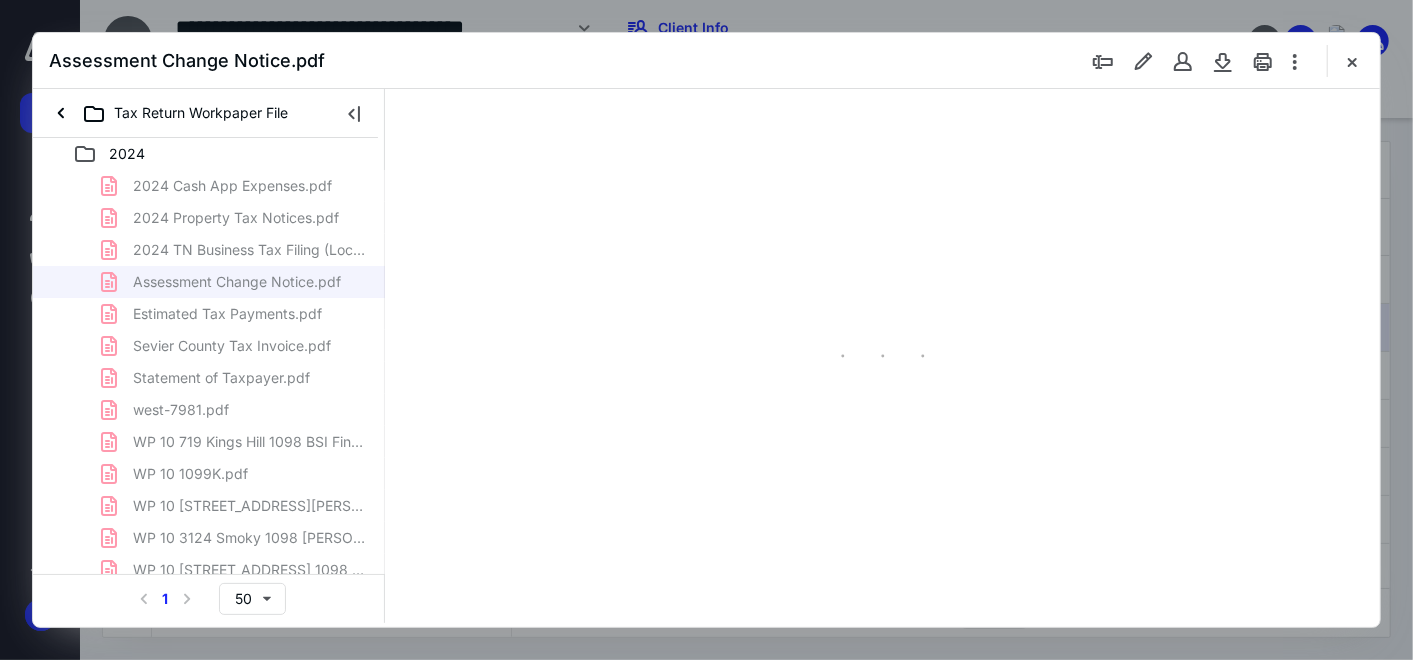 scroll, scrollTop: 0, scrollLeft: 0, axis: both 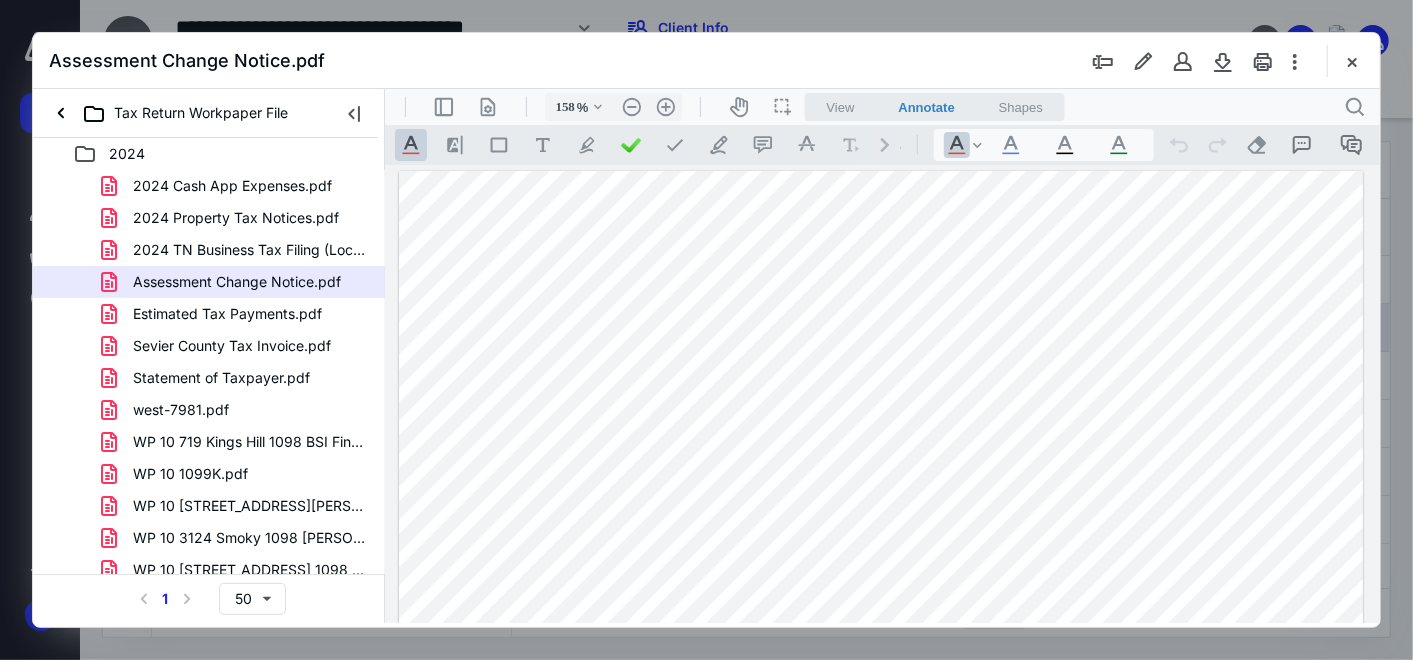 click on "Statement of Taxpayer.pdf" at bounding box center [221, 378] 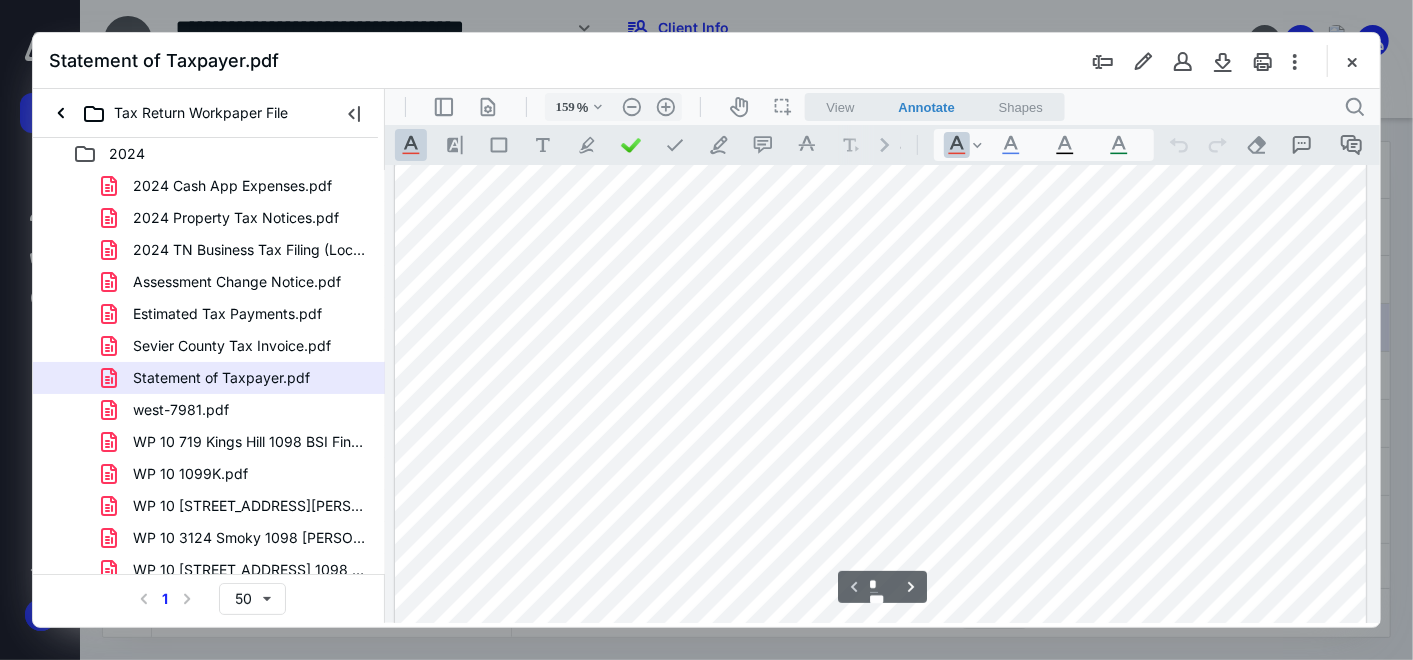 scroll, scrollTop: 304, scrollLeft: 0, axis: vertical 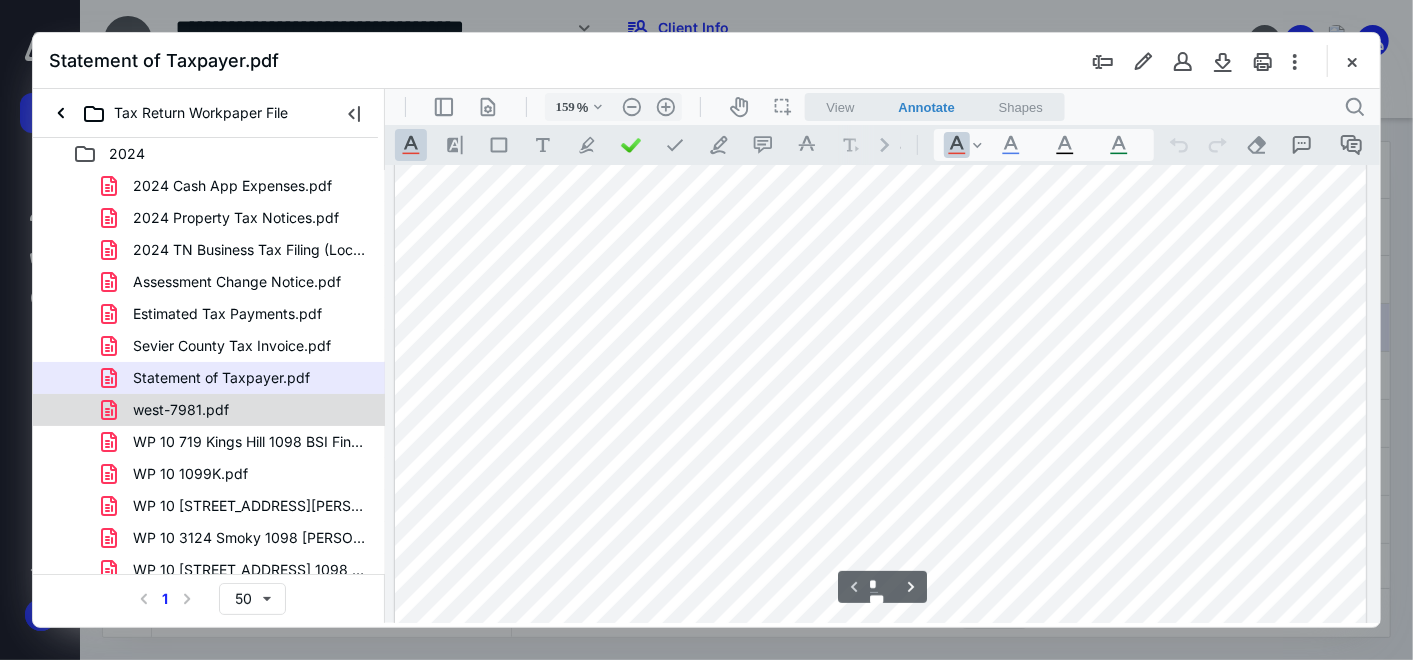 click on "west-7981.pdf" at bounding box center [181, 410] 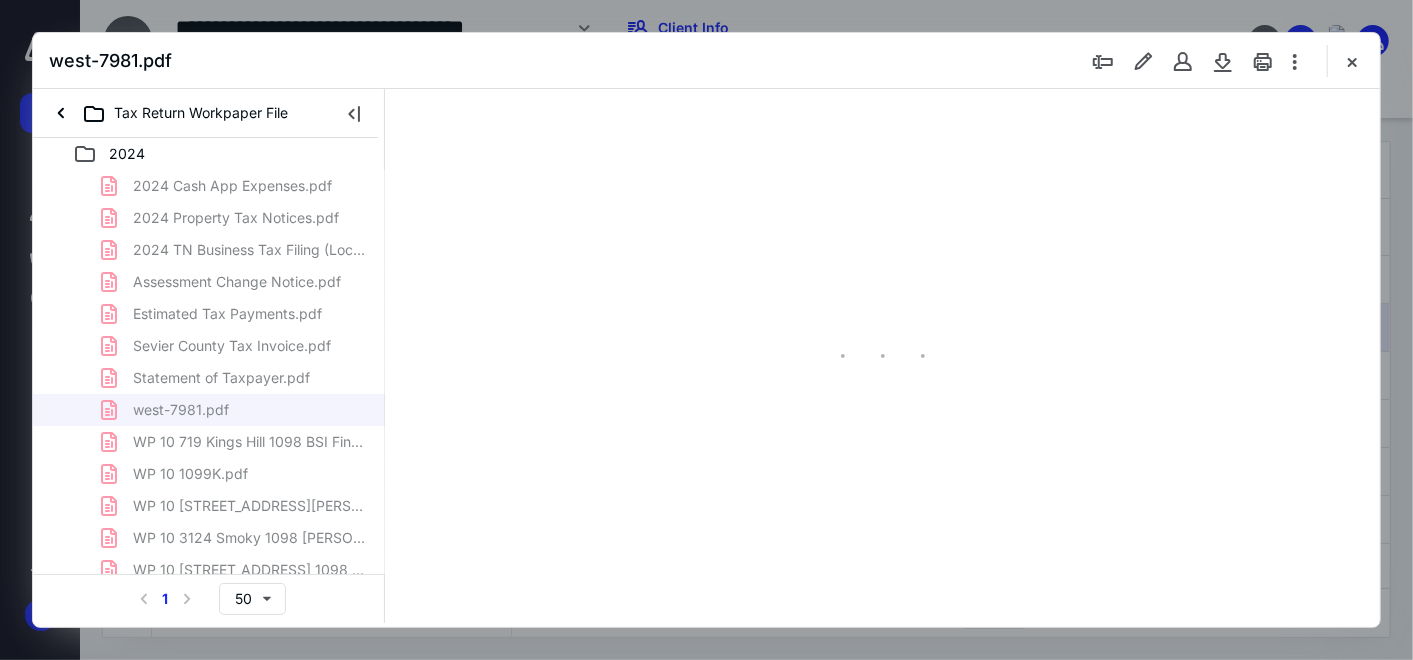 type on "158" 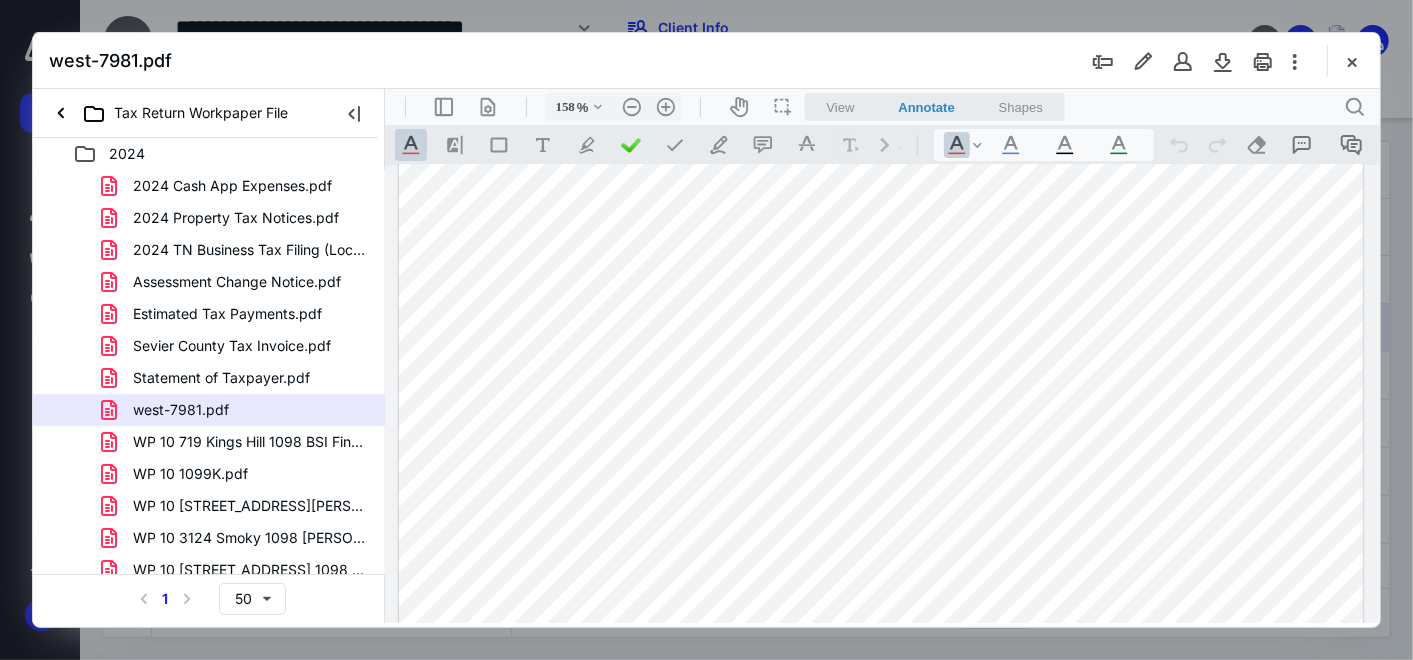 scroll, scrollTop: 0, scrollLeft: 0, axis: both 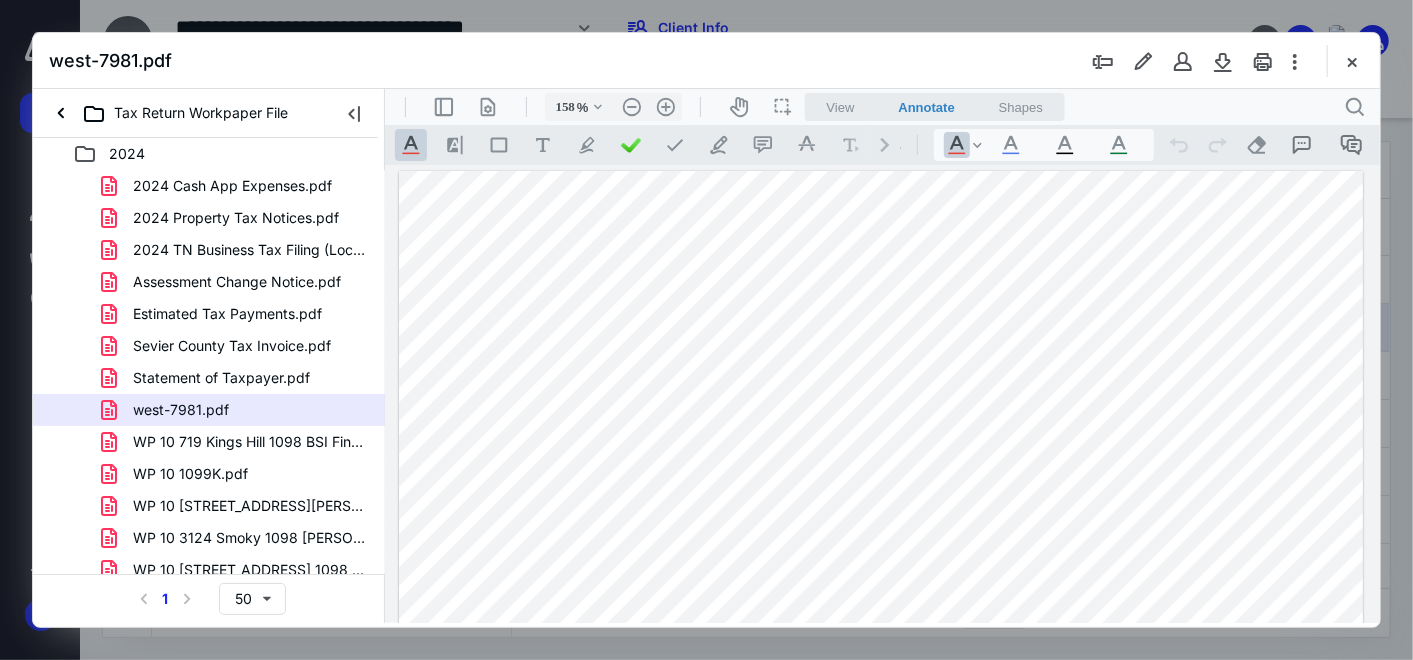 drag, startPoint x: 1348, startPoint y: 62, endPoint x: 1328, endPoint y: 151, distance: 91.21951 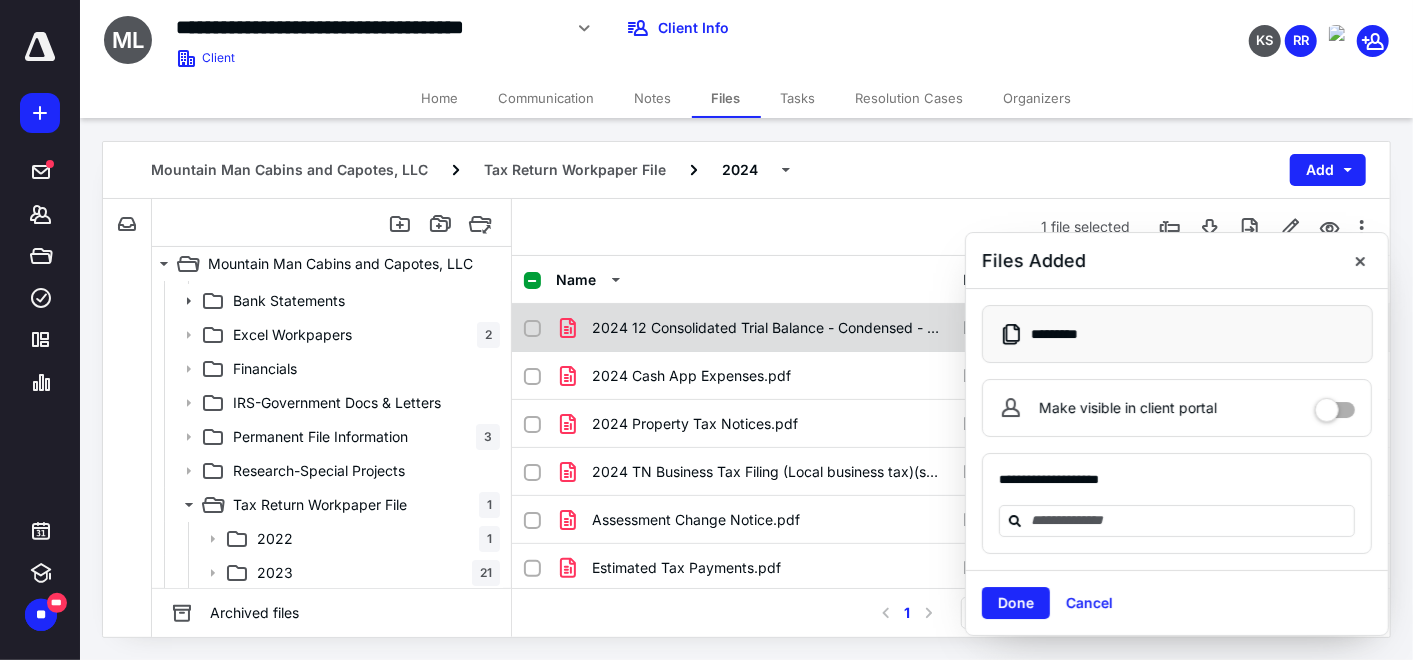 click on "2024 12 Consolidated Trial Balance - Condensed - MOU2877.pdf" at bounding box center (765, 328) 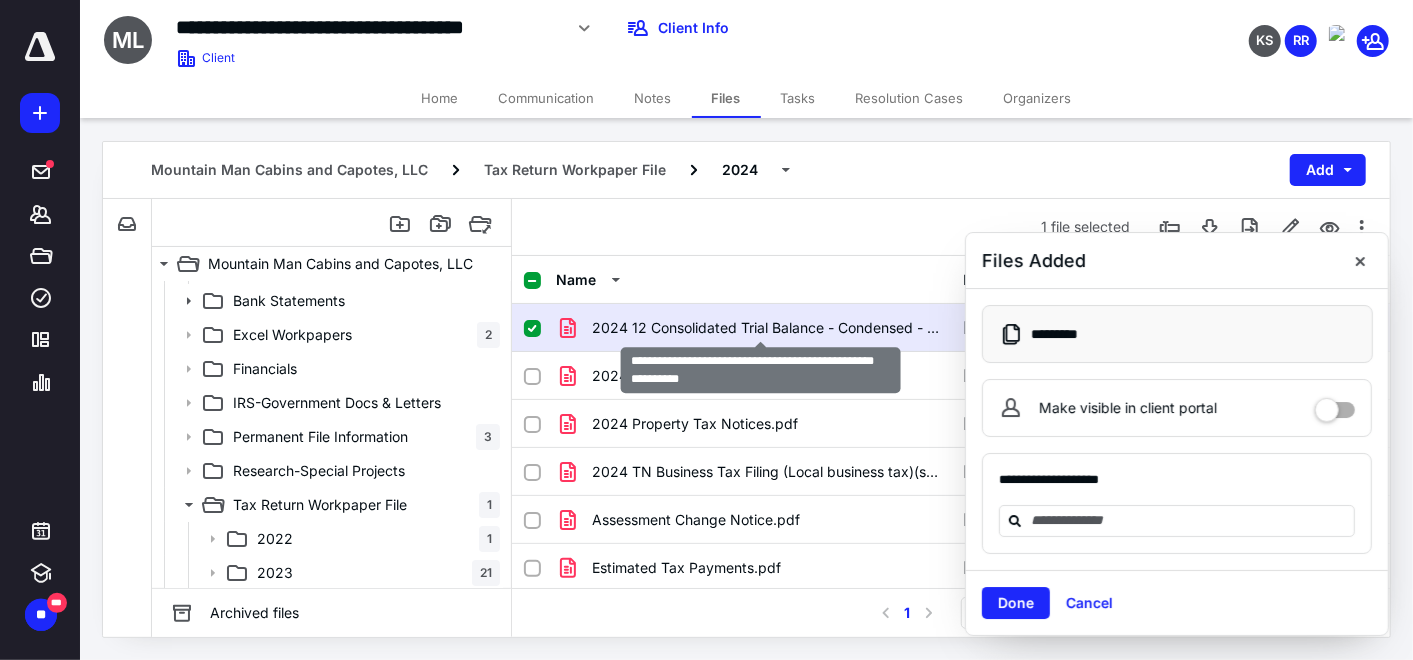 click on "2024 12 Consolidated Trial Balance - Condensed - MOU2877.pdf" at bounding box center (765, 328) 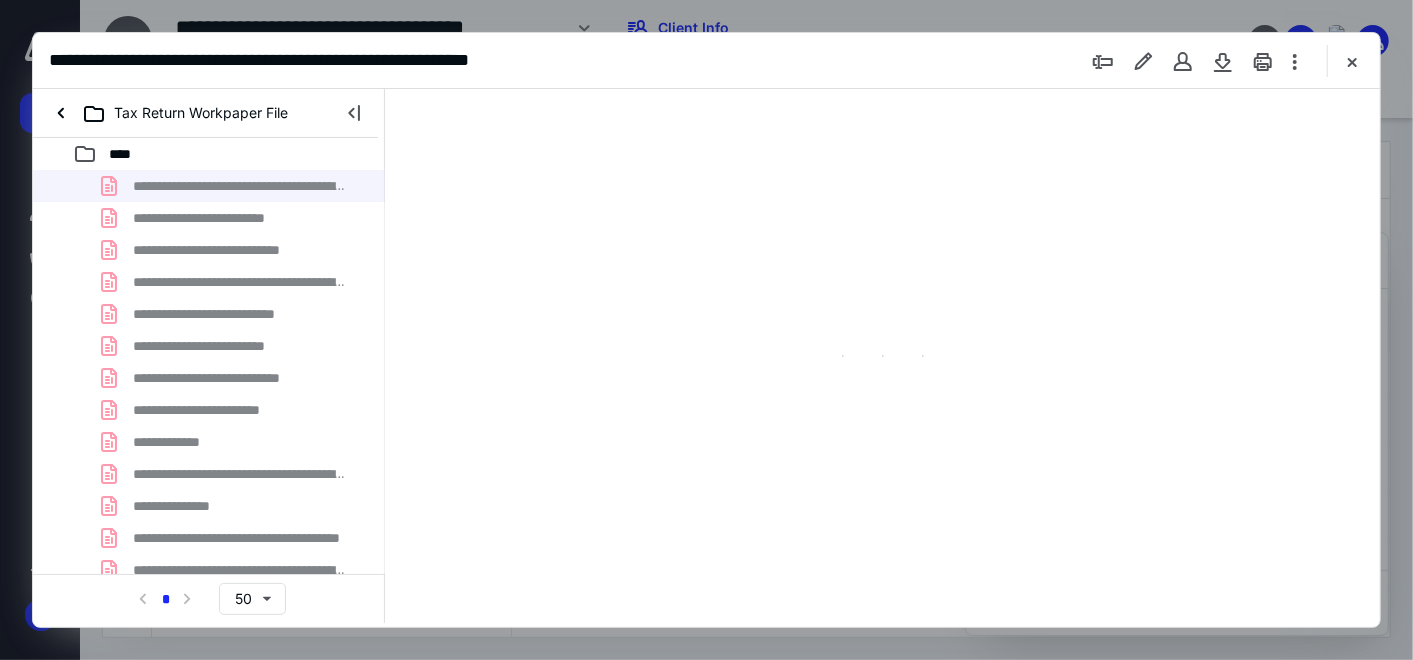 scroll, scrollTop: 0, scrollLeft: 0, axis: both 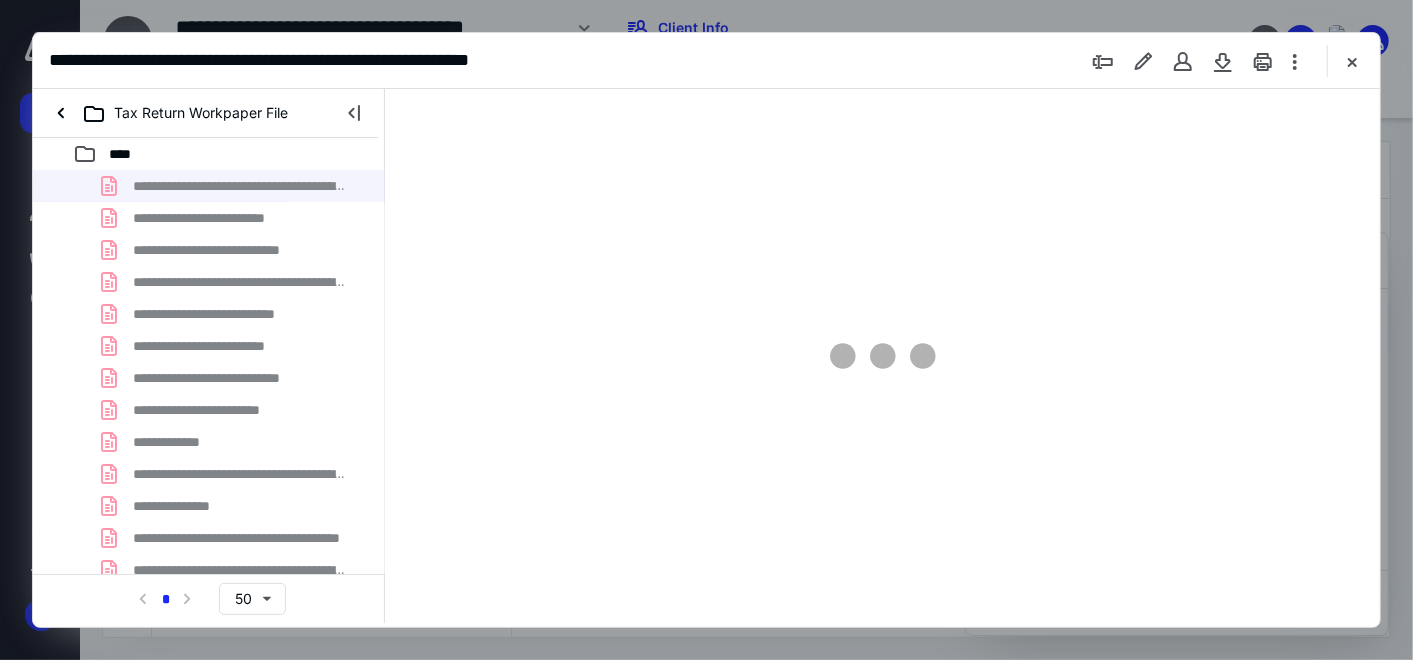 type on "124" 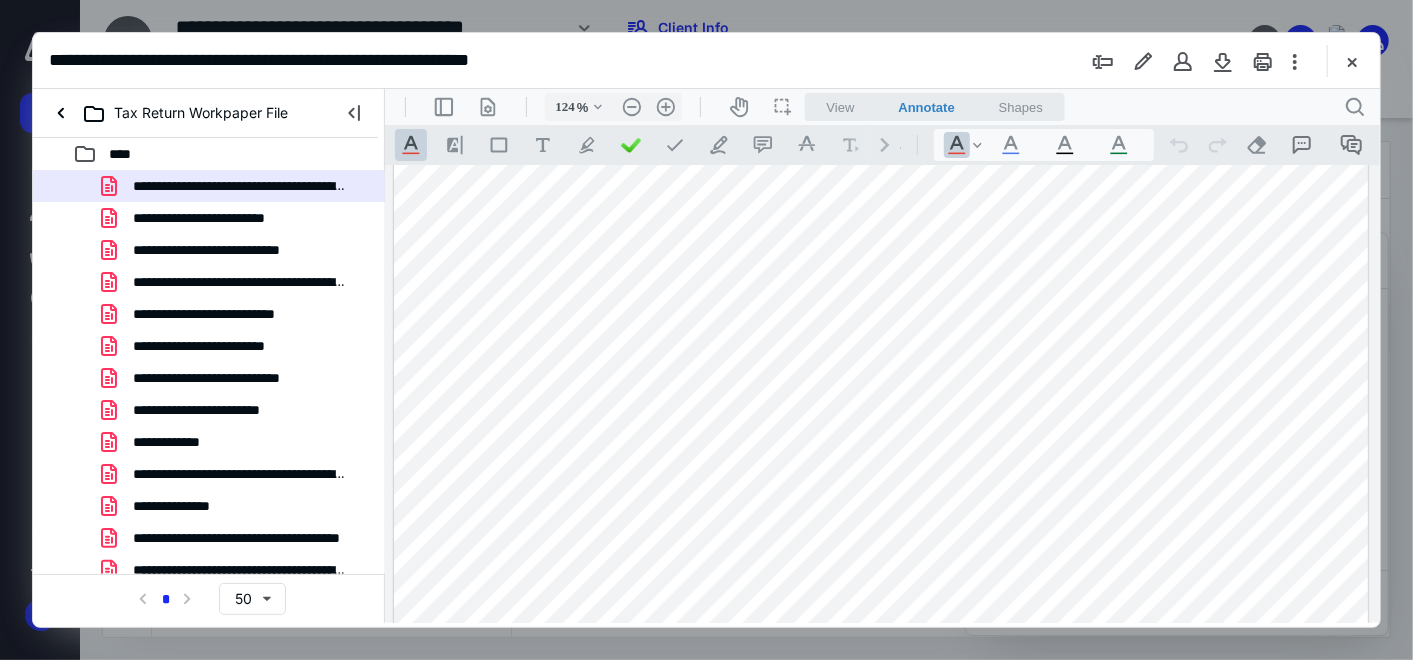 scroll, scrollTop: 304, scrollLeft: 0, axis: vertical 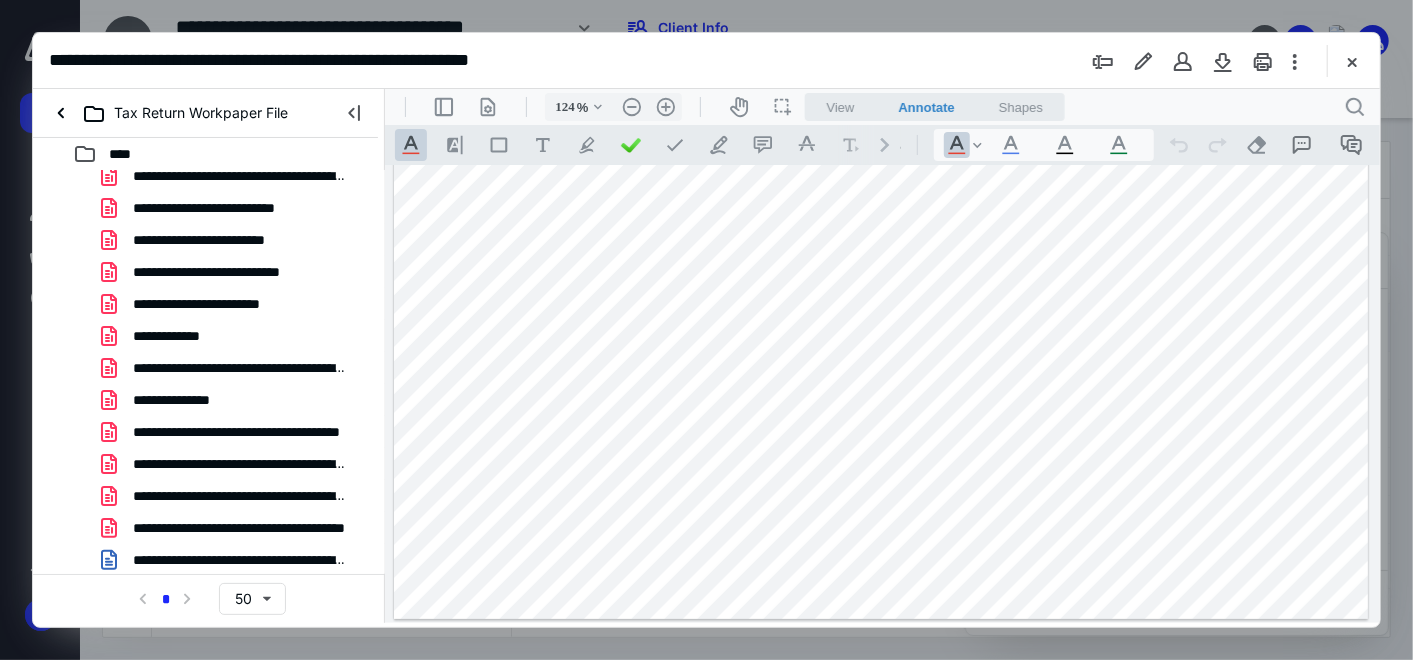 click at bounding box center (880, 241) 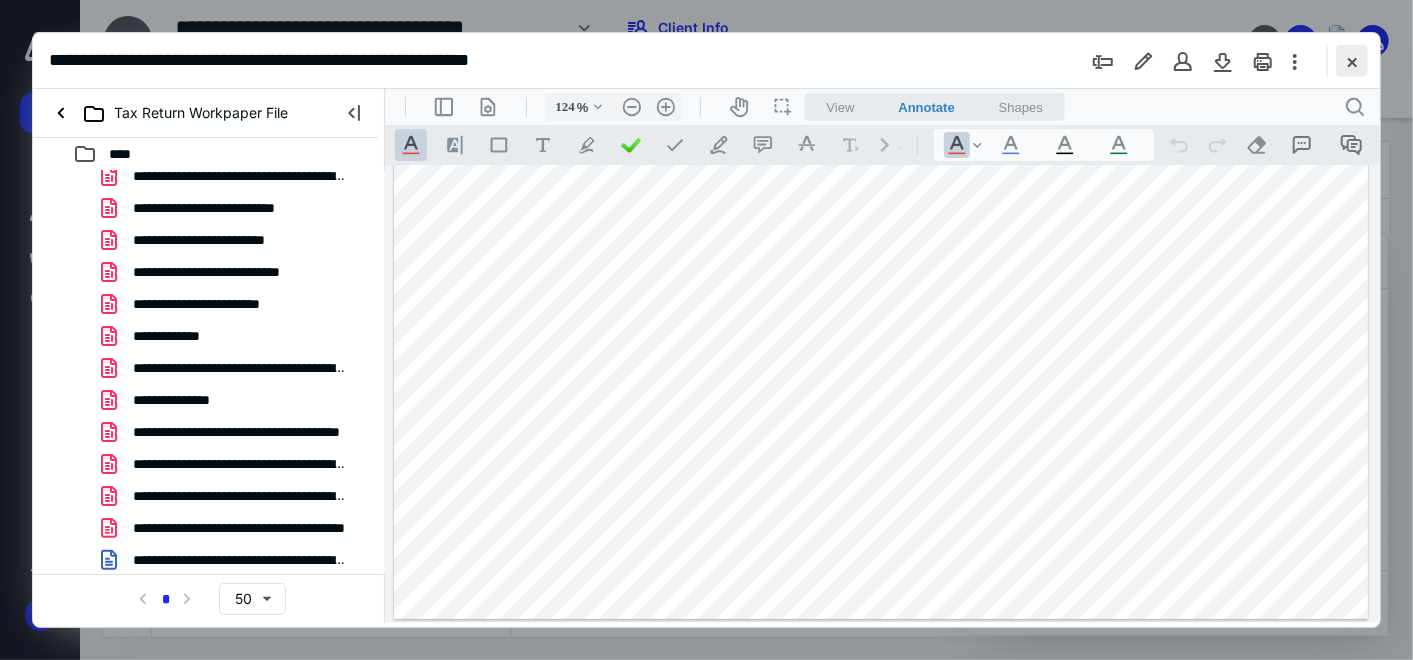 click at bounding box center (1352, 61) 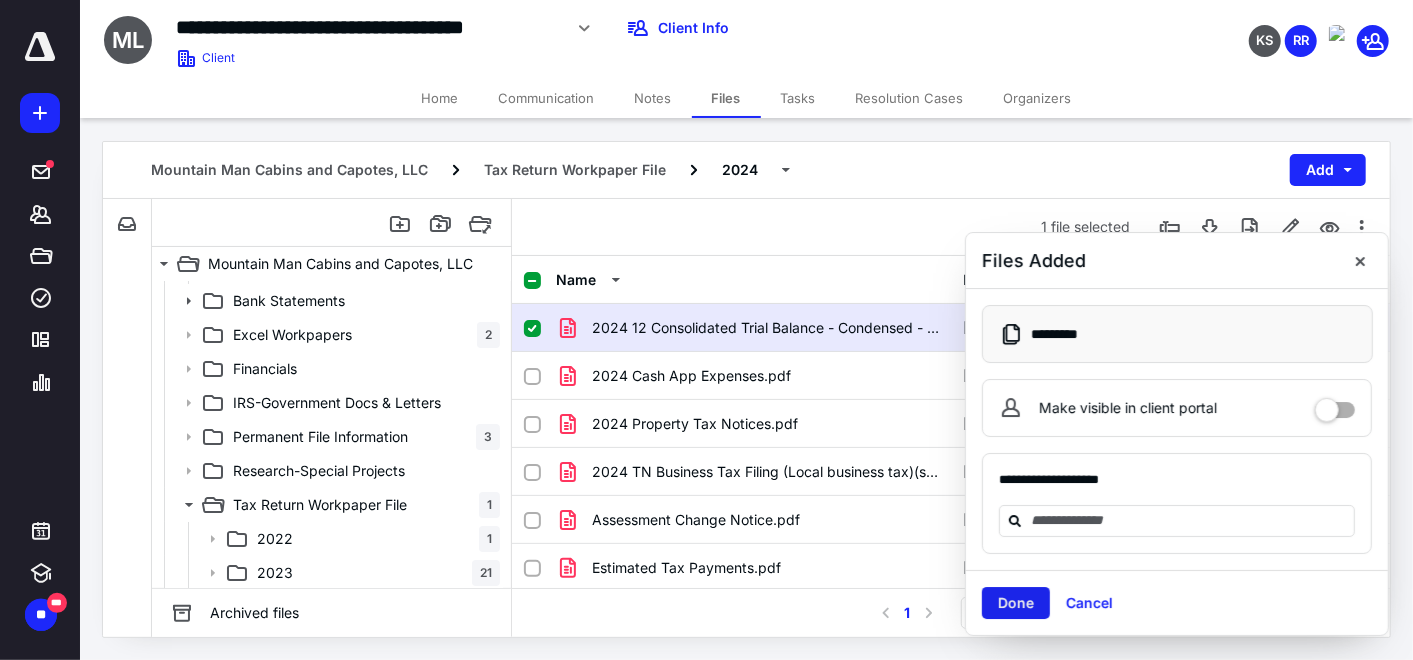 click on "Done" at bounding box center (1016, 603) 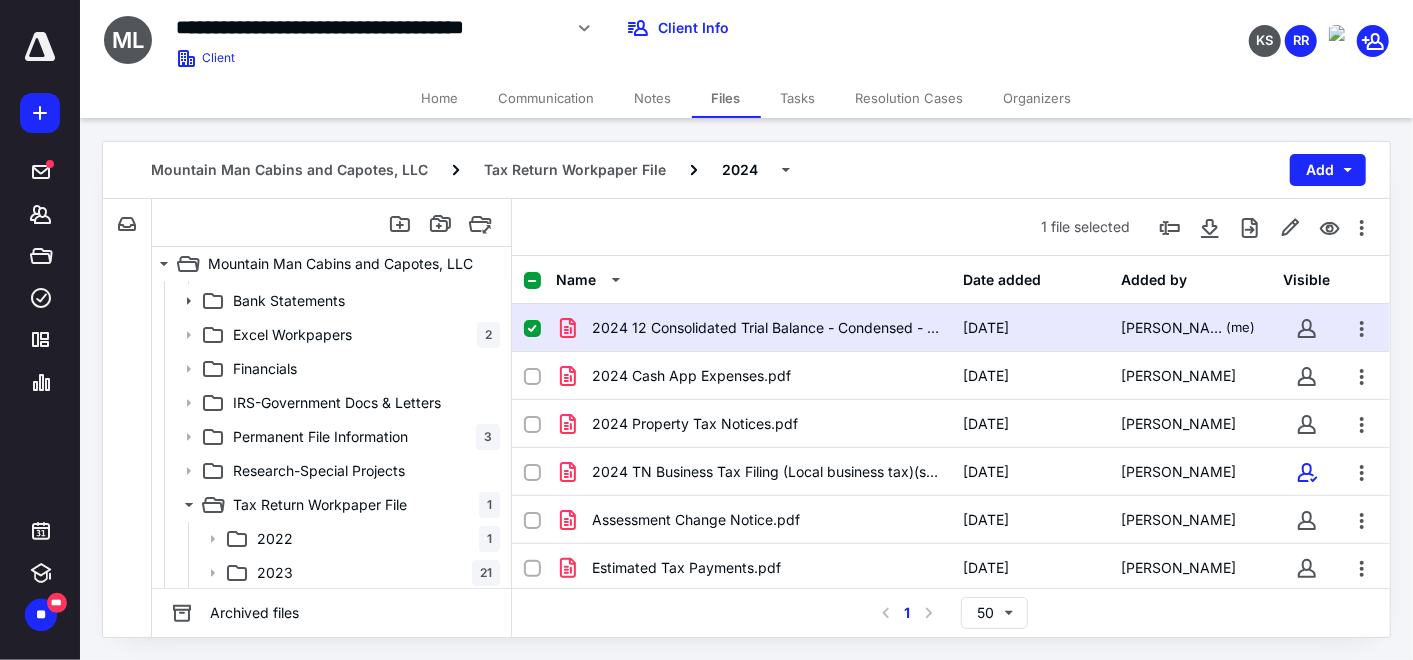 click on "Home" at bounding box center [440, 98] 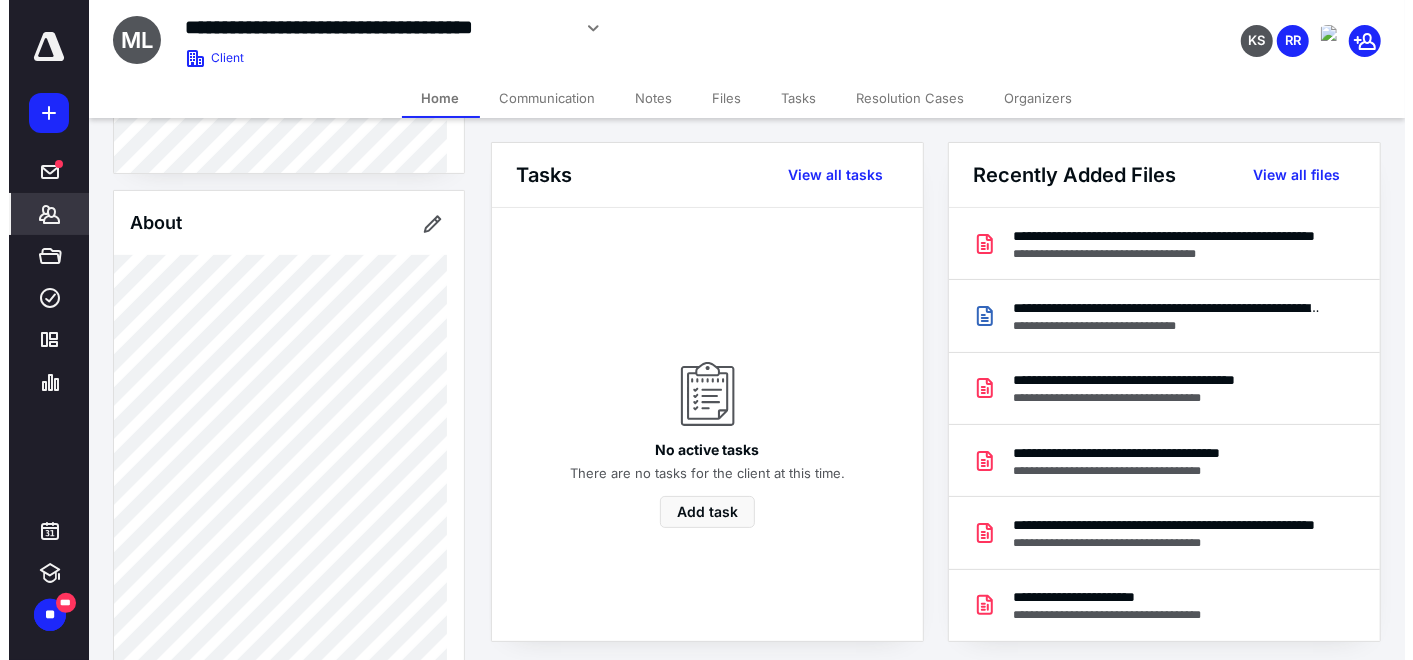 scroll, scrollTop: 925, scrollLeft: 0, axis: vertical 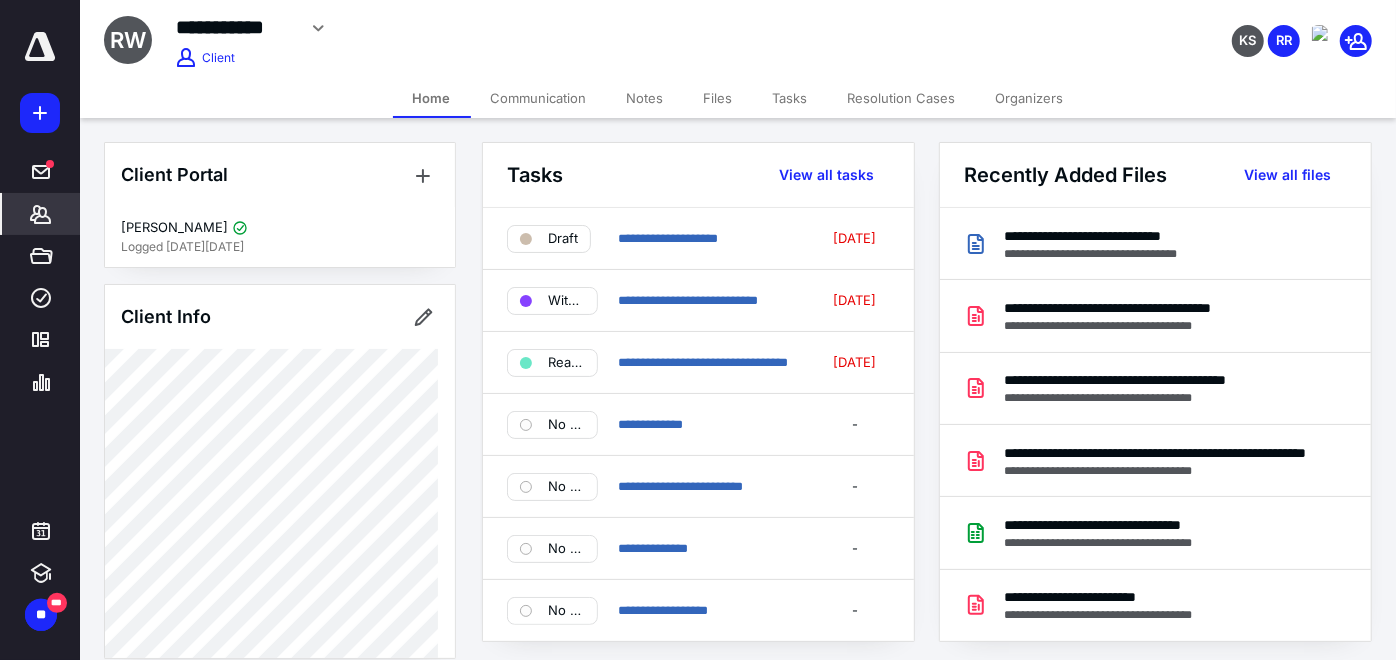 click on "Files" at bounding box center (718, 98) 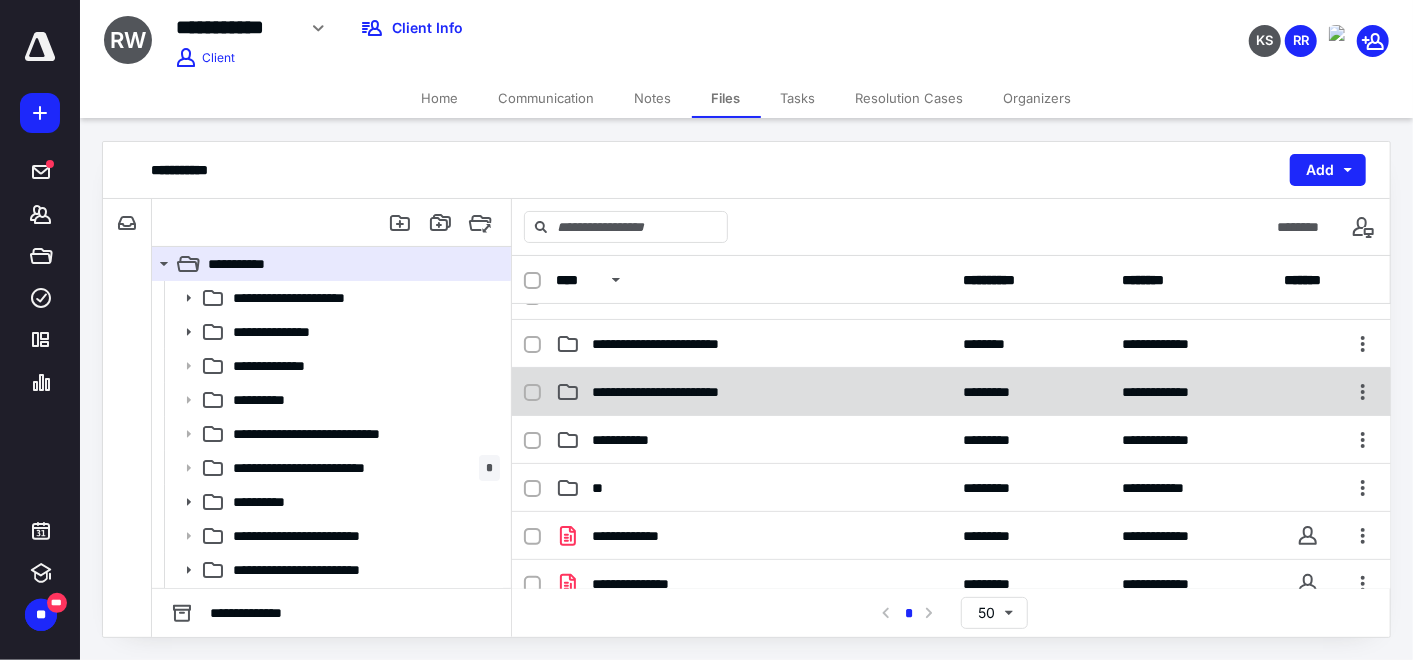 scroll, scrollTop: 333, scrollLeft: 0, axis: vertical 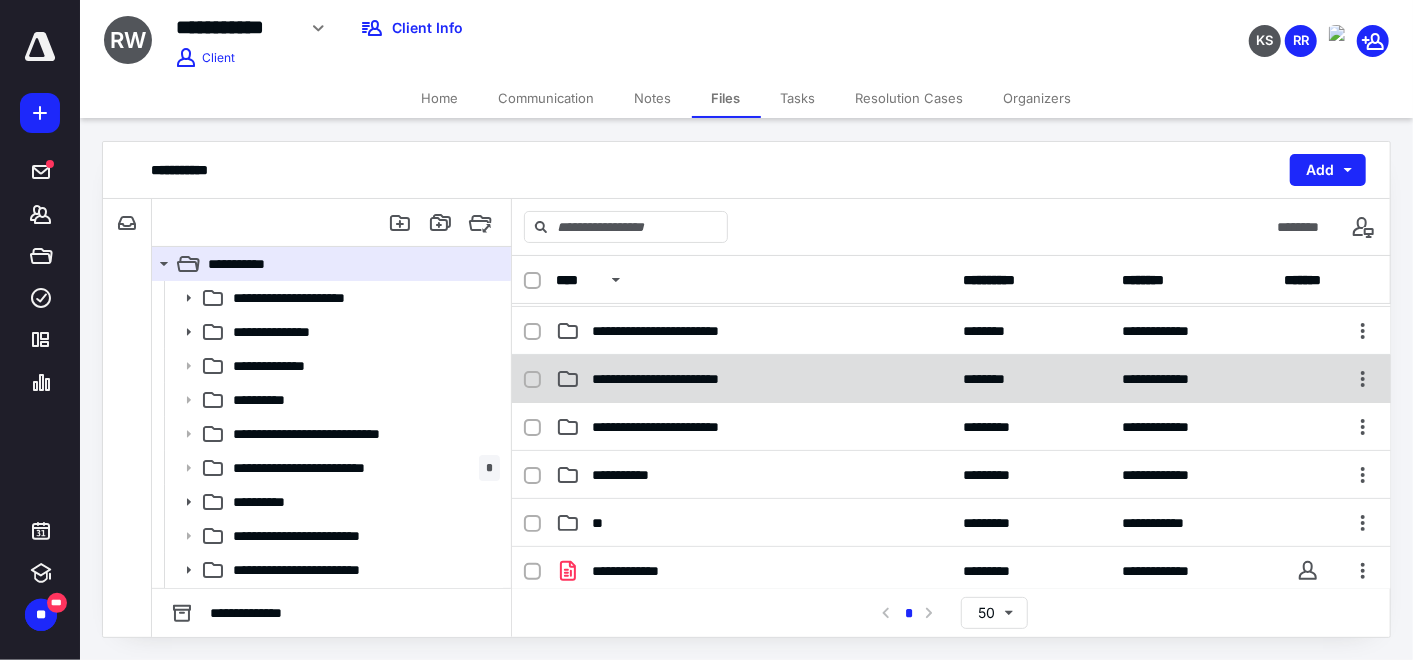 click on "**********" at bounding box center [679, 379] 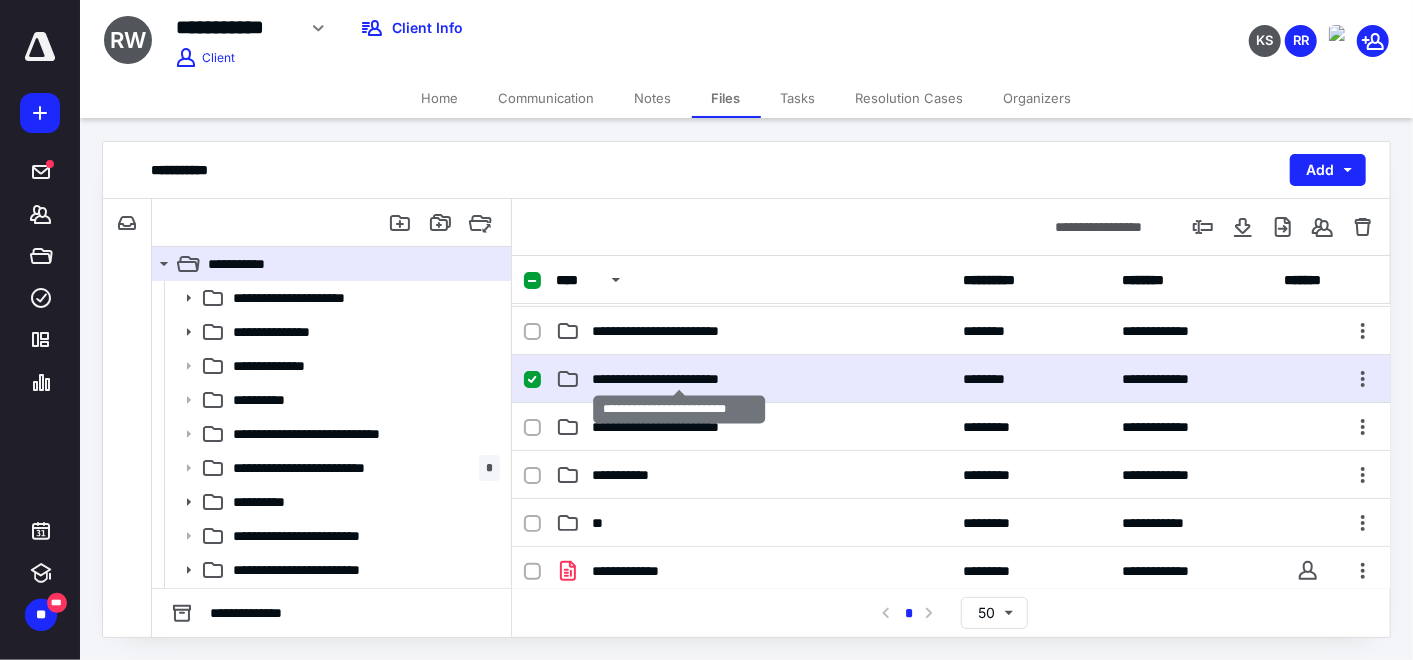 click on "**********" at bounding box center (679, 379) 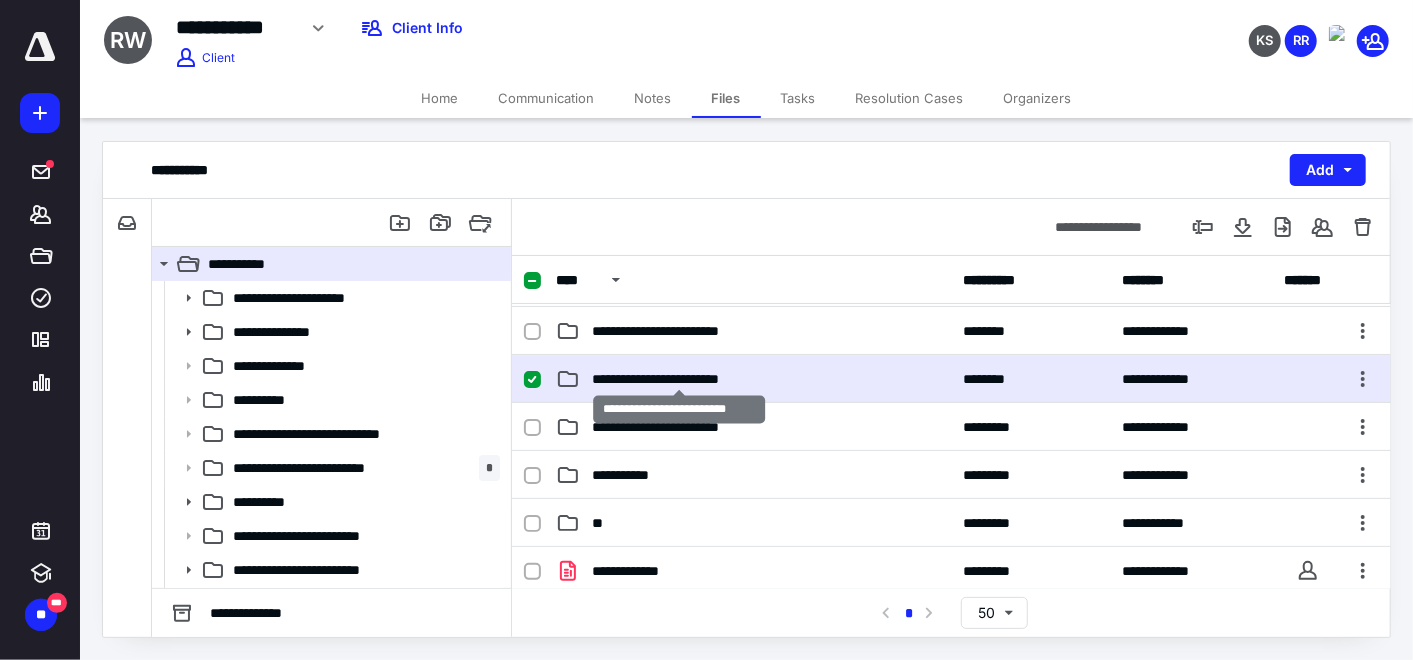 scroll, scrollTop: 0, scrollLeft: 0, axis: both 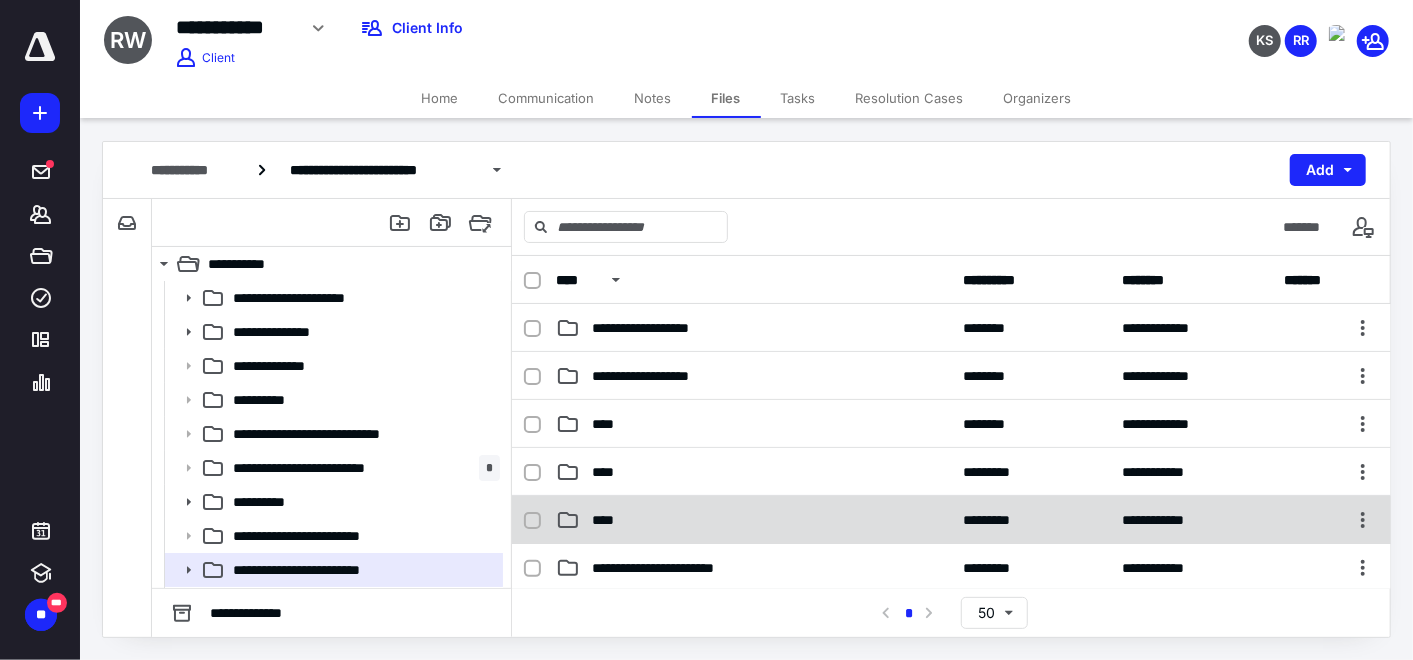 click on "**********" at bounding box center (951, 520) 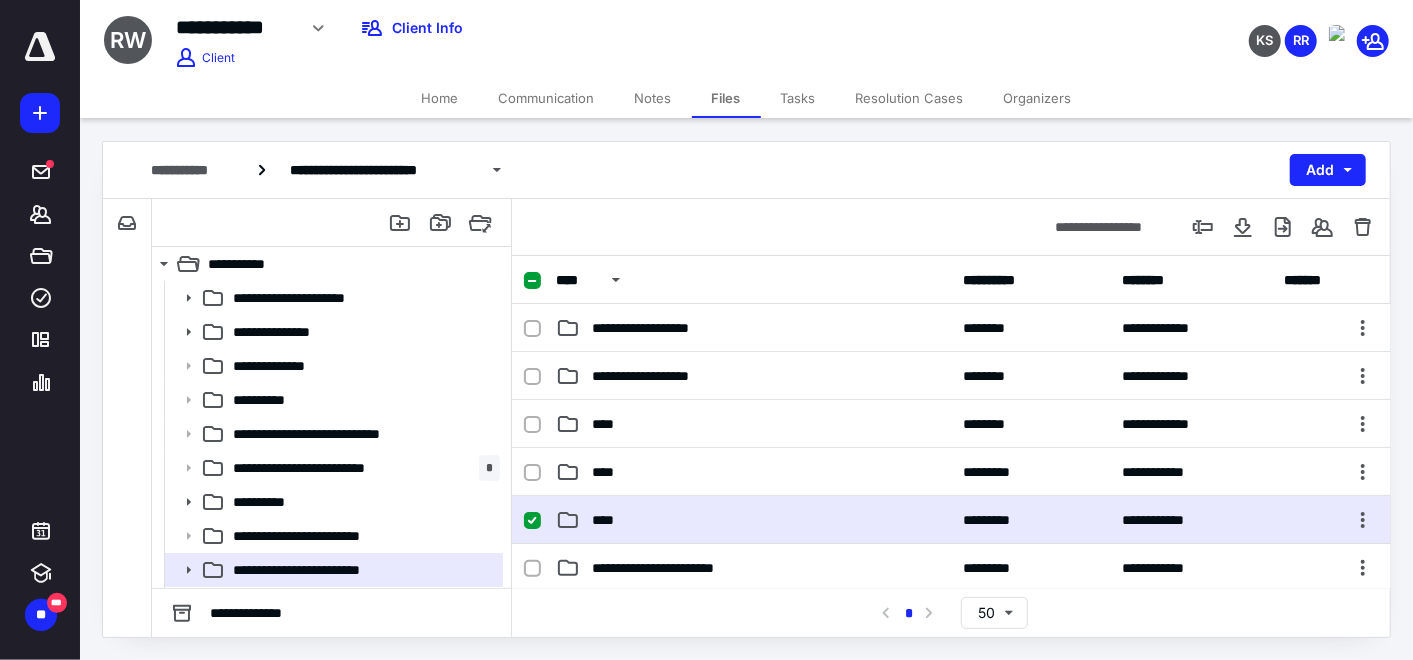 click on "**********" at bounding box center (951, 520) 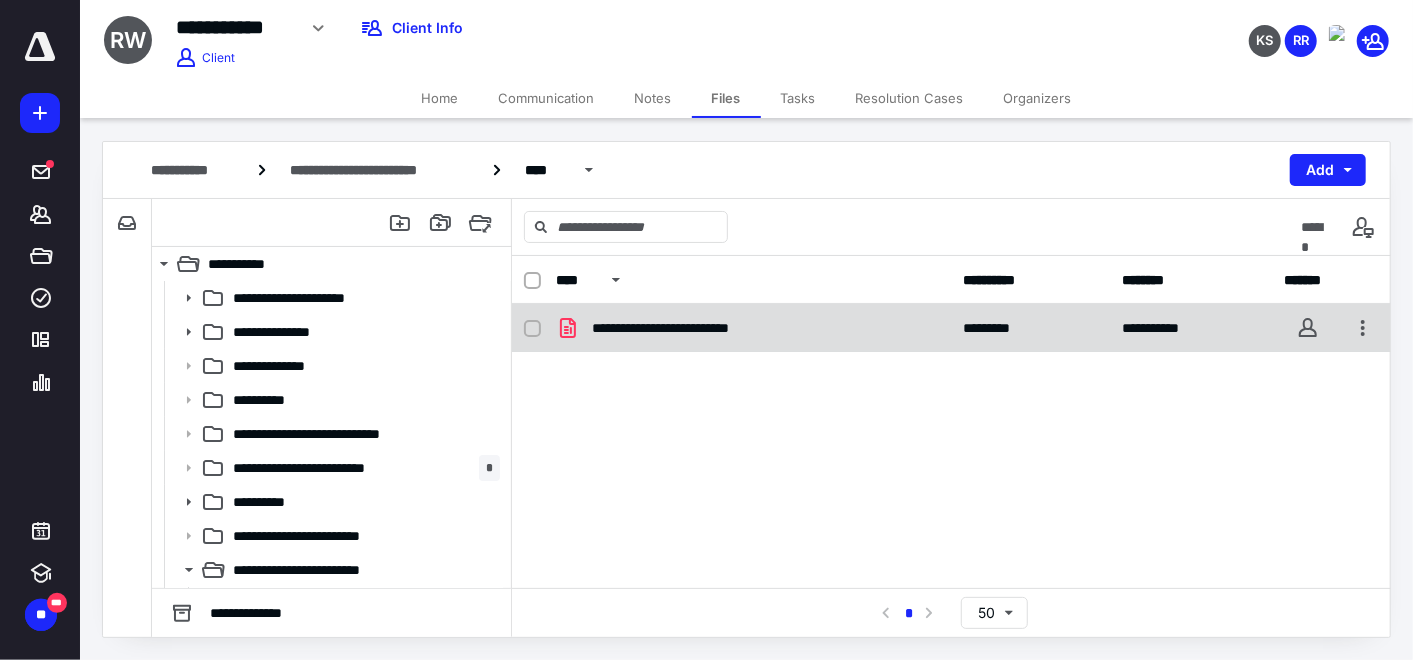 click on "**********" at bounding box center [951, 328] 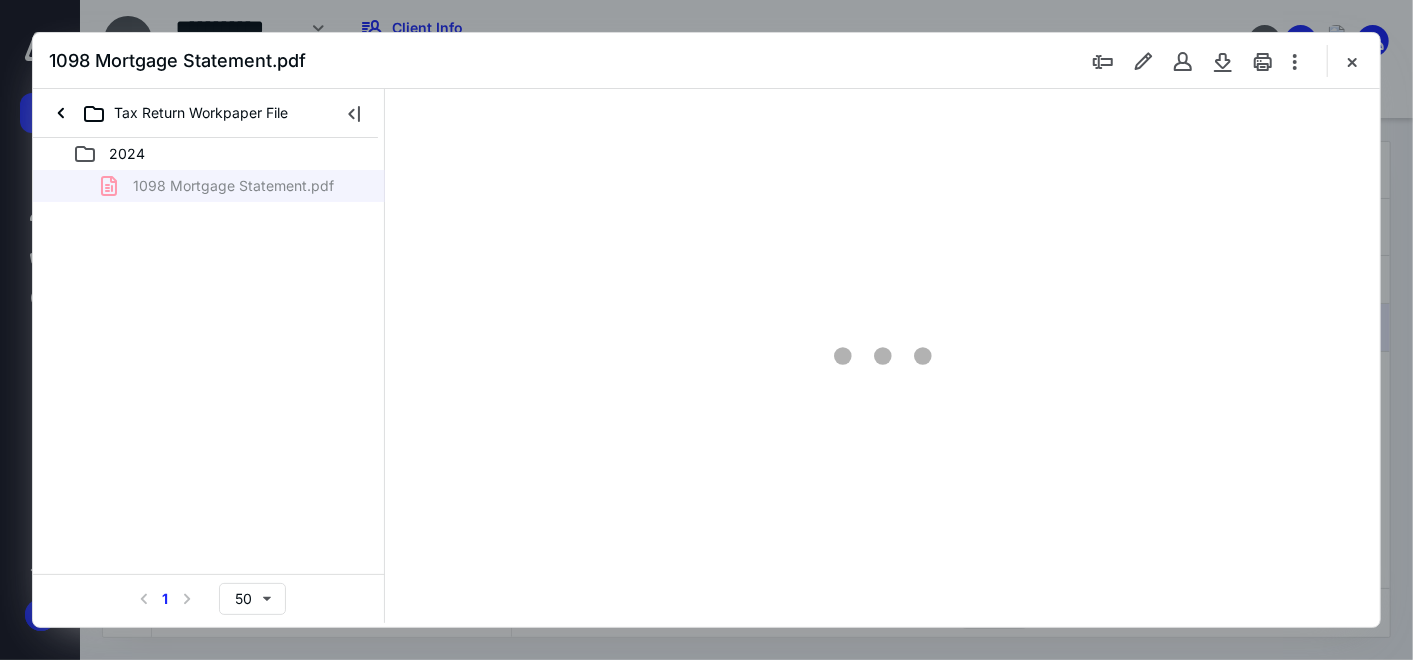scroll, scrollTop: 0, scrollLeft: 0, axis: both 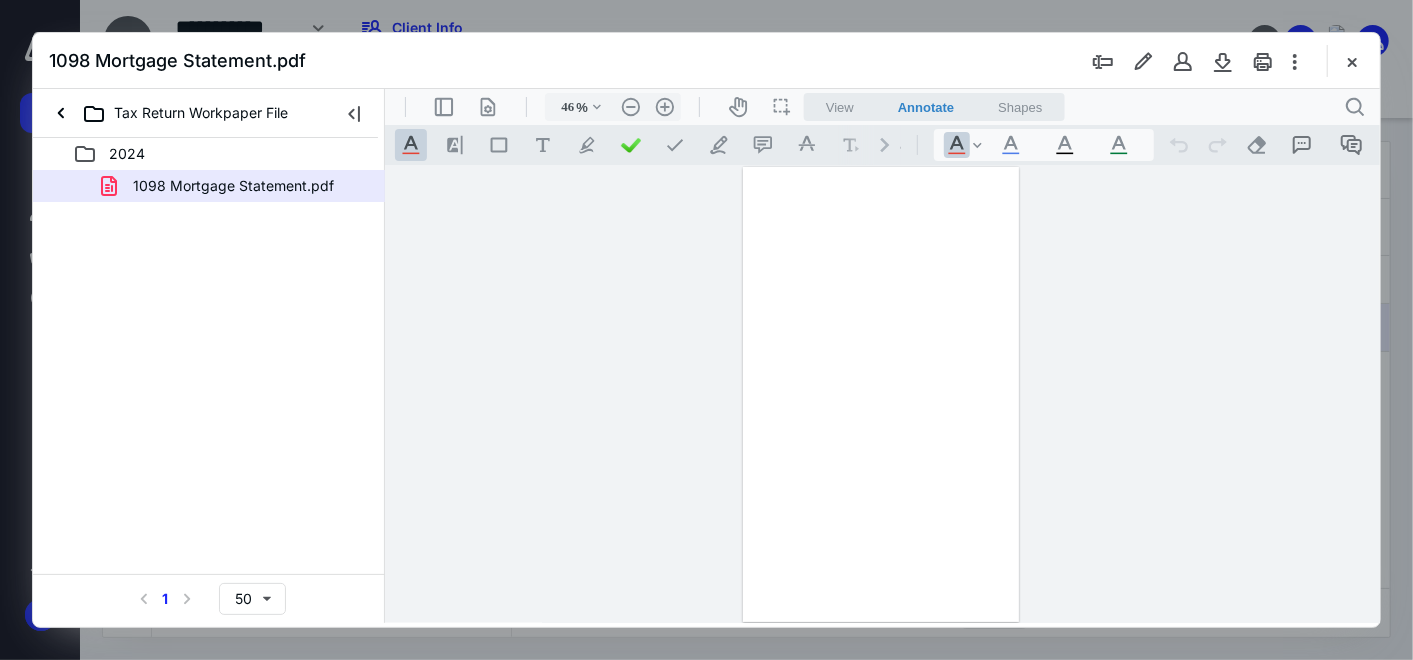 type on "158" 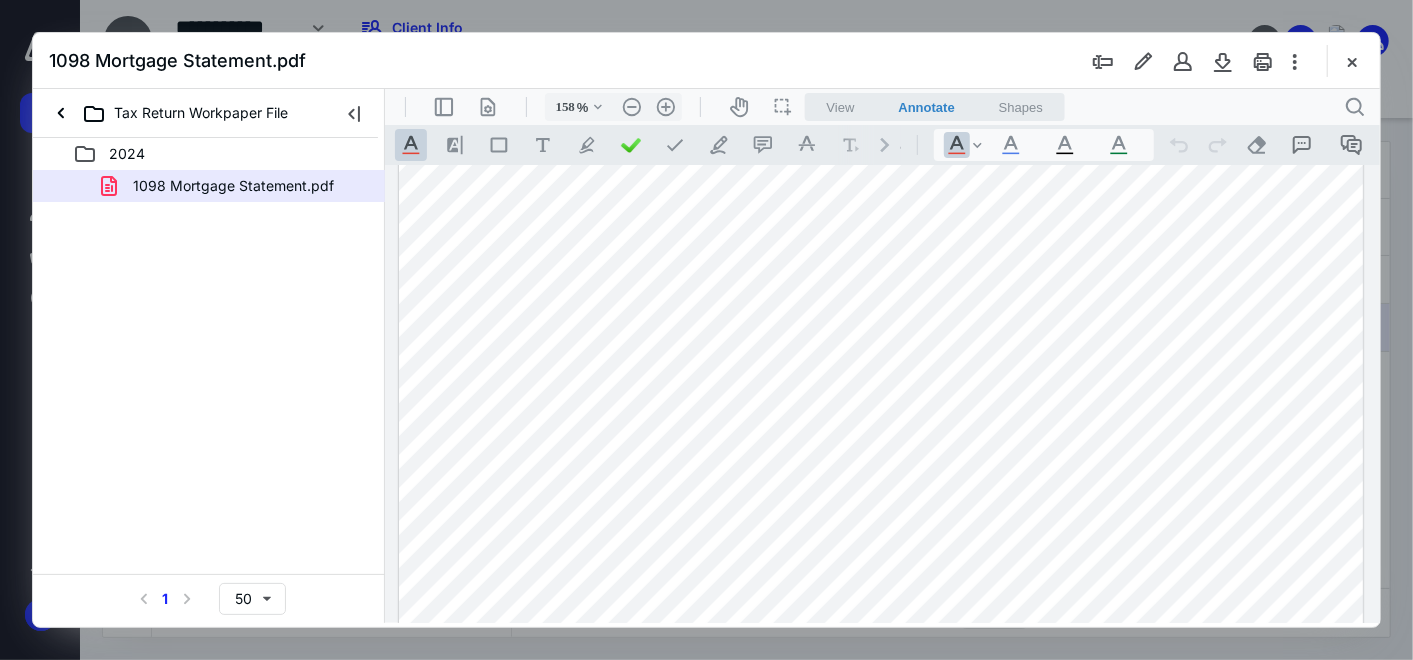 scroll, scrollTop: 444, scrollLeft: 0, axis: vertical 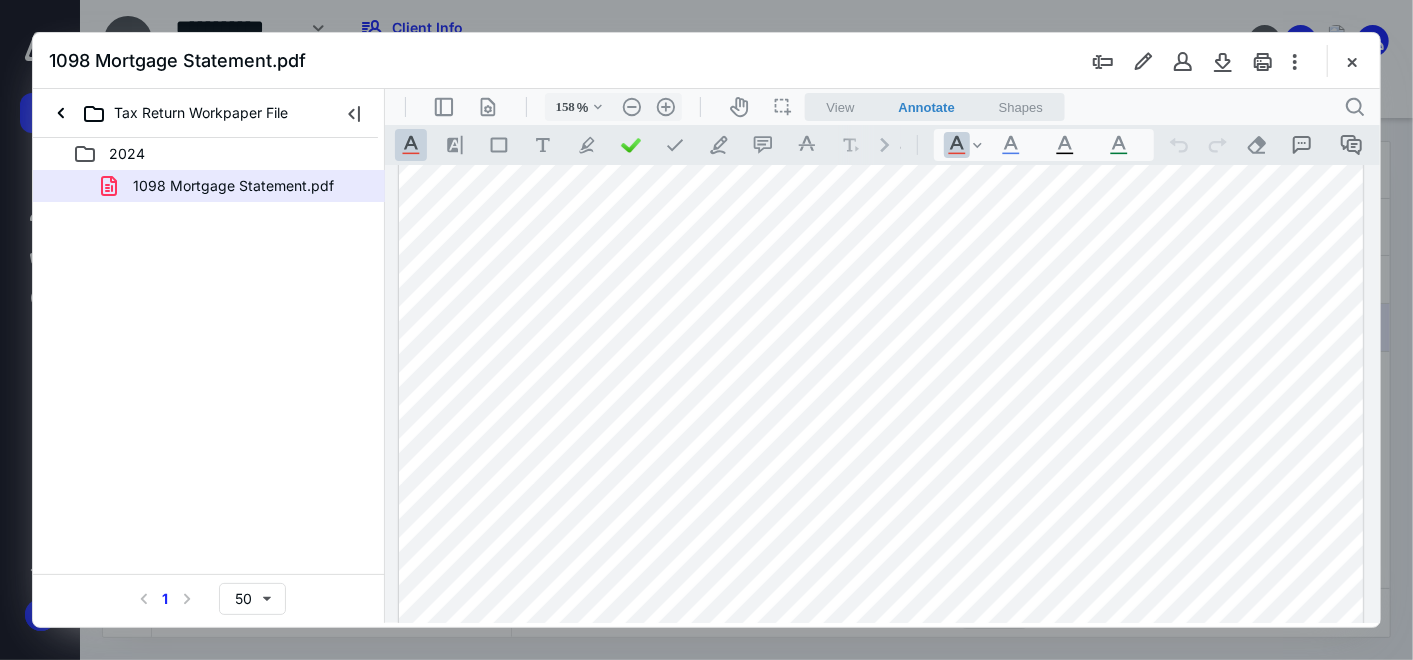 click at bounding box center (1352, 61) 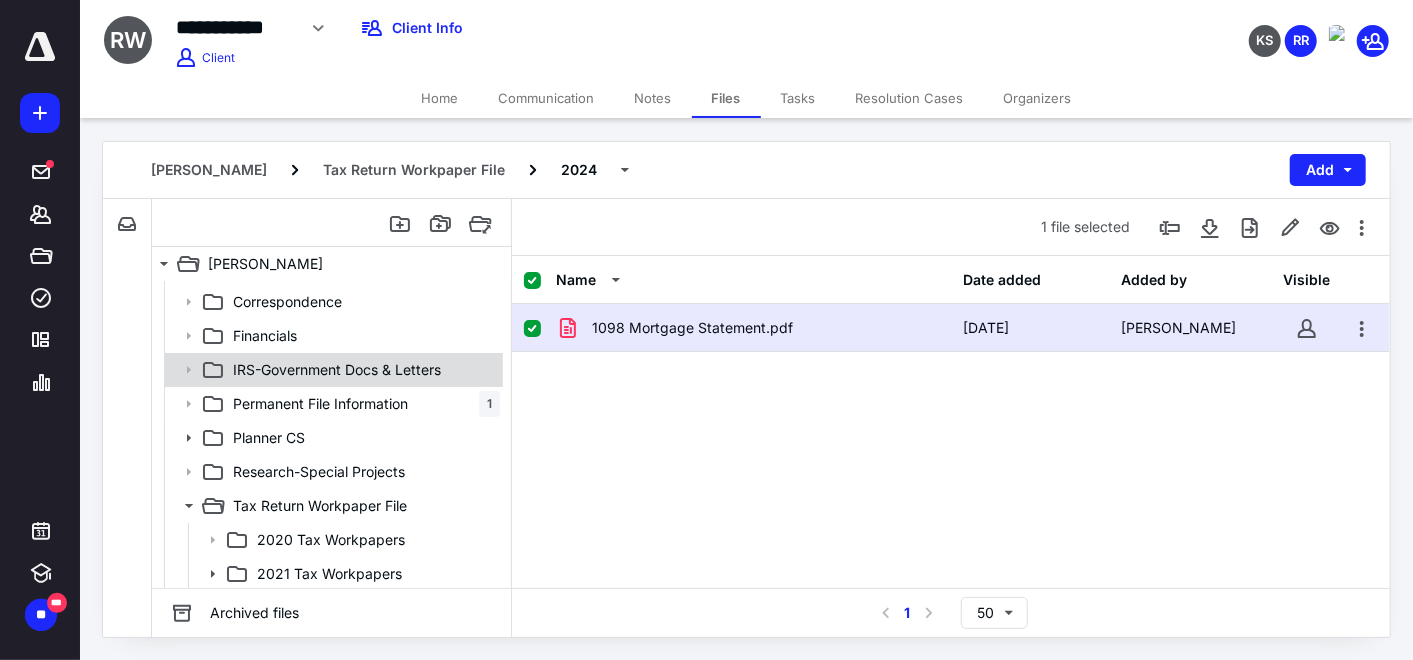 scroll, scrollTop: 303, scrollLeft: 0, axis: vertical 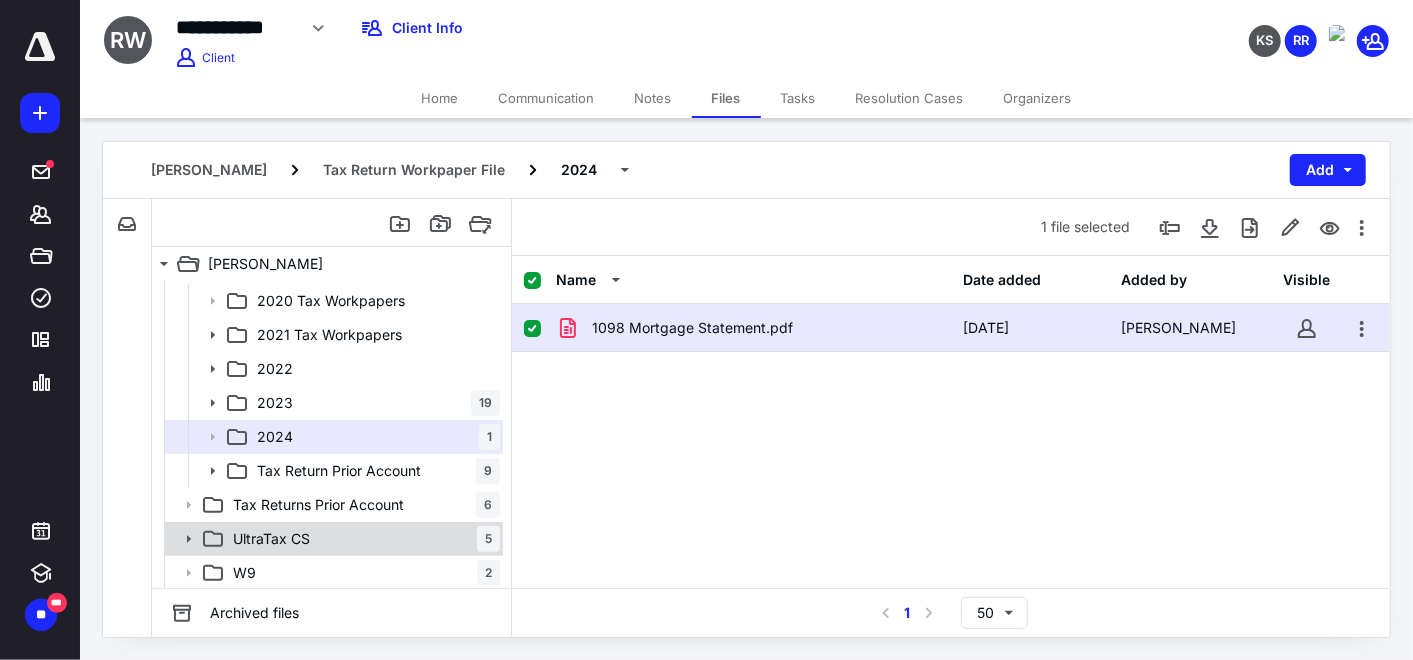 click on "UltraTax CS 5" at bounding box center [362, 539] 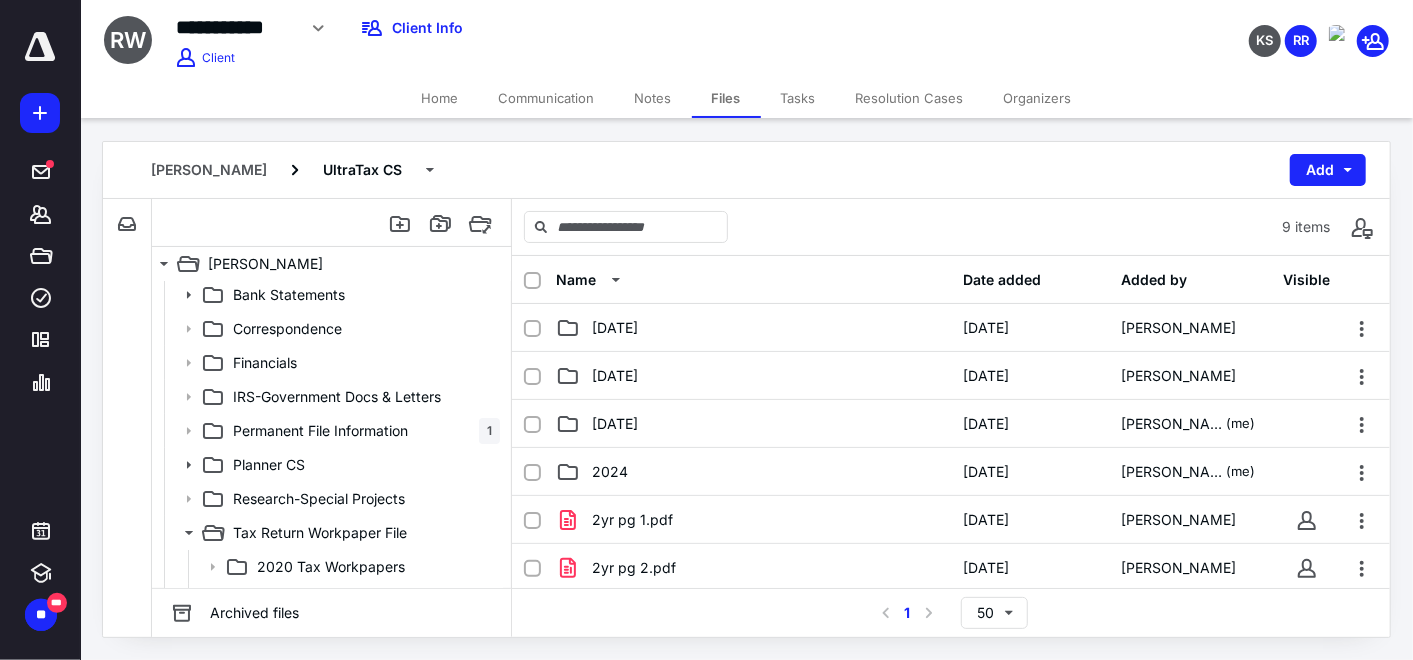 scroll, scrollTop: 0, scrollLeft: 0, axis: both 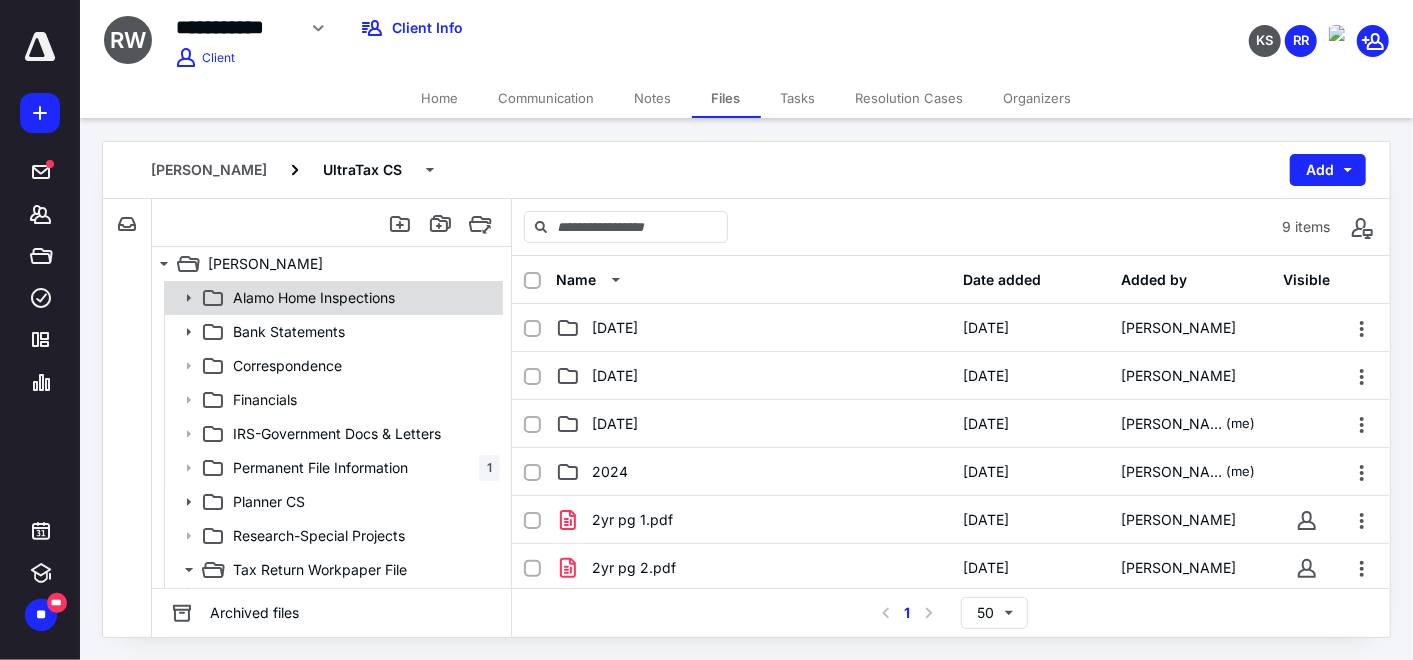 click on "Alamo Home Inspections" at bounding box center (314, 298) 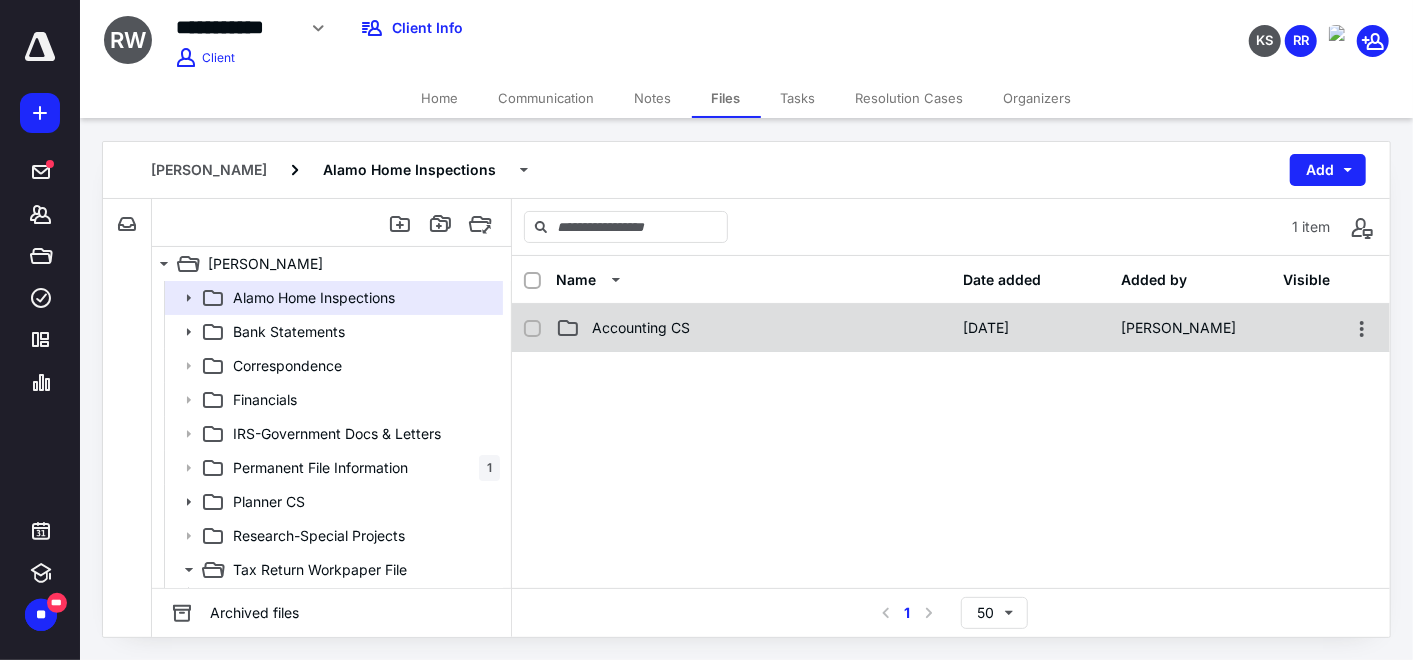 click on "Accounting CS" at bounding box center (641, 328) 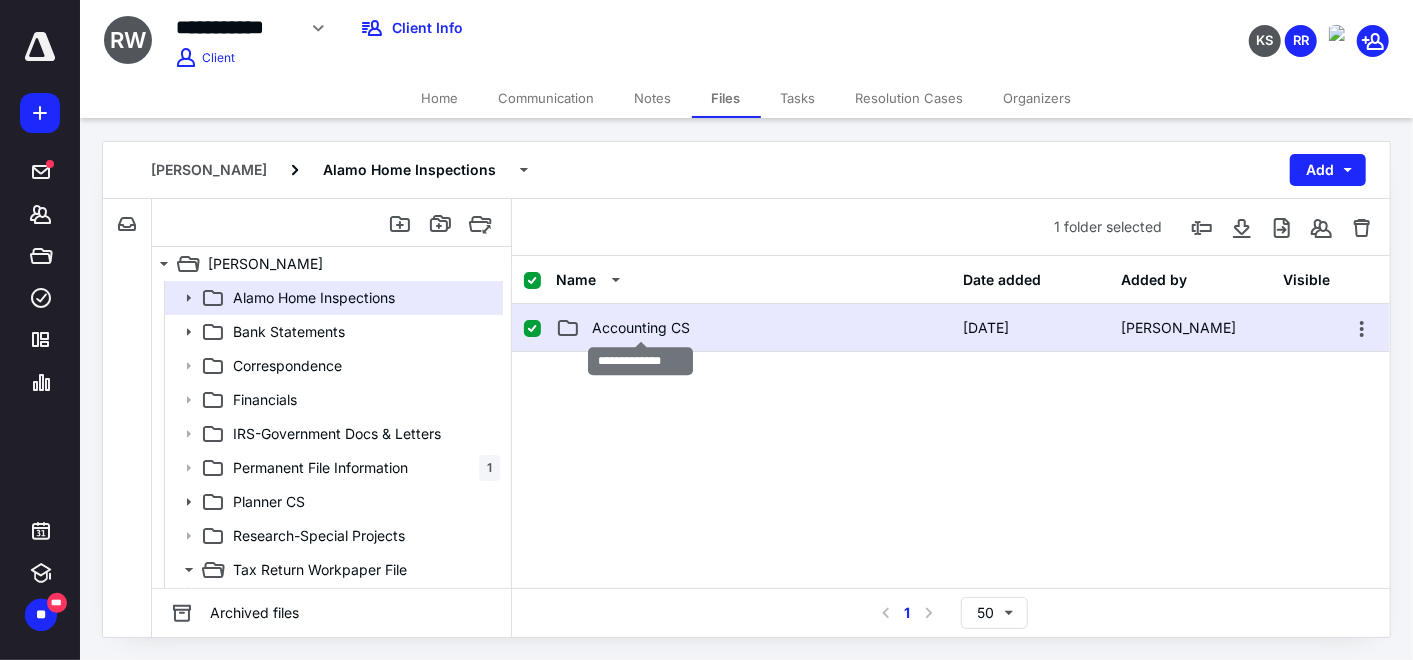 click on "Accounting CS" at bounding box center [641, 328] 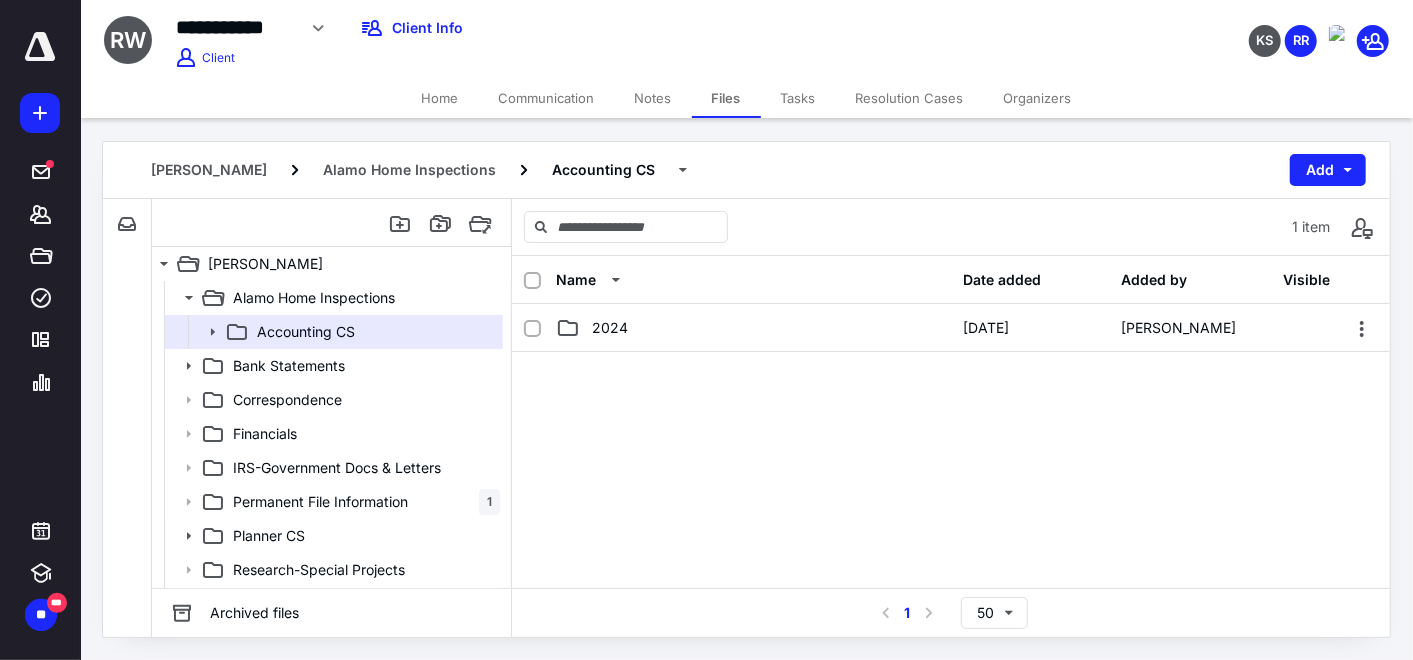 click on "2024" at bounding box center (753, 328) 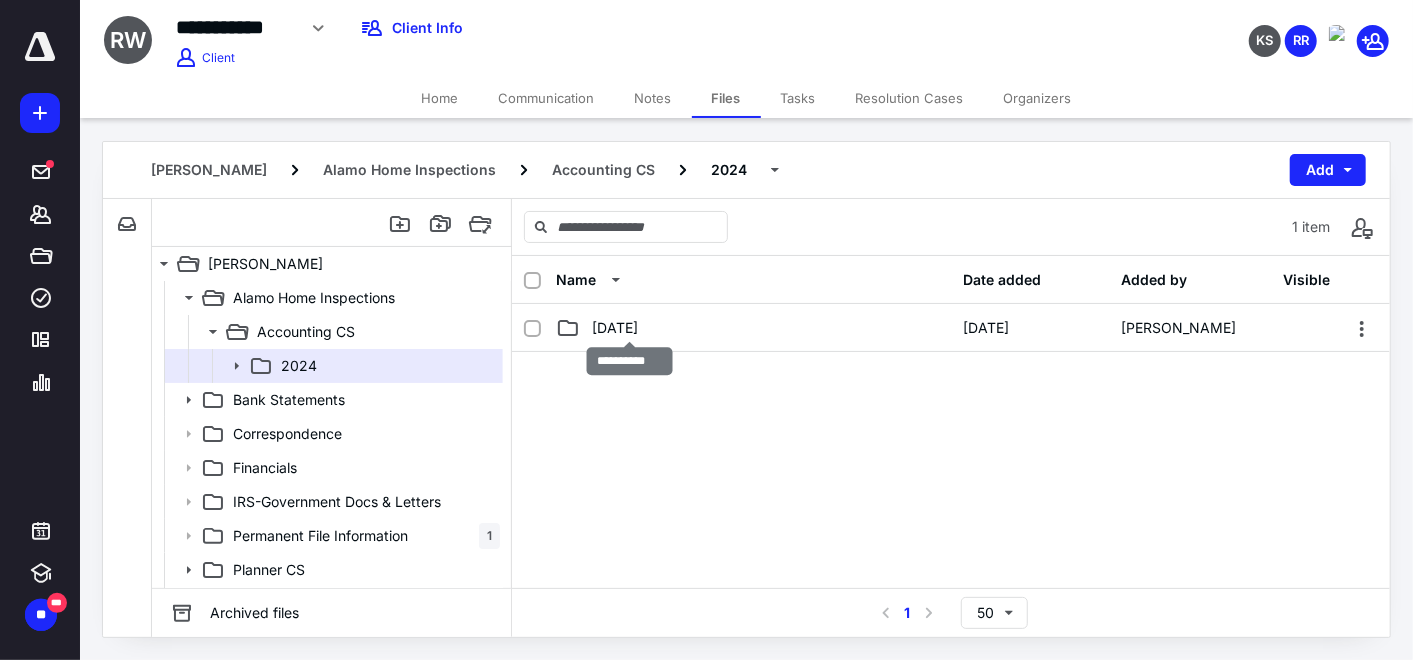 click on "[DATE]" at bounding box center [615, 328] 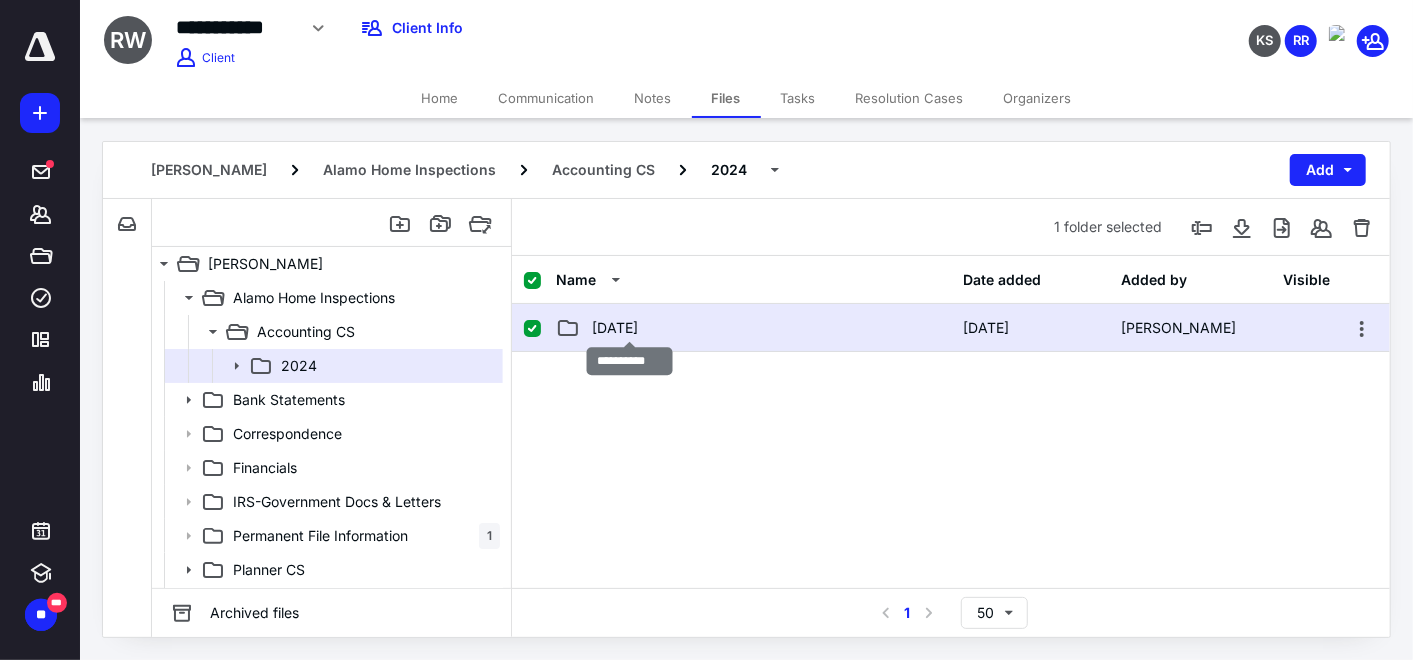 click on "[DATE]" at bounding box center [615, 328] 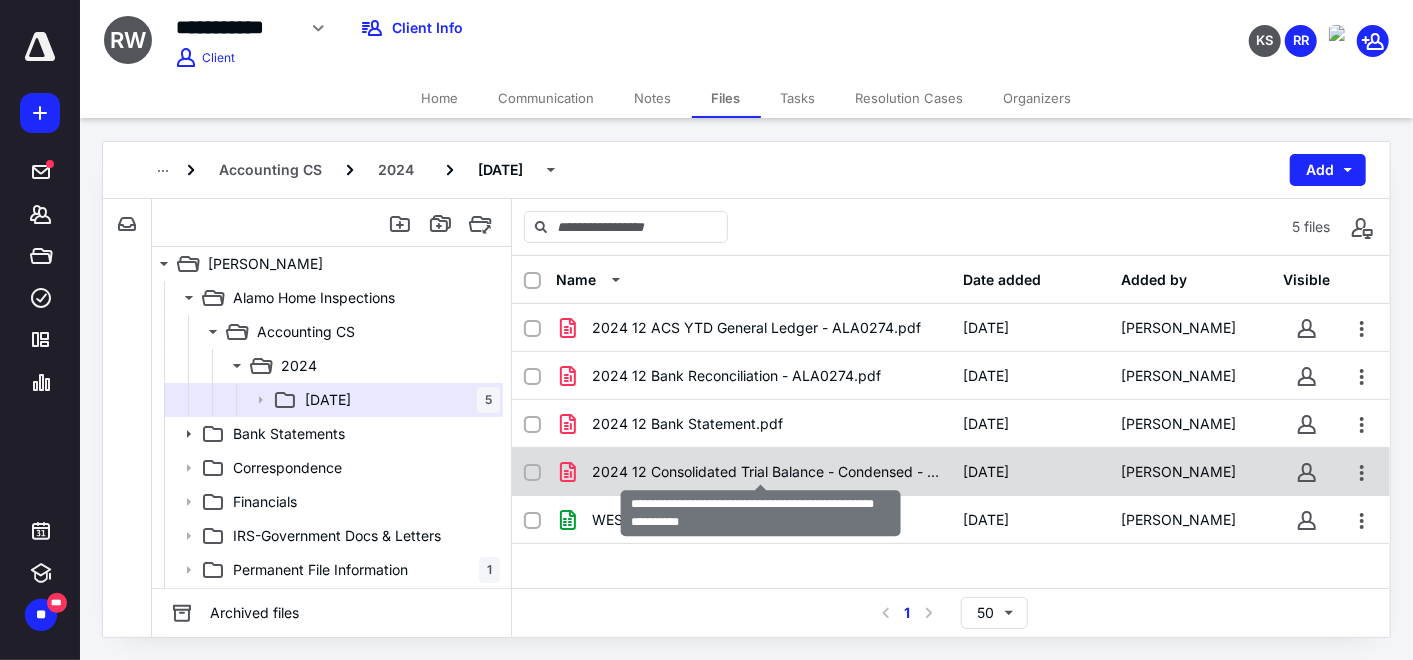 click on "2024 12 Consolidated Trial Balance - Condensed - ALA0274.pdf" at bounding box center [765, 472] 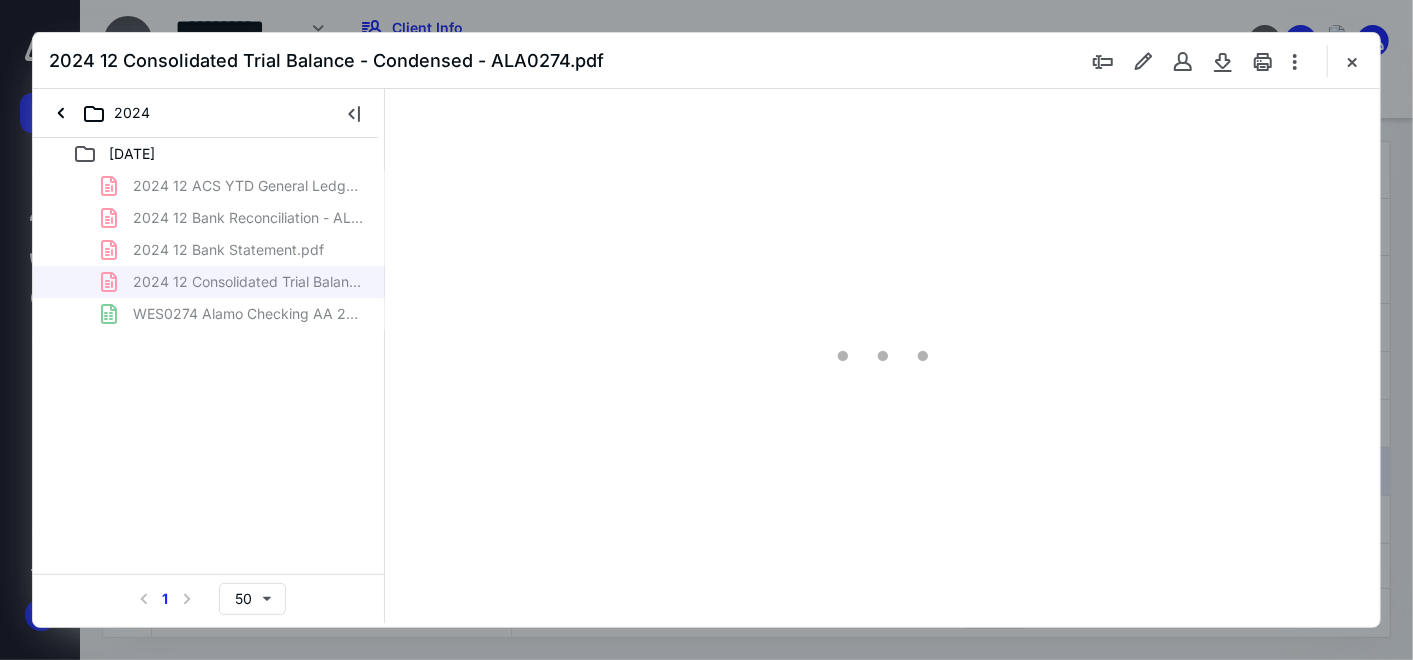 scroll, scrollTop: 0, scrollLeft: 0, axis: both 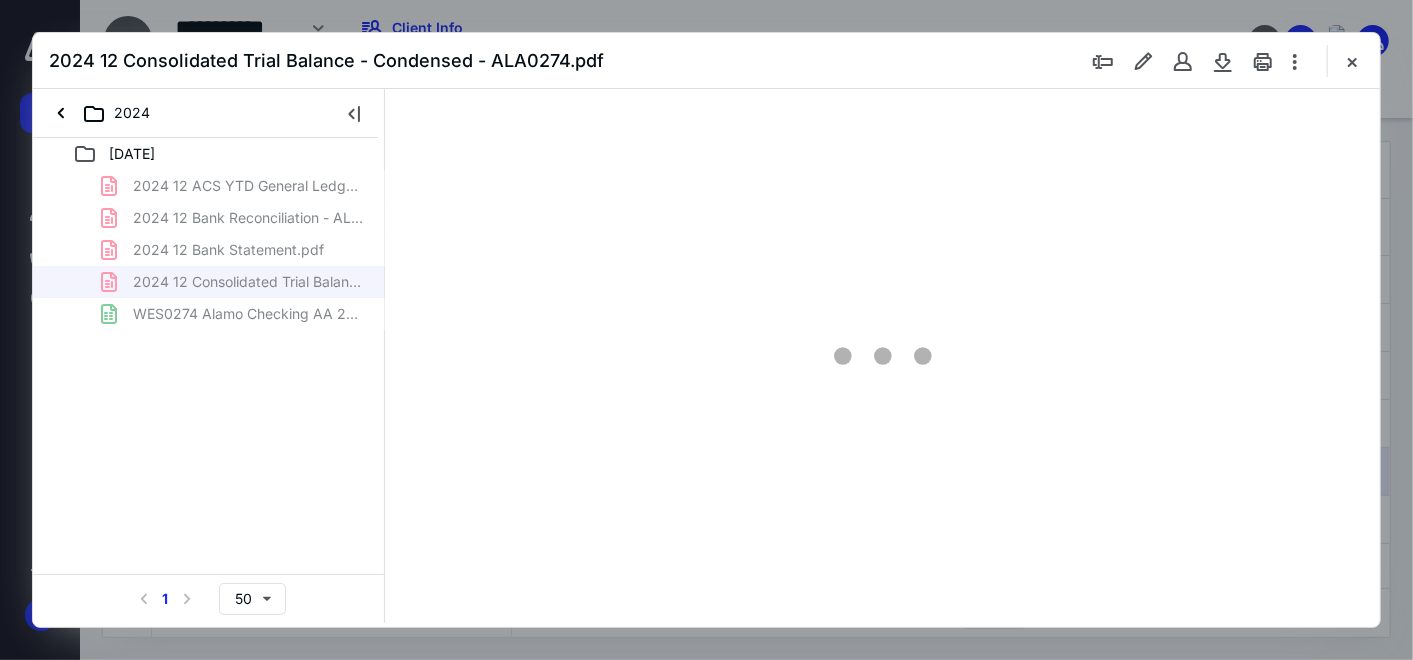 type on "123" 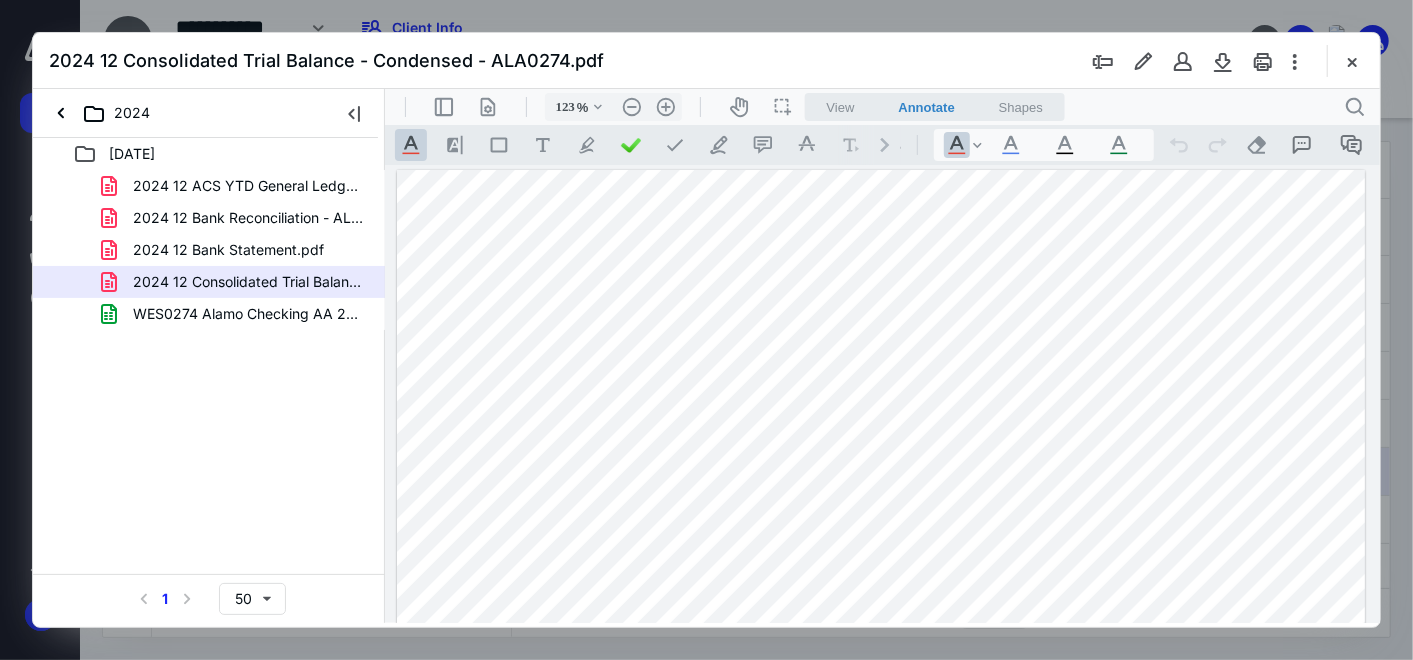 drag, startPoint x: 1340, startPoint y: 52, endPoint x: 1340, endPoint y: 68, distance: 16 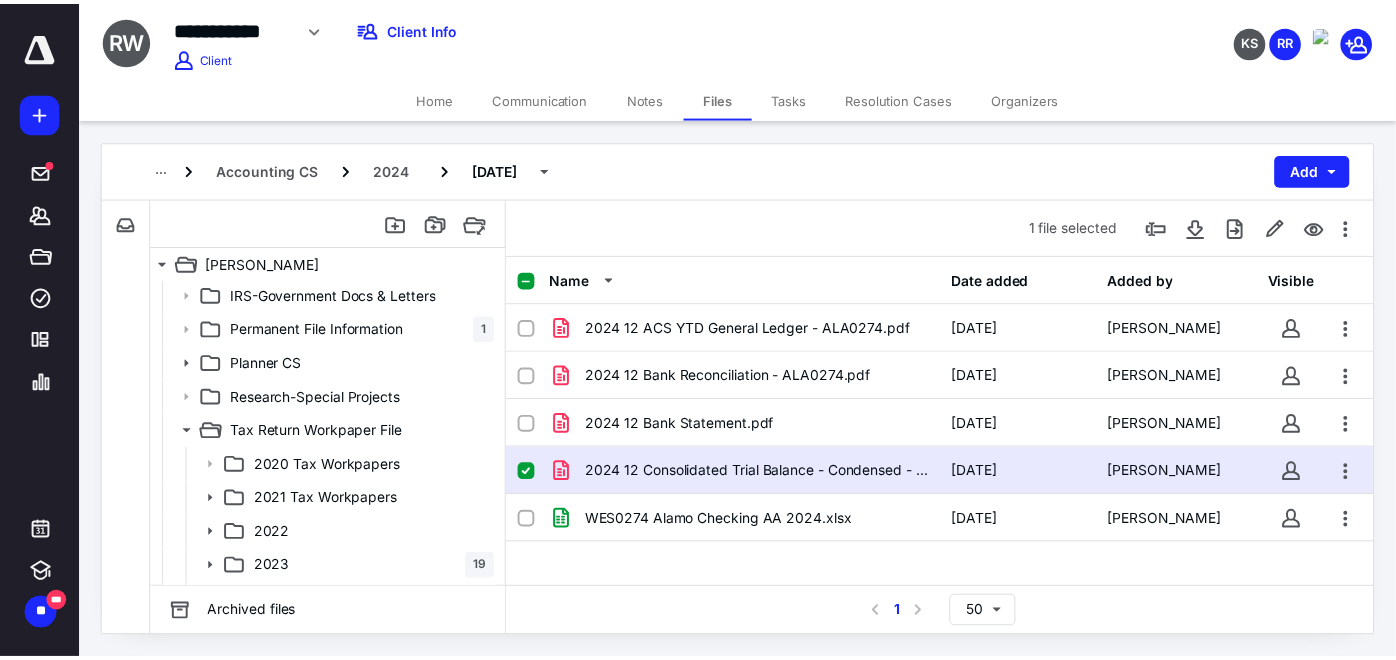 scroll, scrollTop: 333, scrollLeft: 0, axis: vertical 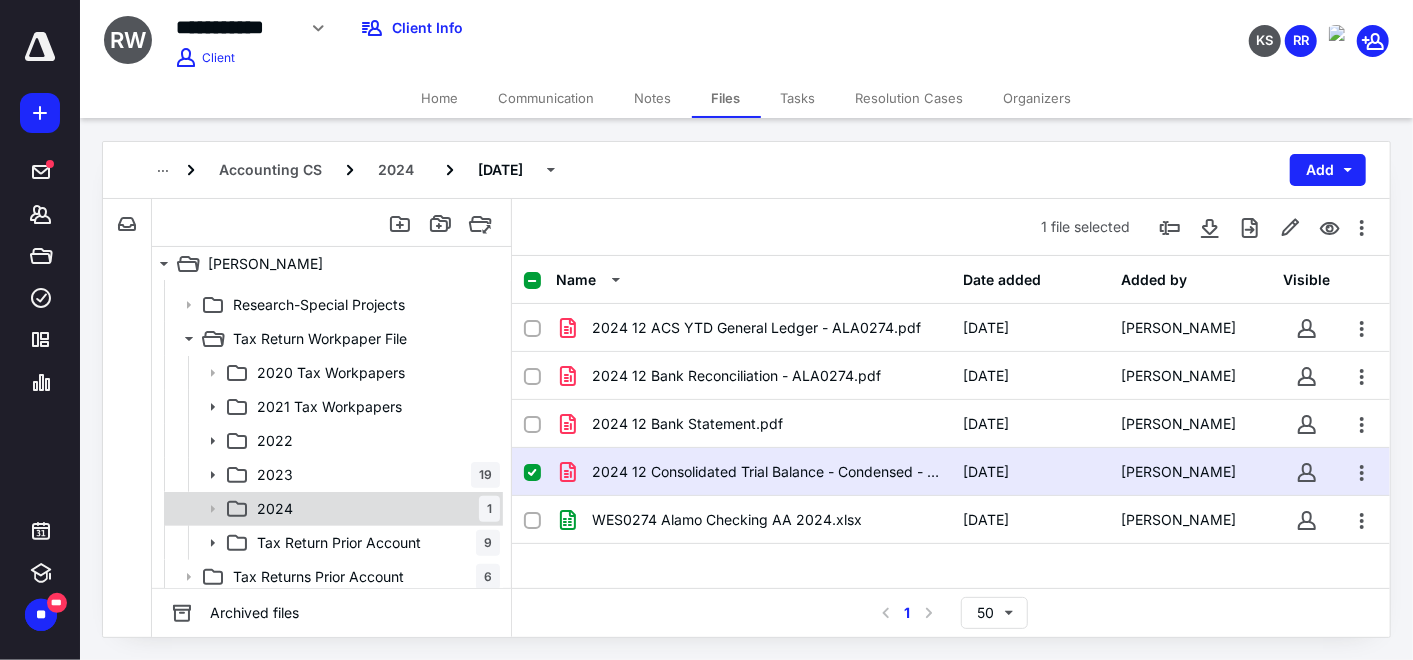 click on "2024 1" at bounding box center [374, 509] 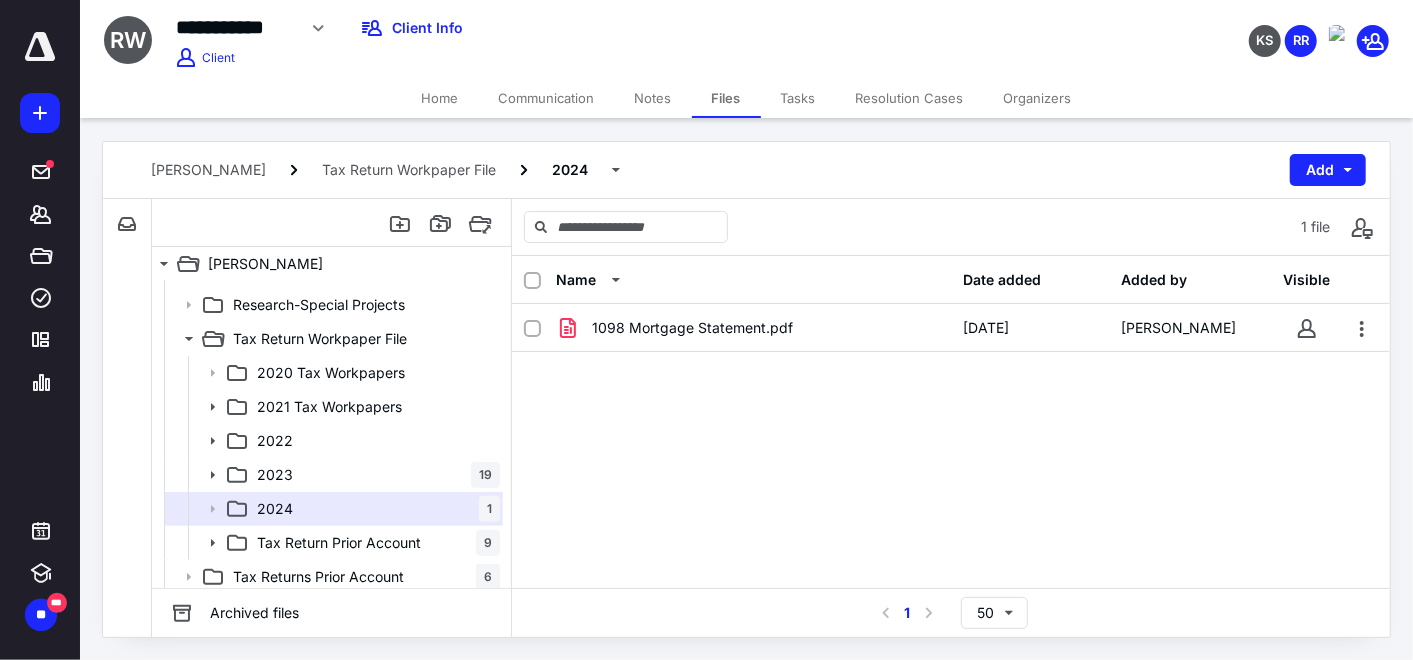 click on "Home" at bounding box center (440, 98) 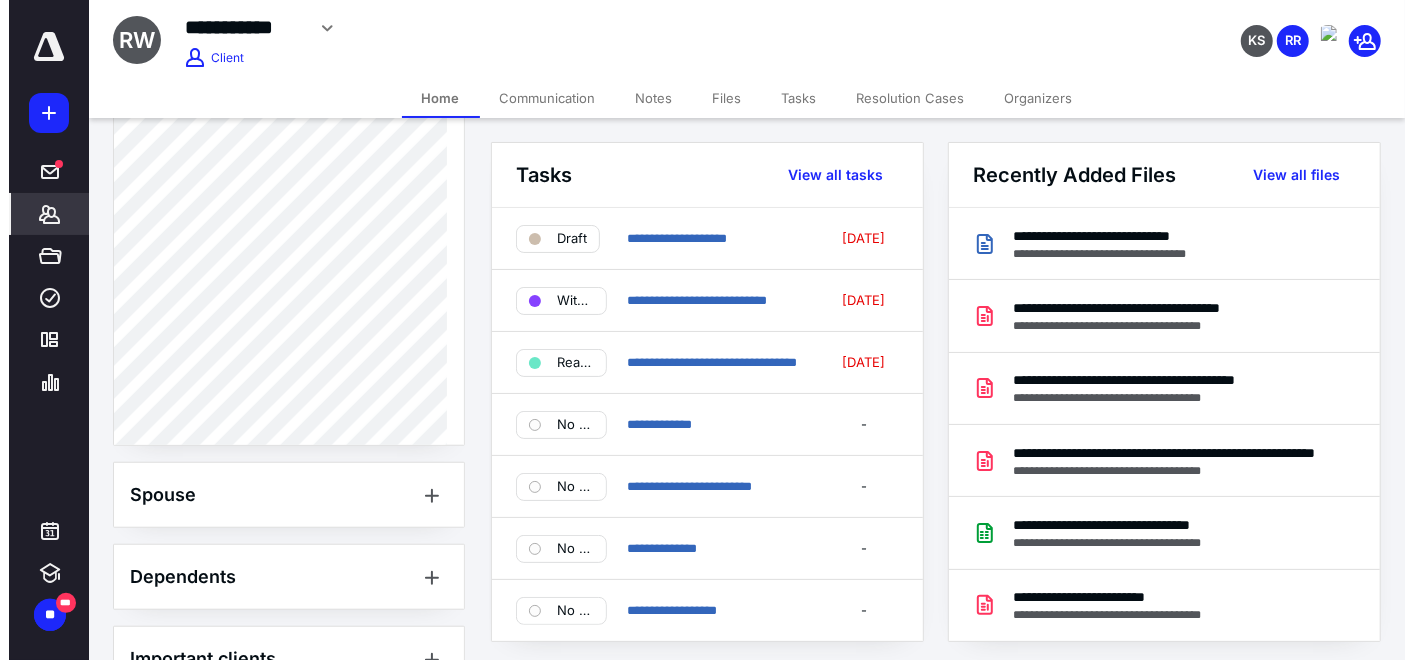 scroll, scrollTop: 1223, scrollLeft: 0, axis: vertical 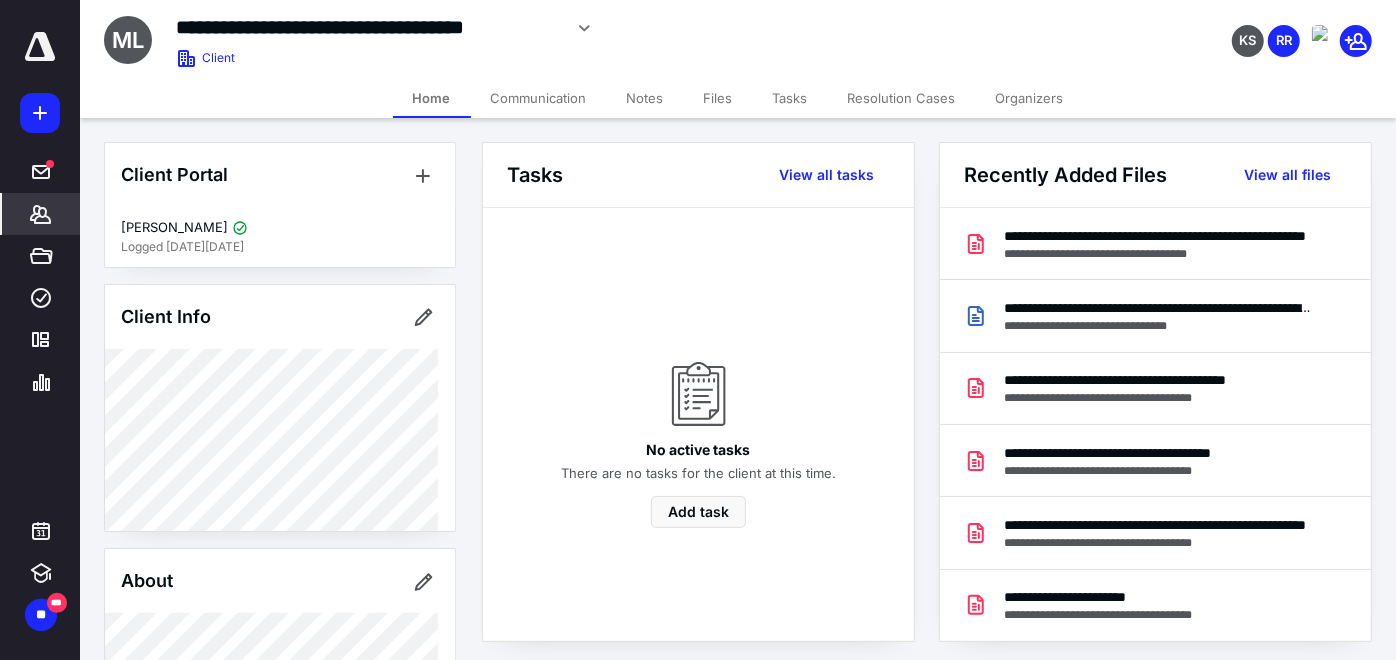 click on "Files" at bounding box center (718, 98) 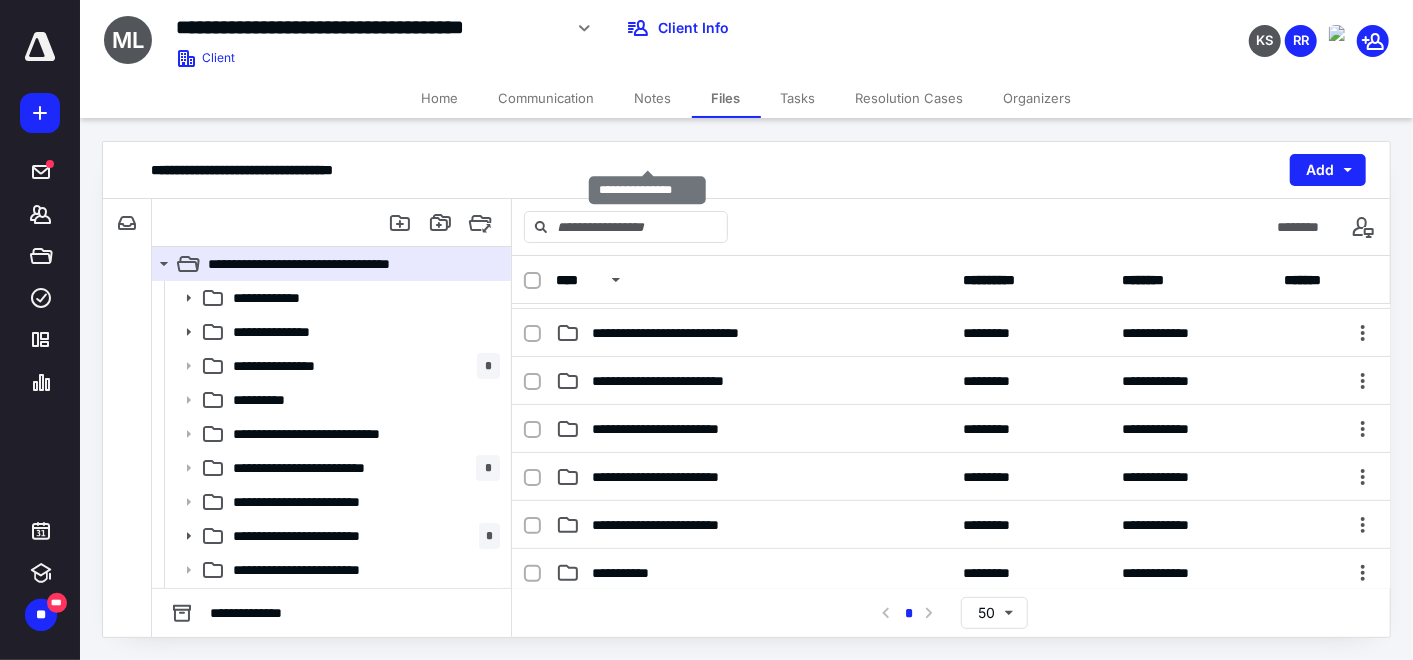 scroll, scrollTop: 222, scrollLeft: 0, axis: vertical 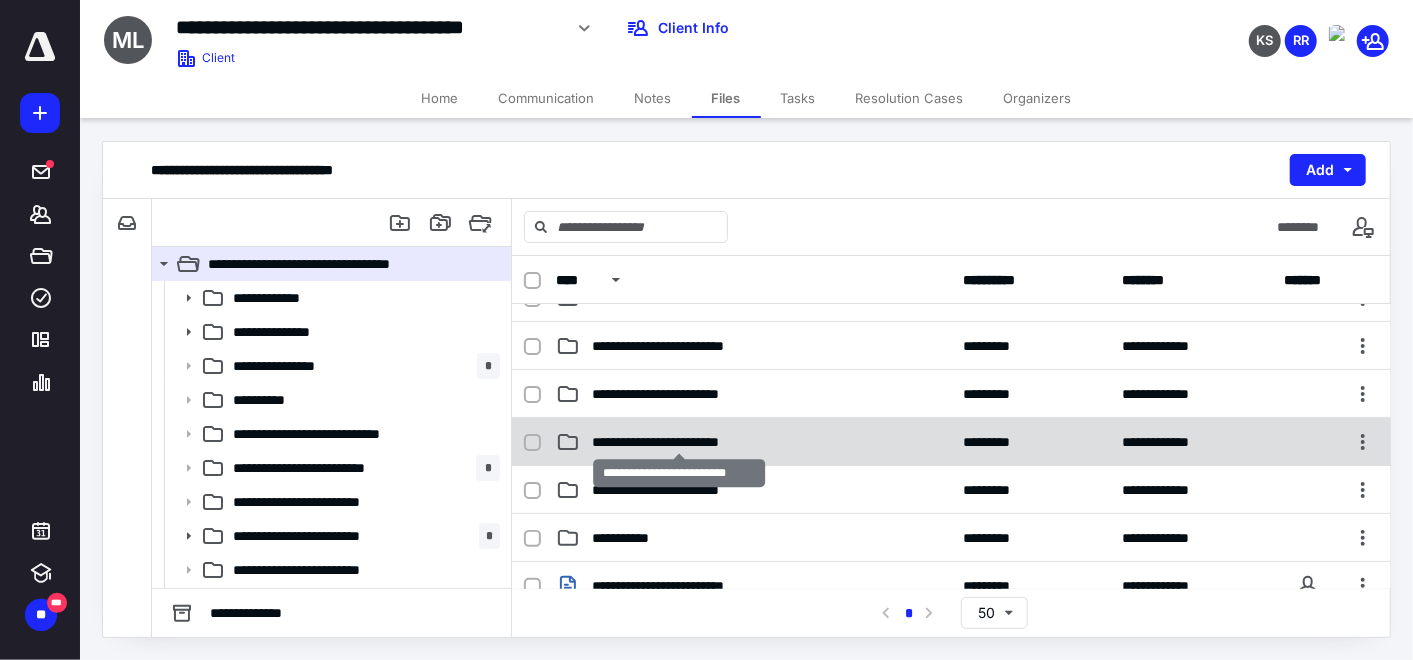click on "**********" at bounding box center [679, 442] 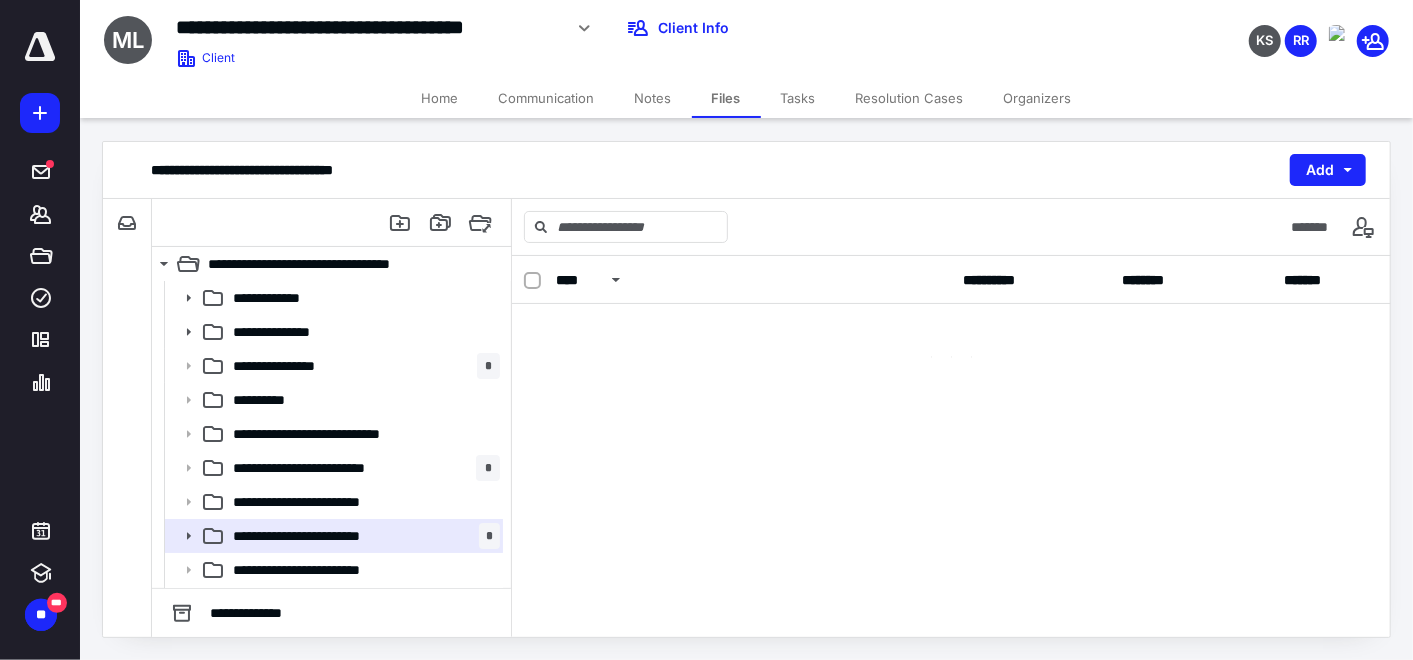 scroll, scrollTop: 0, scrollLeft: 0, axis: both 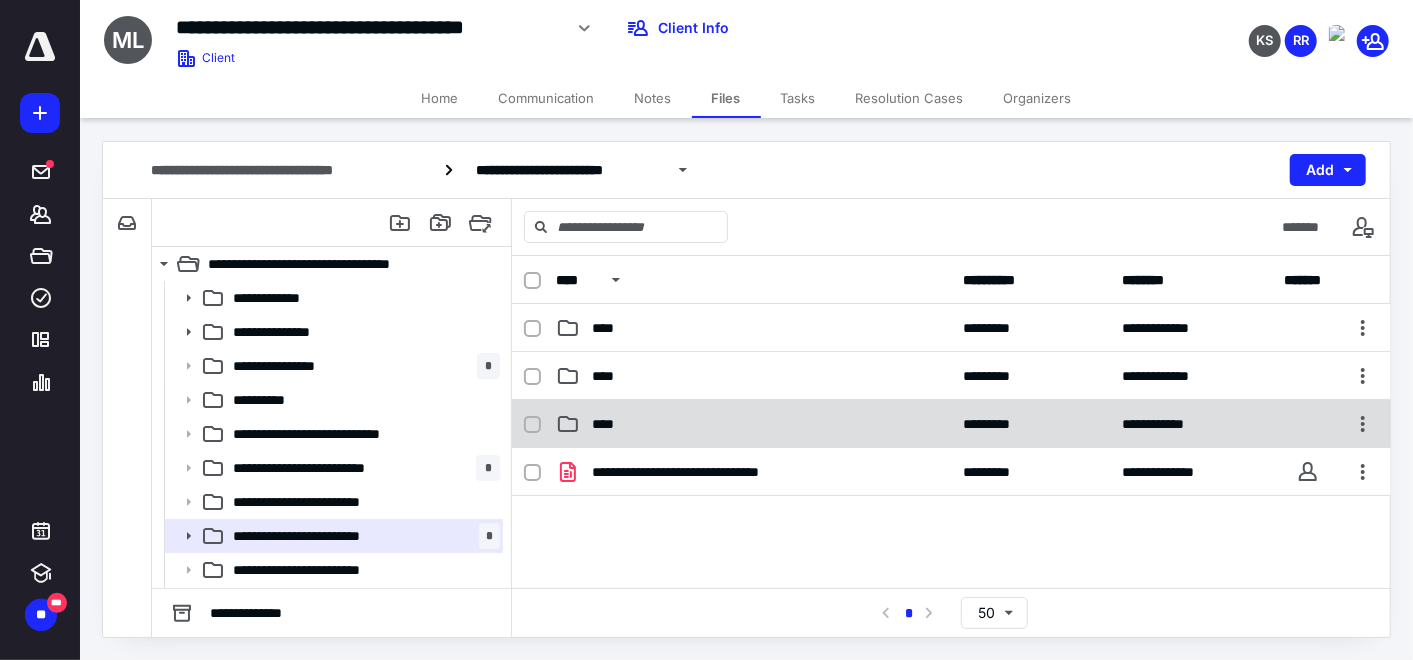 click on "****" at bounding box center [754, 424] 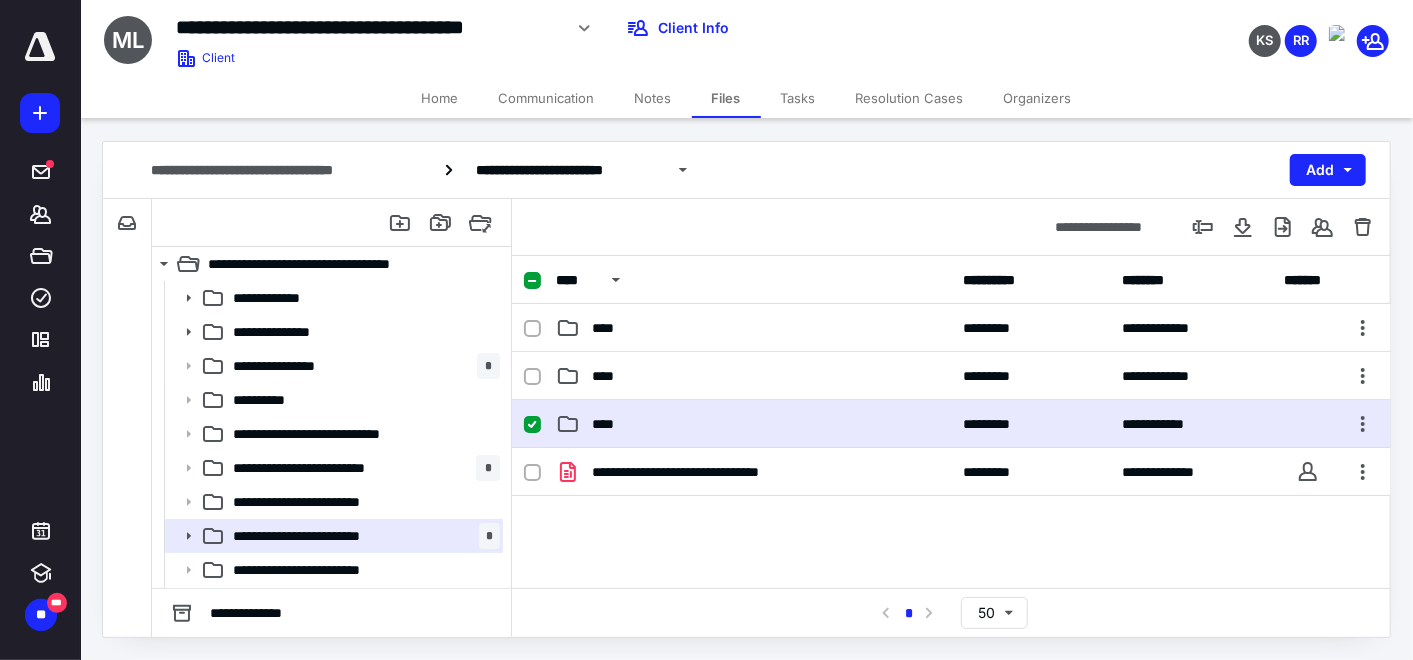 click on "****" at bounding box center (754, 424) 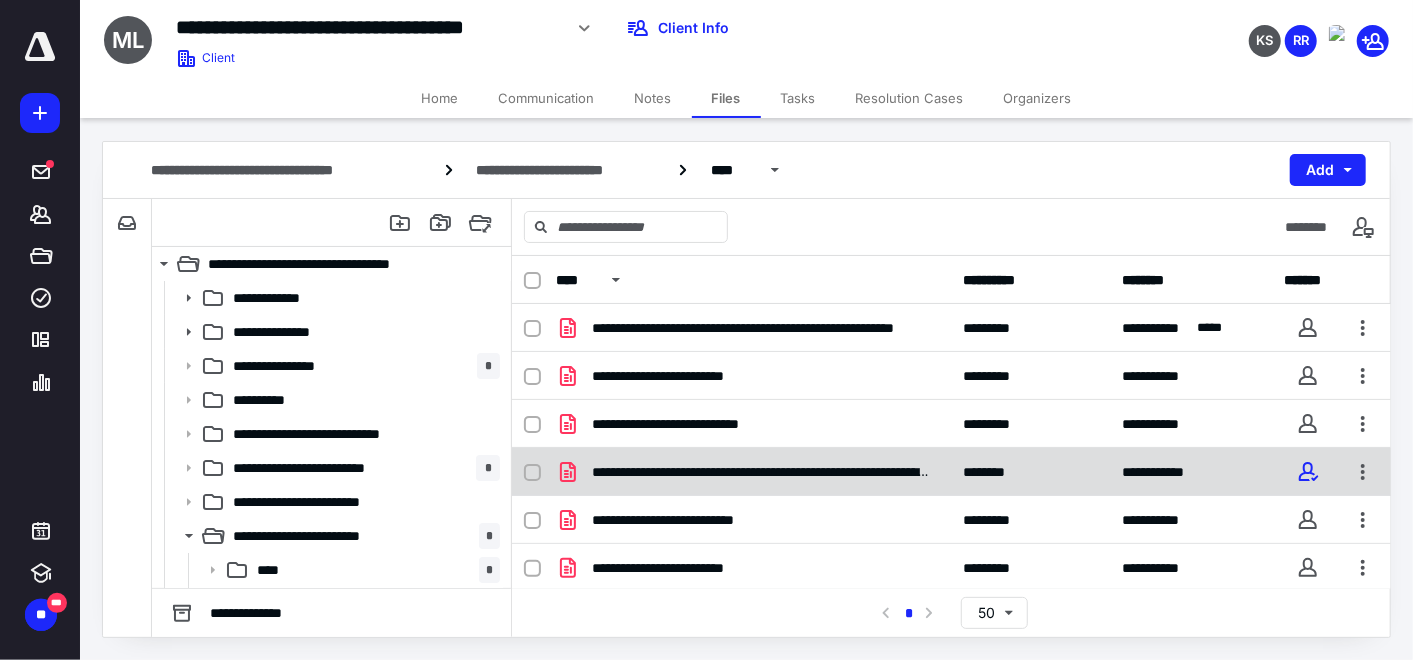 scroll, scrollTop: 111, scrollLeft: 0, axis: vertical 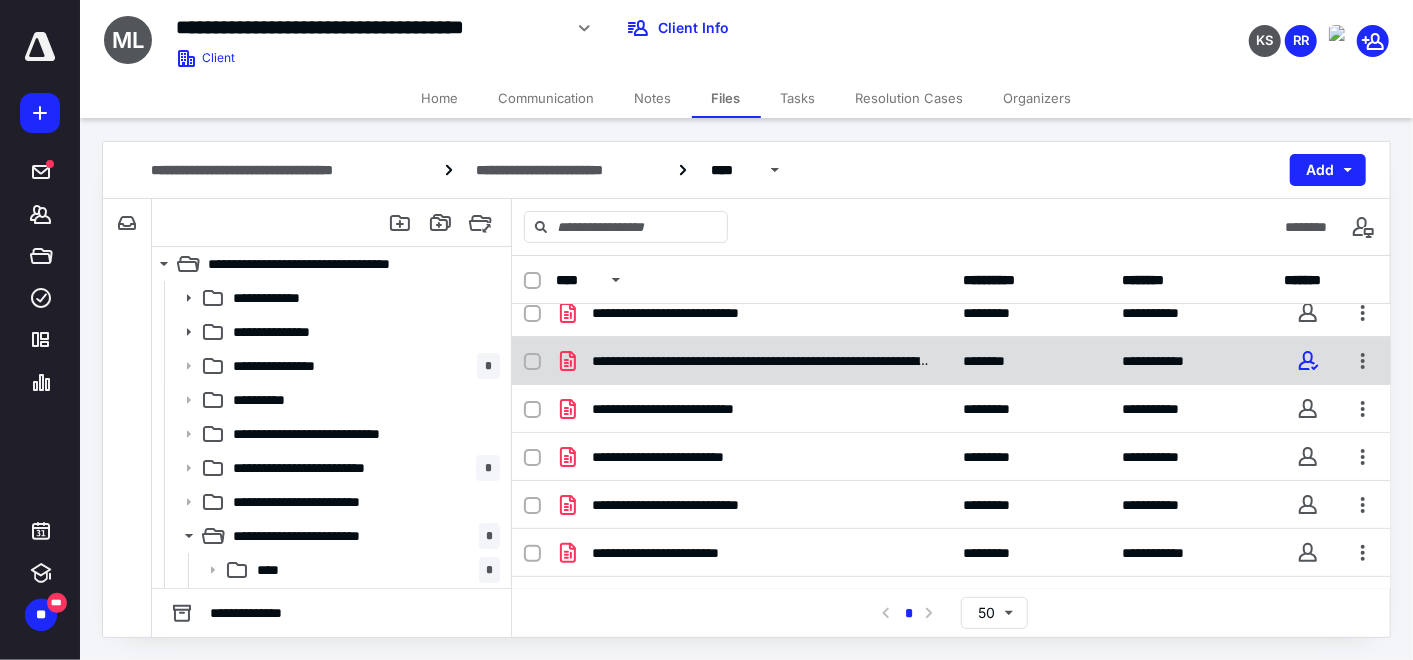 click on "**********" at bounding box center [754, 457] 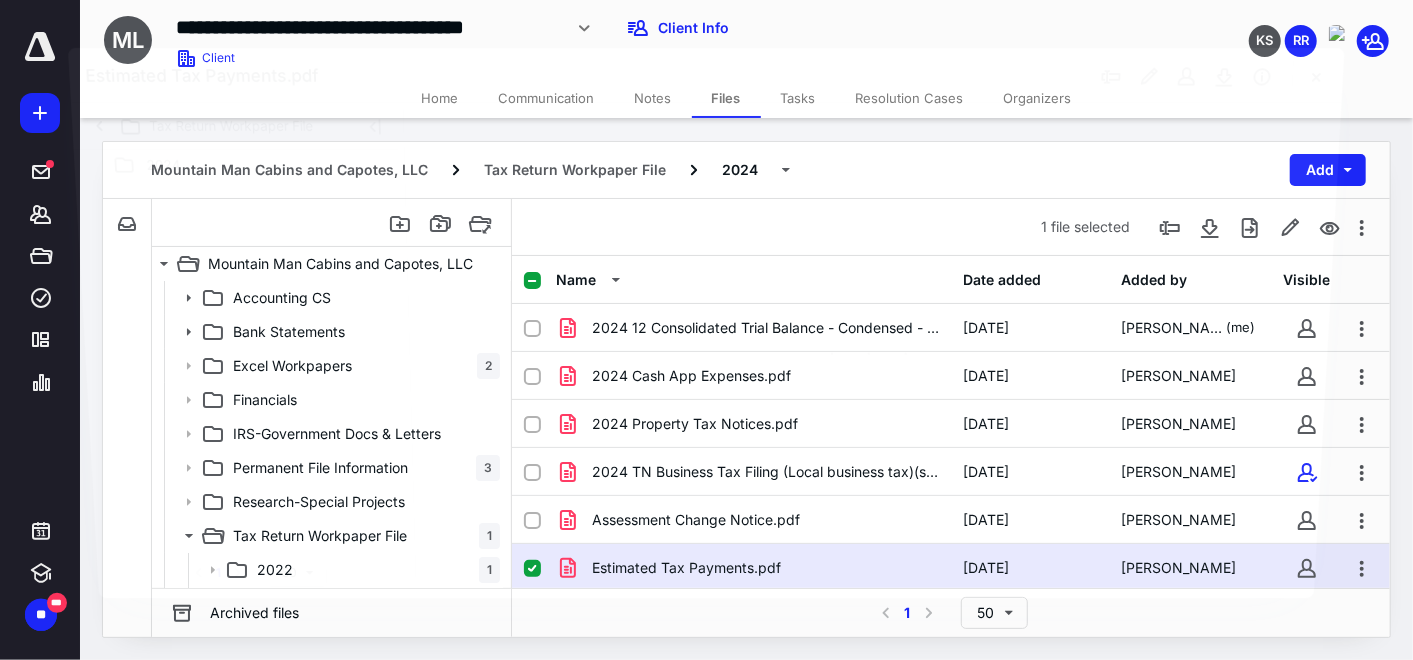scroll, scrollTop: 111, scrollLeft: 0, axis: vertical 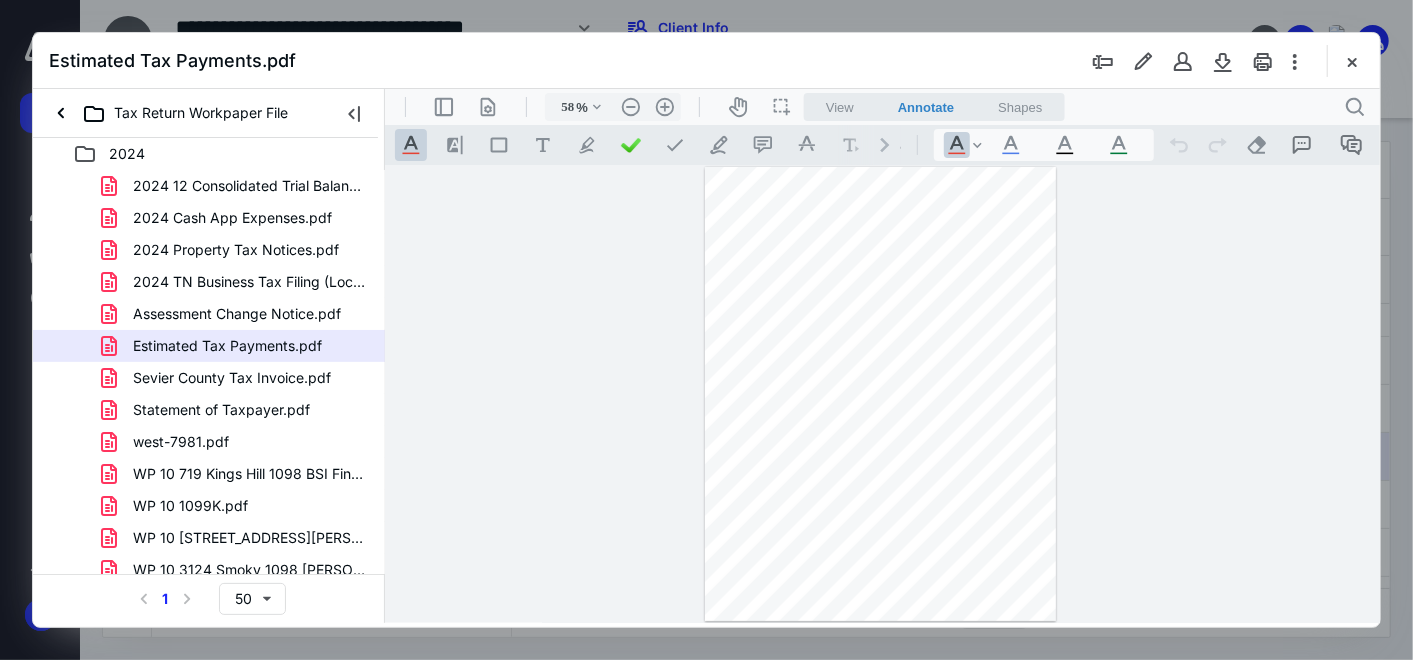 type on "159" 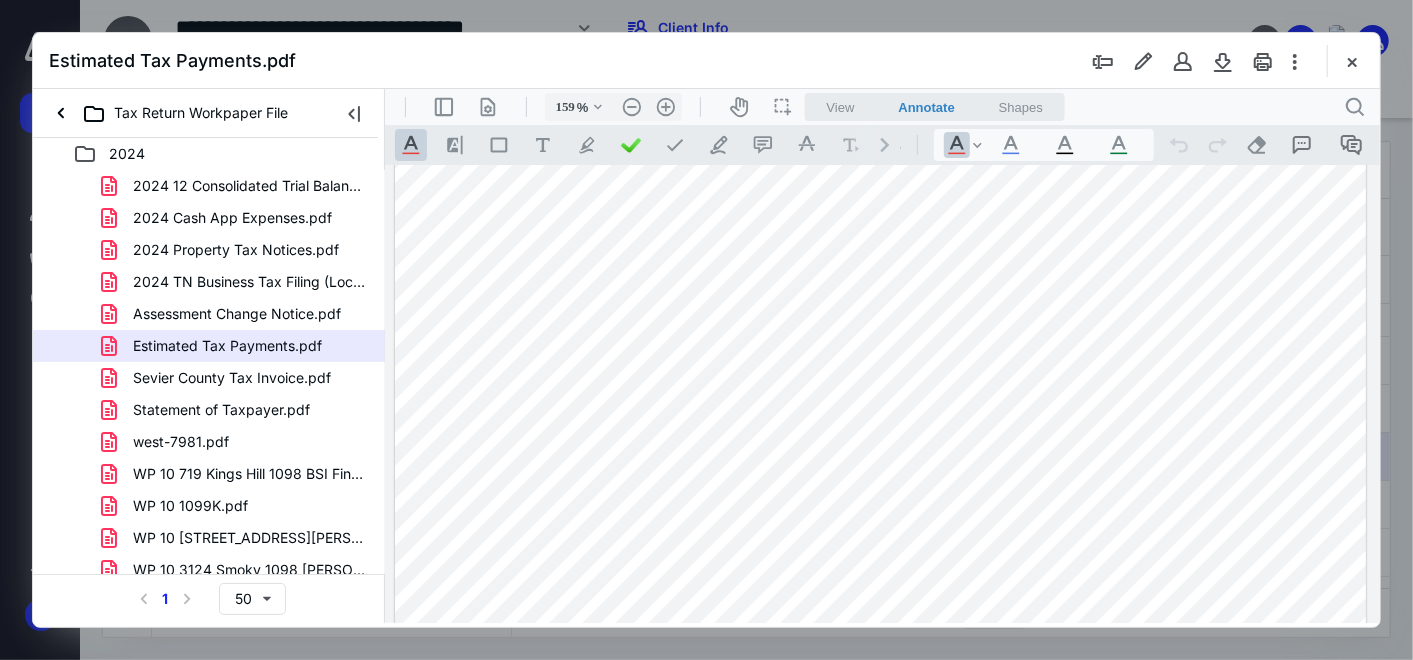 scroll, scrollTop: 254, scrollLeft: 0, axis: vertical 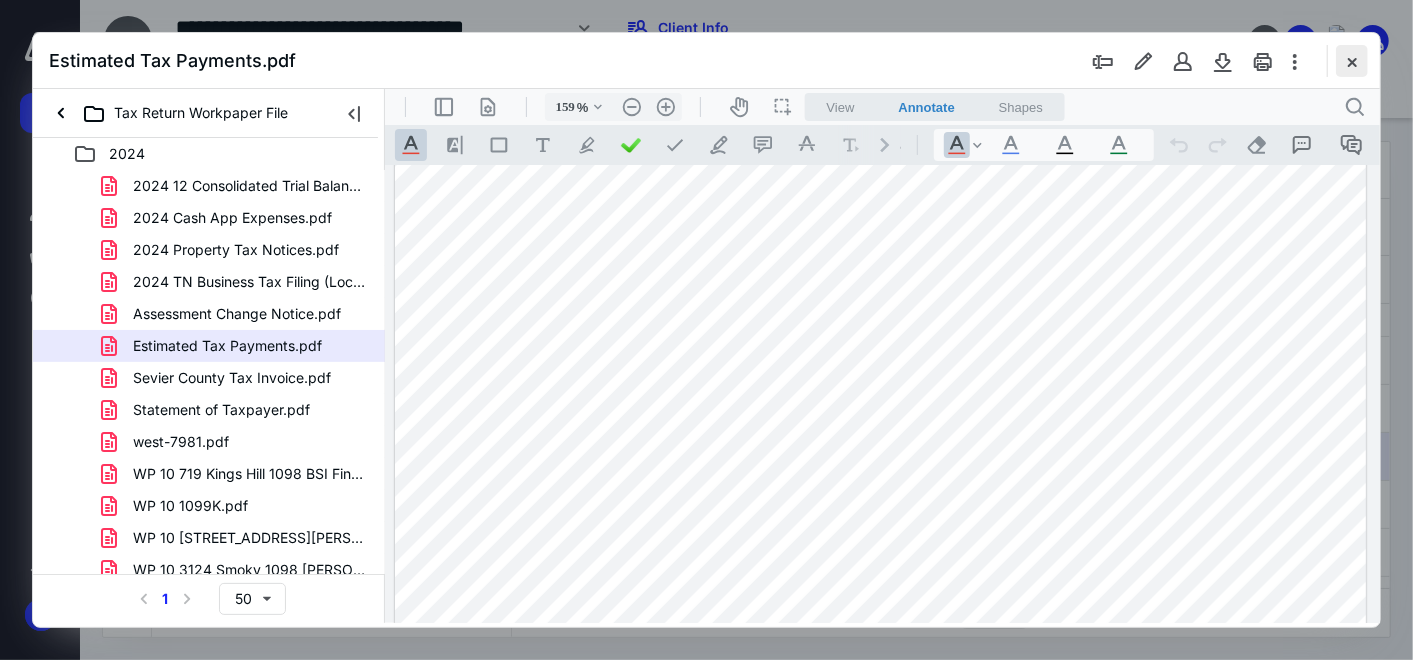 click at bounding box center (1352, 61) 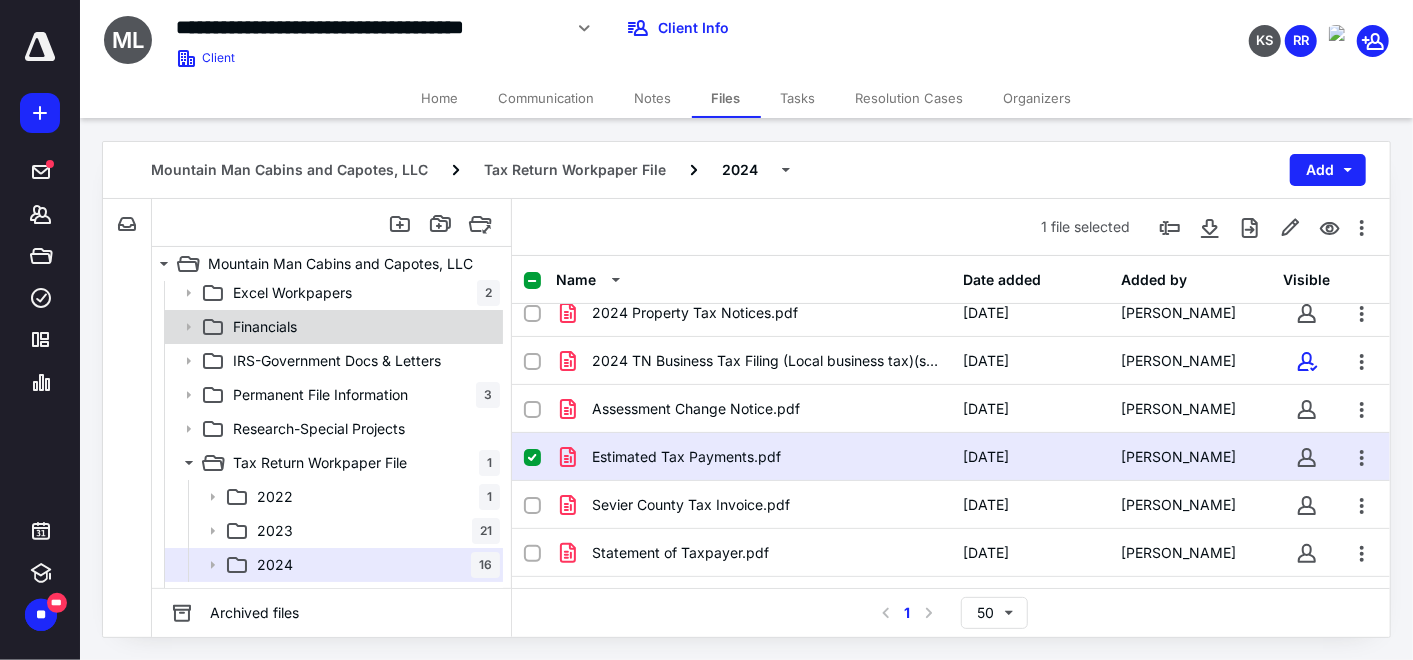 scroll, scrollTop: 134, scrollLeft: 0, axis: vertical 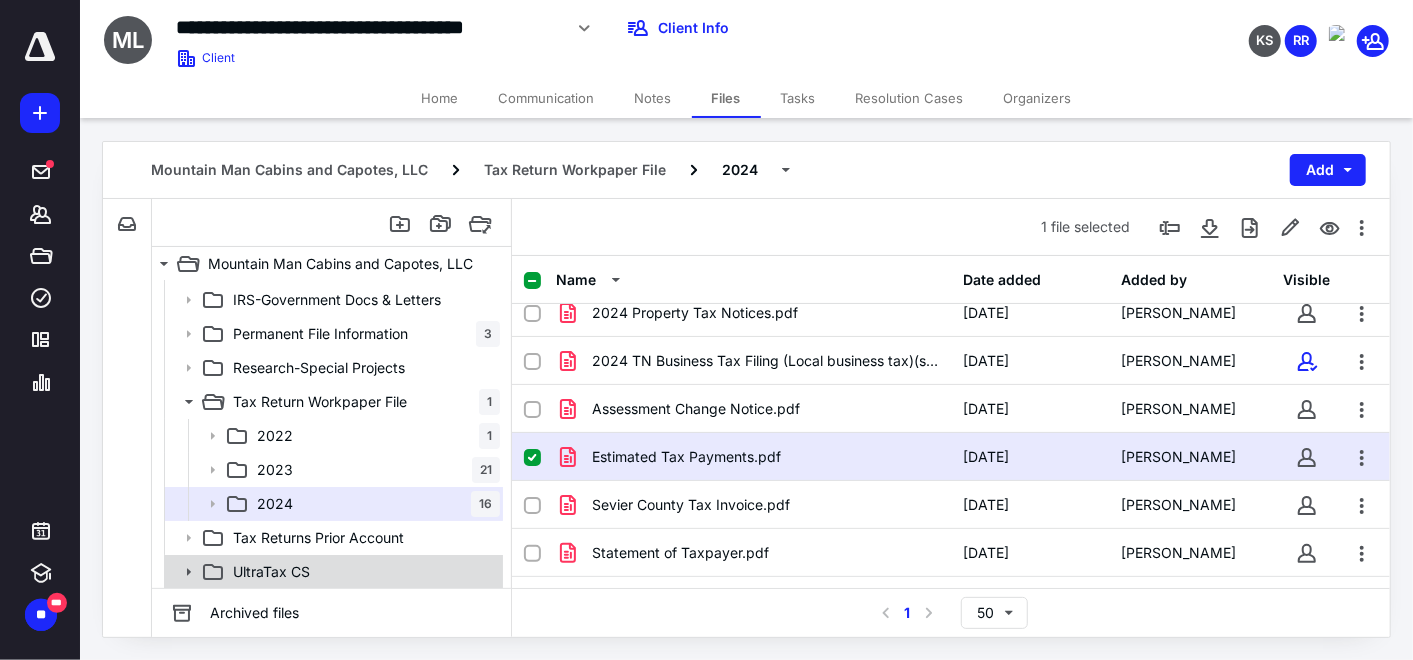 click on "UltraTax CS" at bounding box center [332, 572] 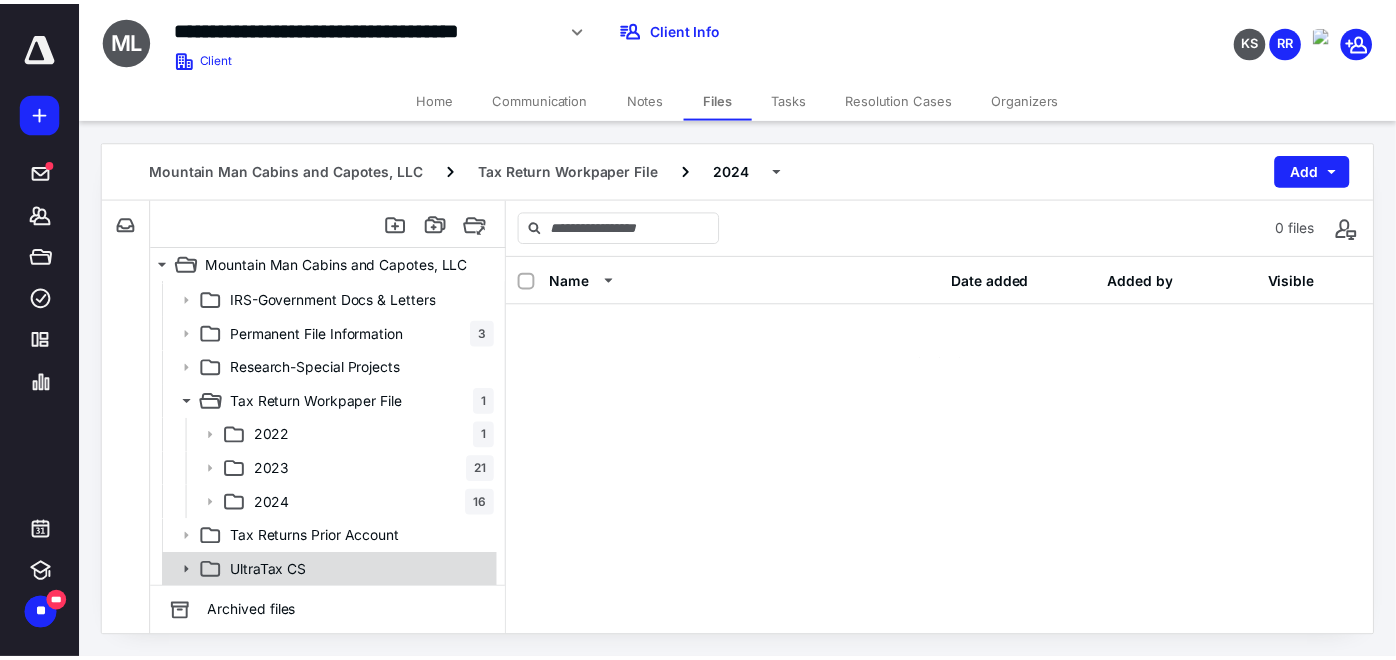 scroll, scrollTop: 0, scrollLeft: 0, axis: both 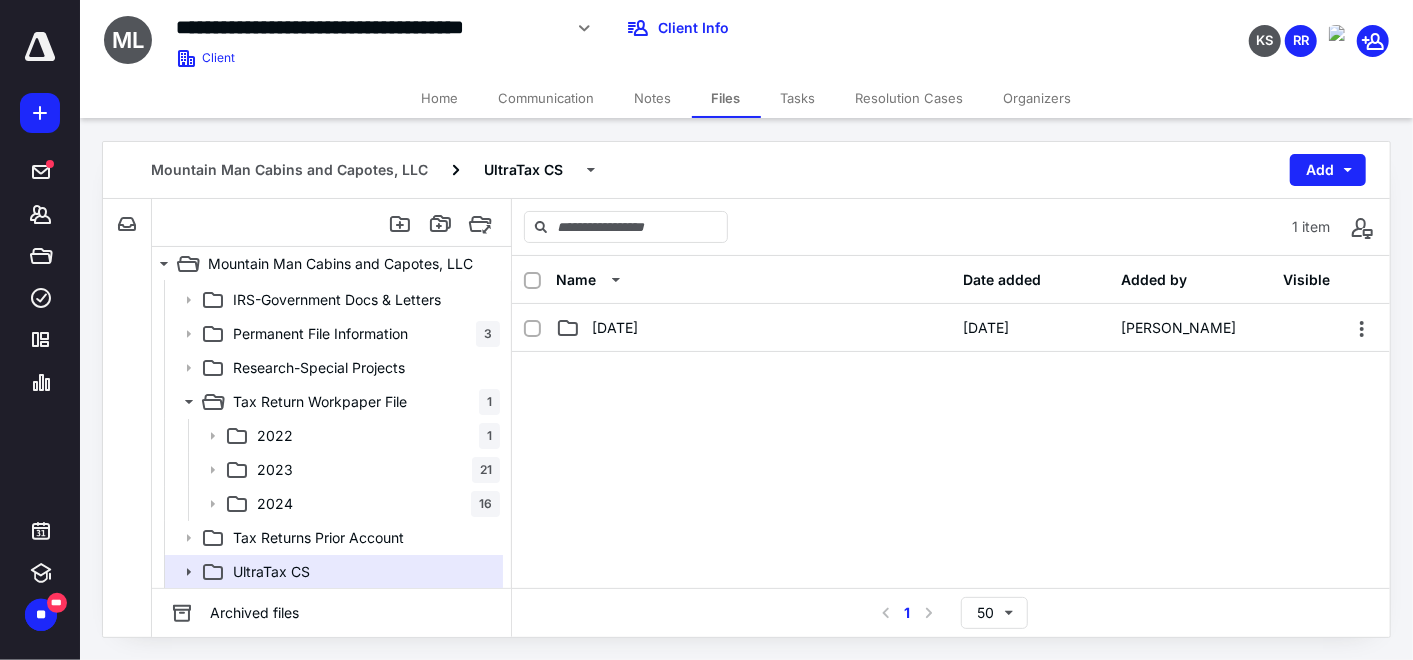 click on "Home" at bounding box center (440, 98) 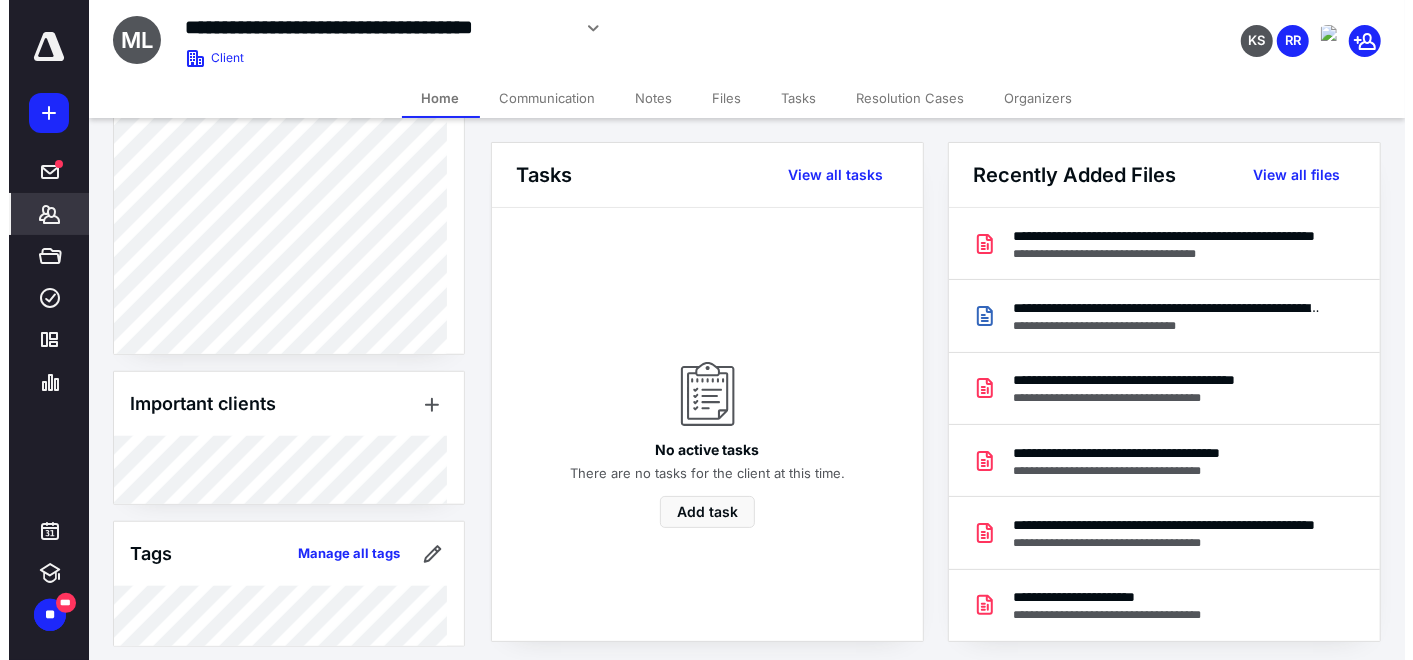 scroll, scrollTop: 925, scrollLeft: 0, axis: vertical 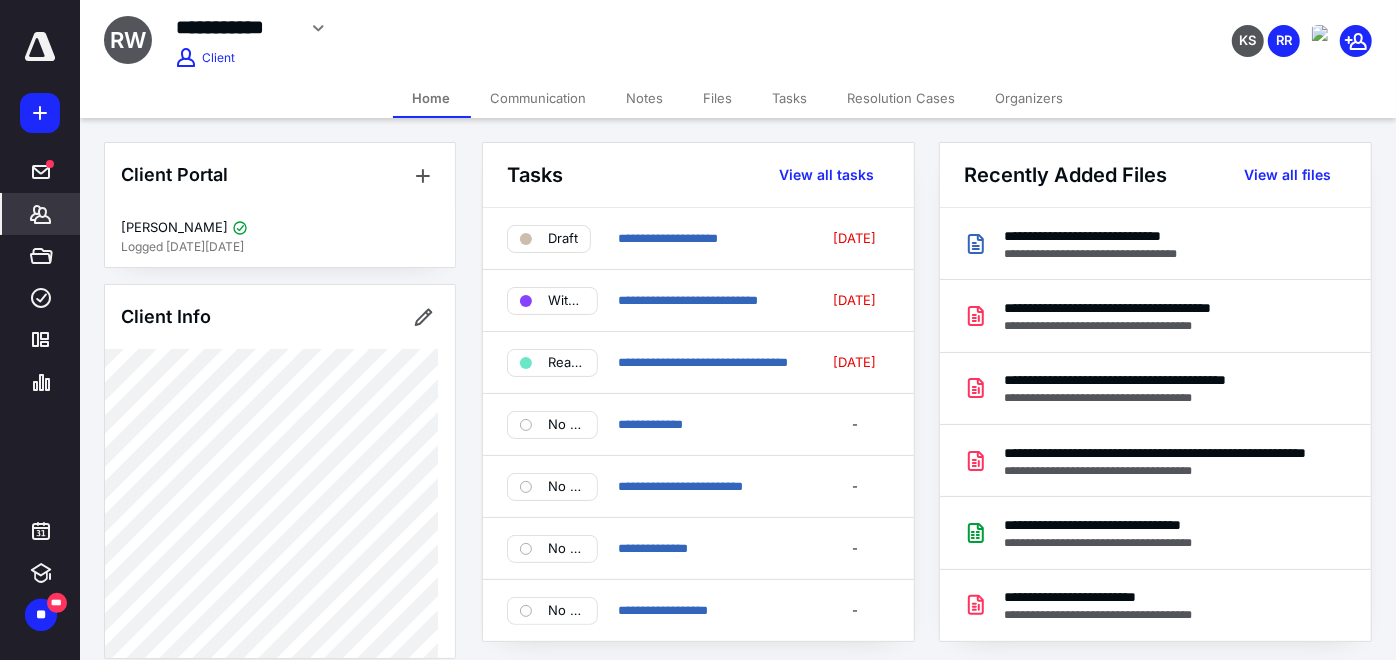 click on "Files" at bounding box center [718, 98] 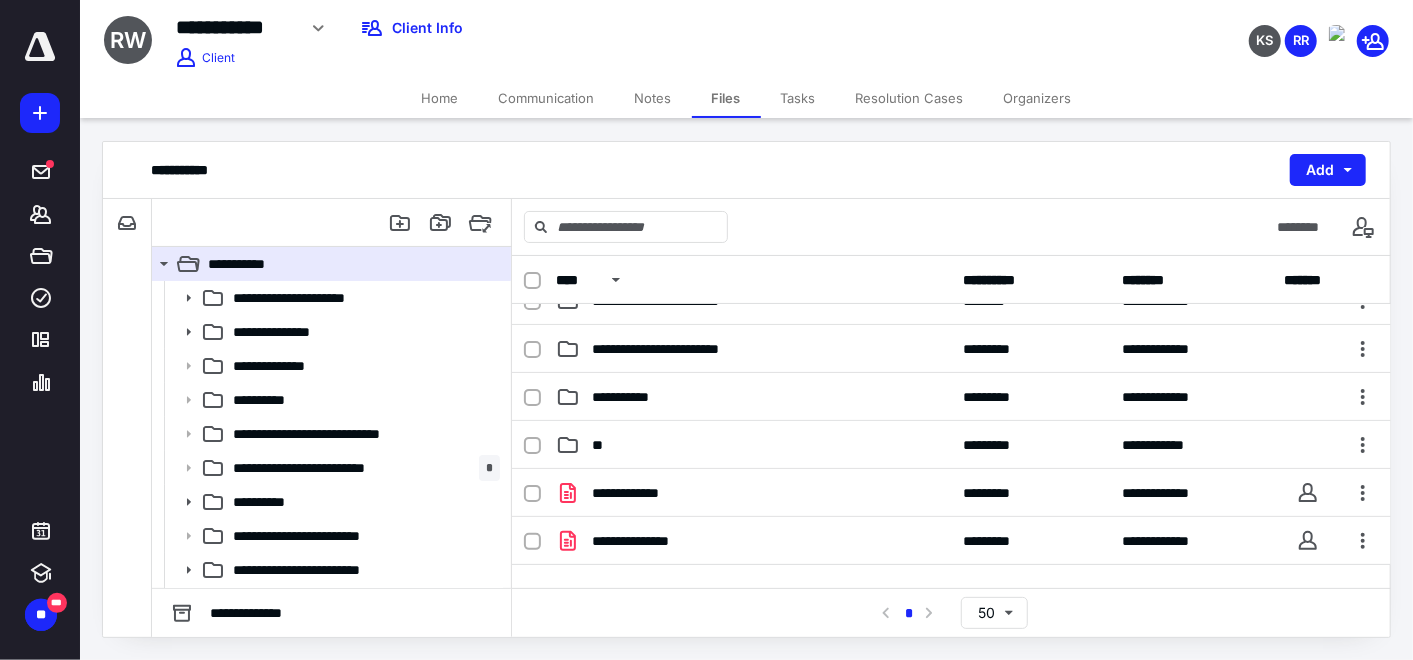 scroll, scrollTop: 365, scrollLeft: 0, axis: vertical 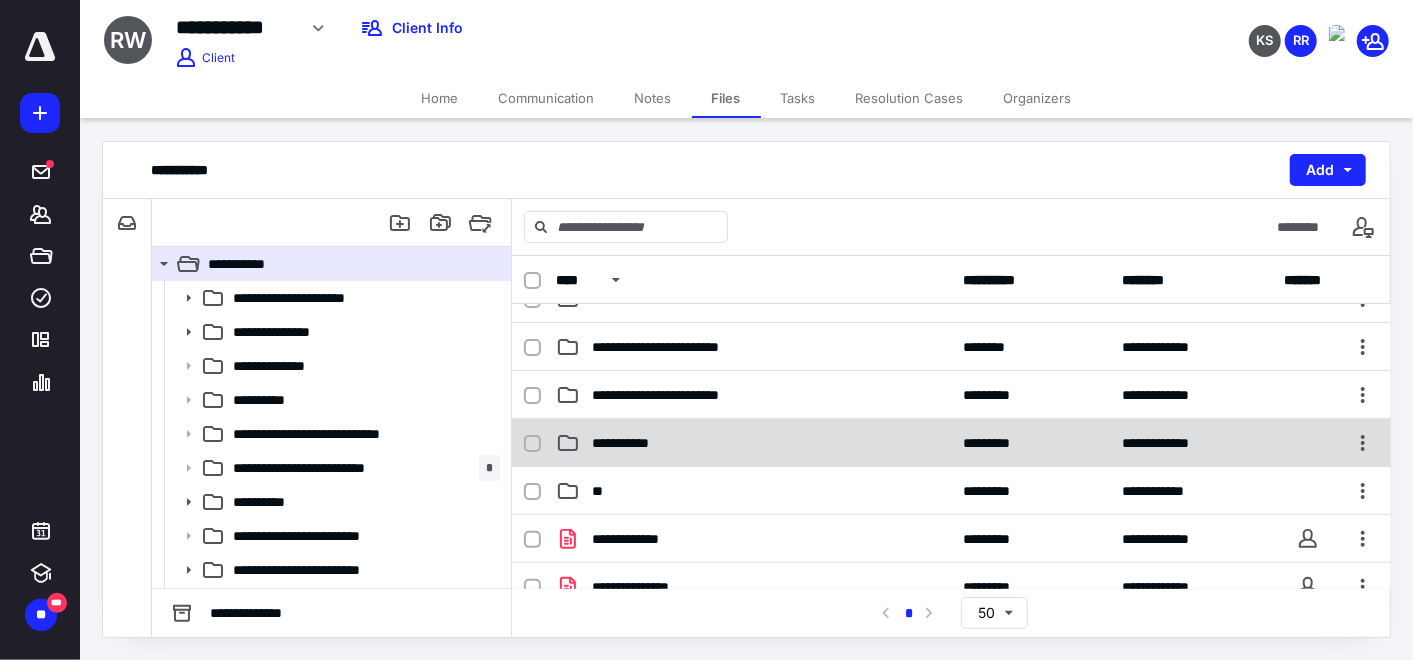 click on "**********" at bounding box center (754, 443) 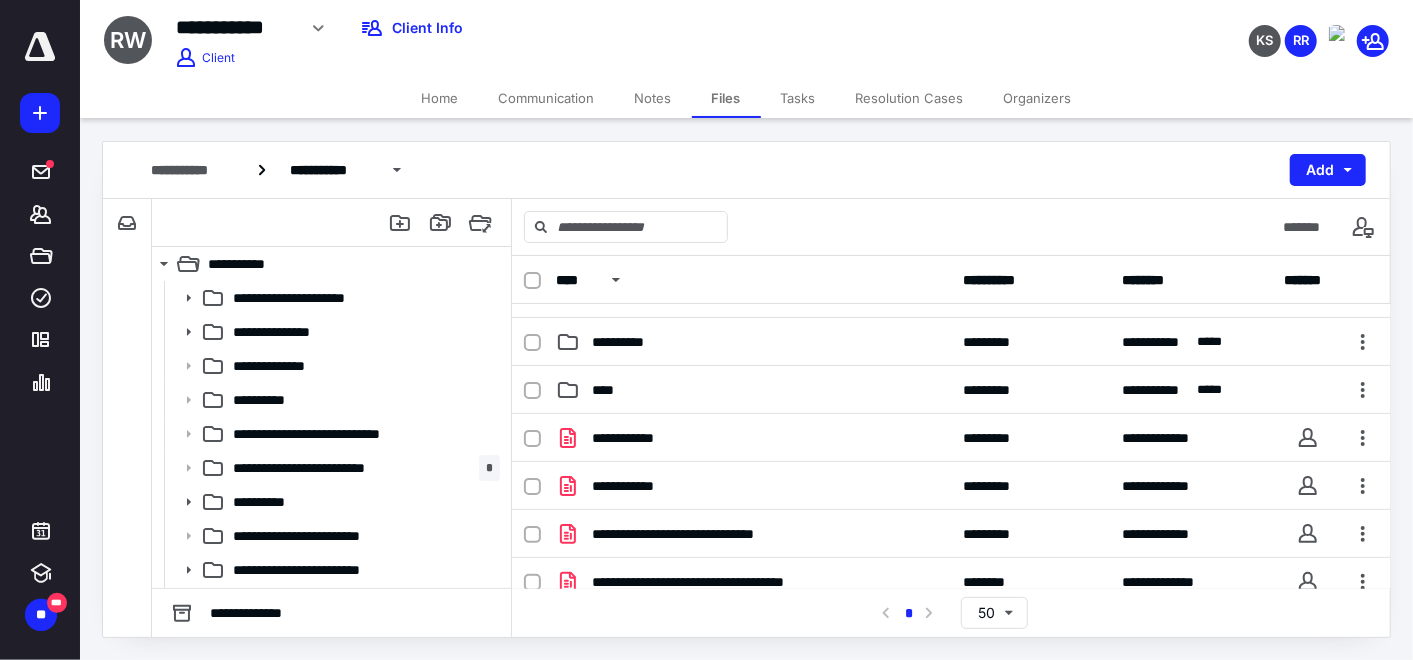 scroll, scrollTop: 111, scrollLeft: 0, axis: vertical 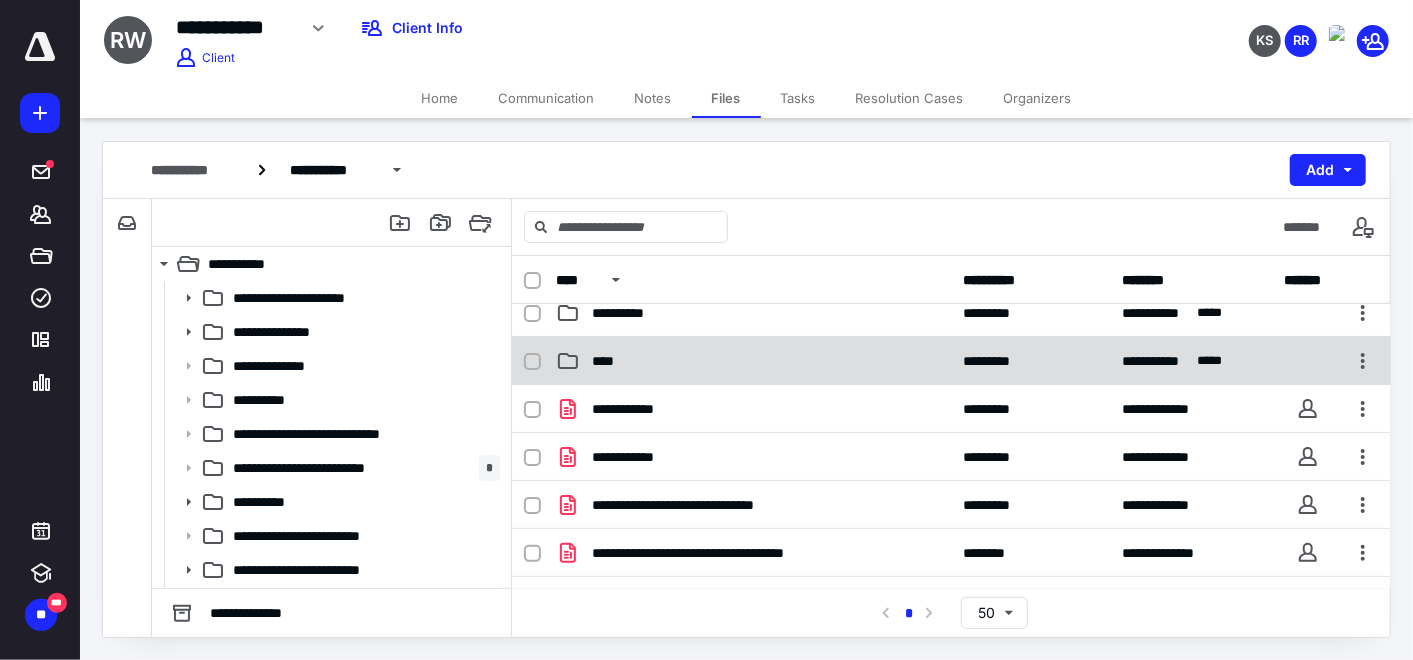 click on "**********" at bounding box center [951, 361] 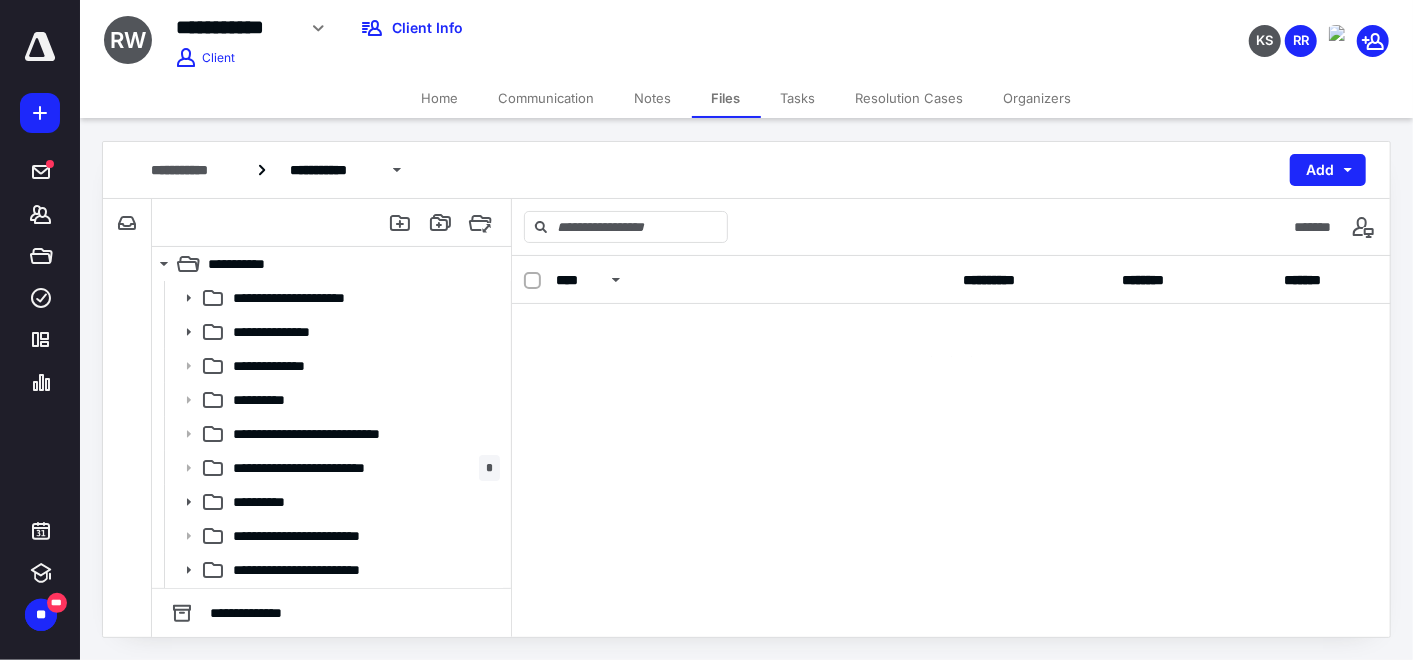 scroll, scrollTop: 0, scrollLeft: 0, axis: both 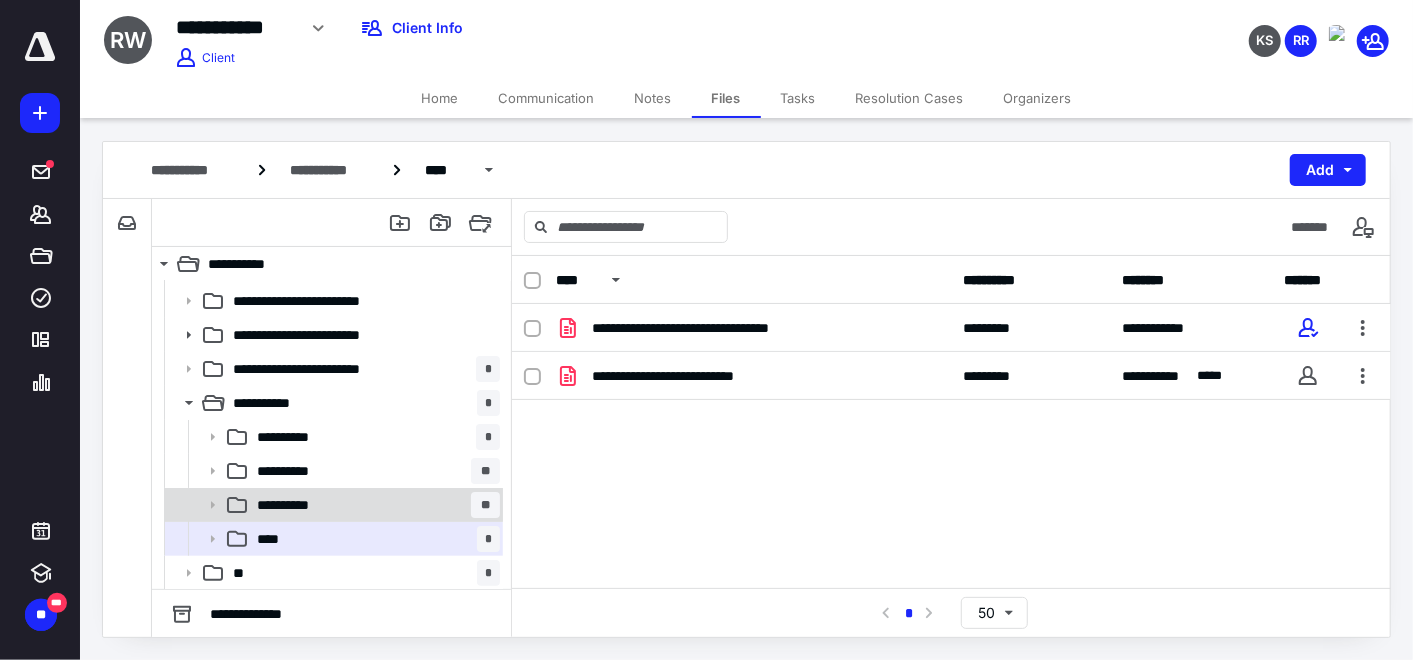 click on "**********" at bounding box center [374, 505] 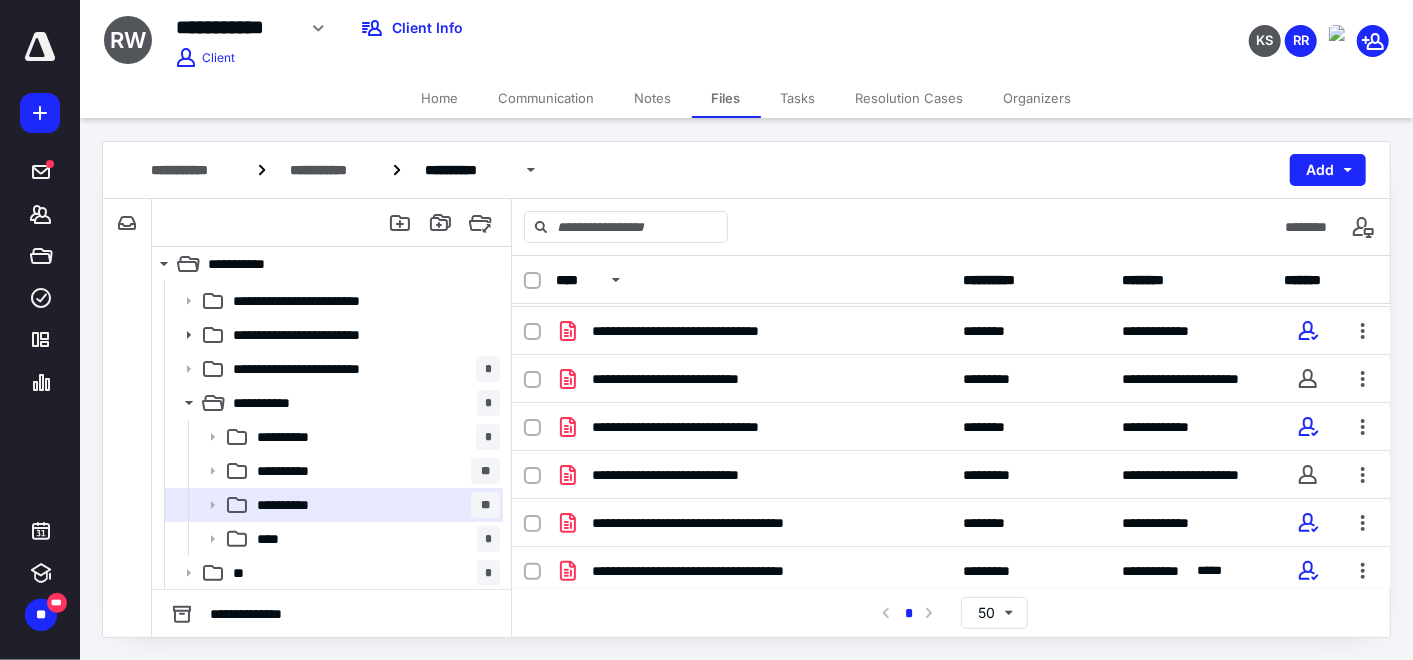 scroll, scrollTop: 334, scrollLeft: 0, axis: vertical 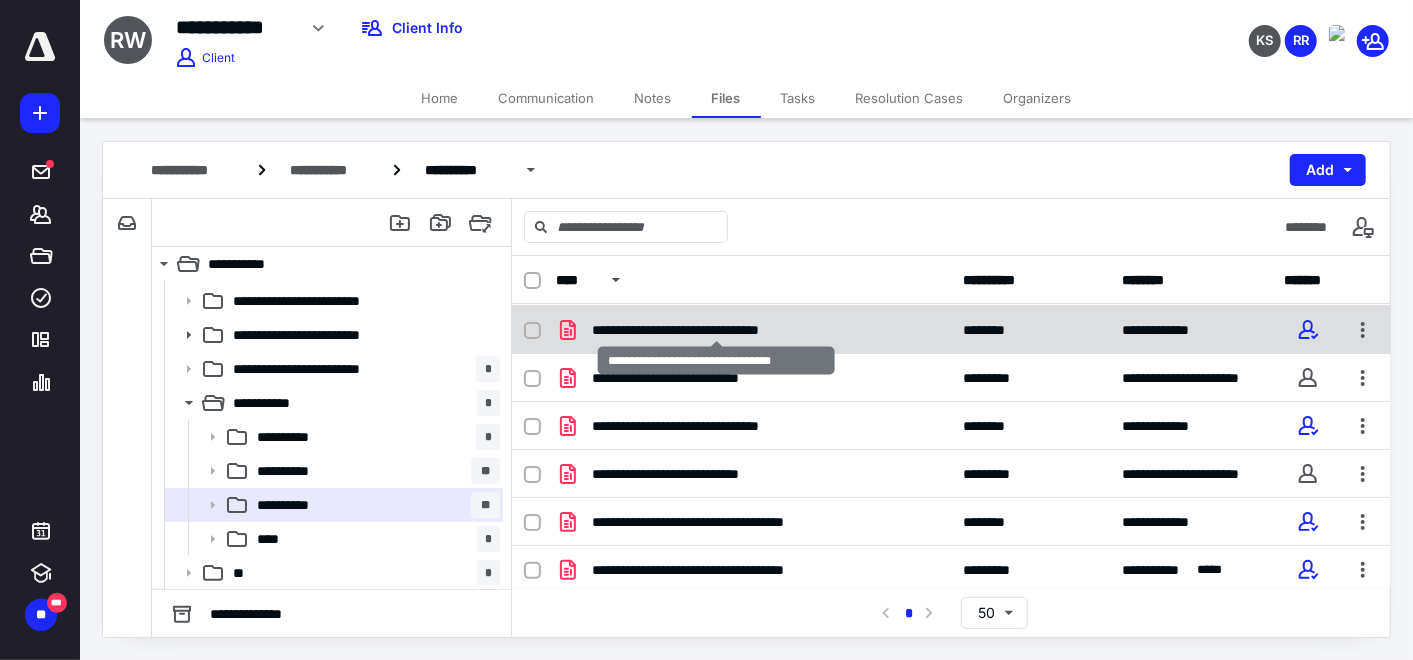click on "**********" at bounding box center [717, 330] 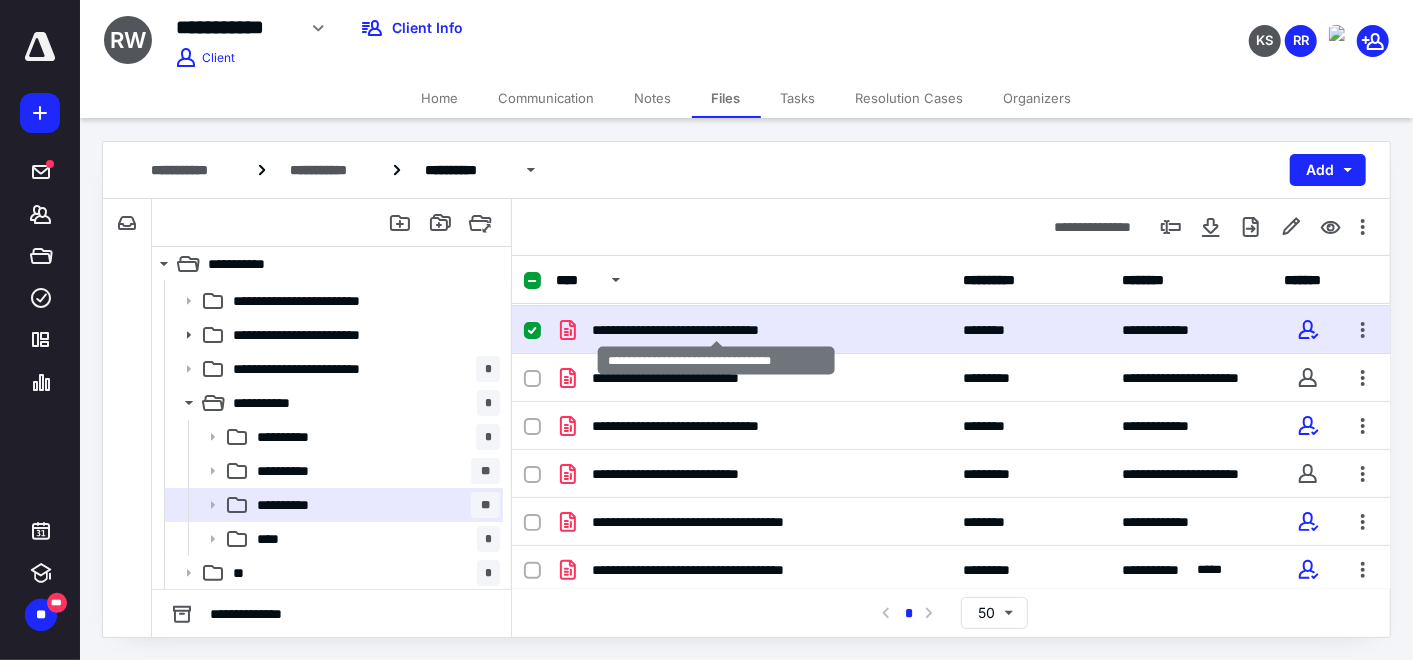 click on "**********" at bounding box center (717, 330) 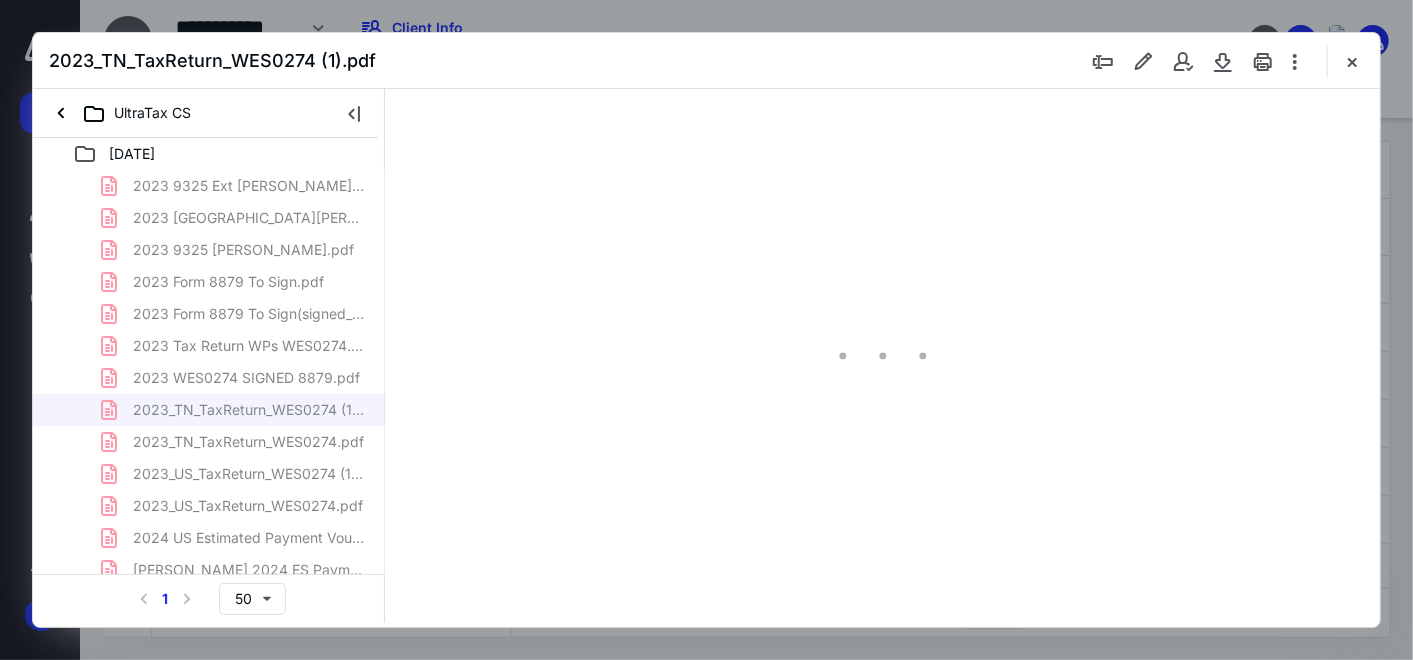 scroll, scrollTop: 235, scrollLeft: 0, axis: vertical 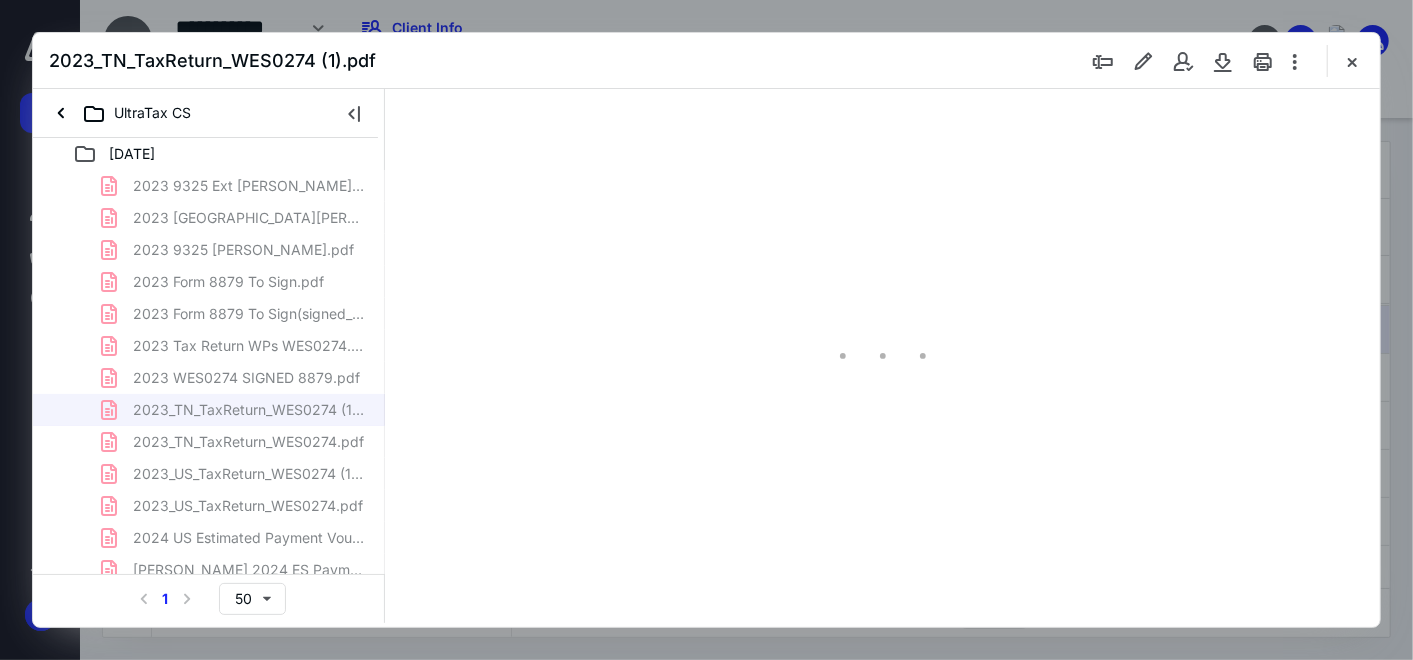 type on "151" 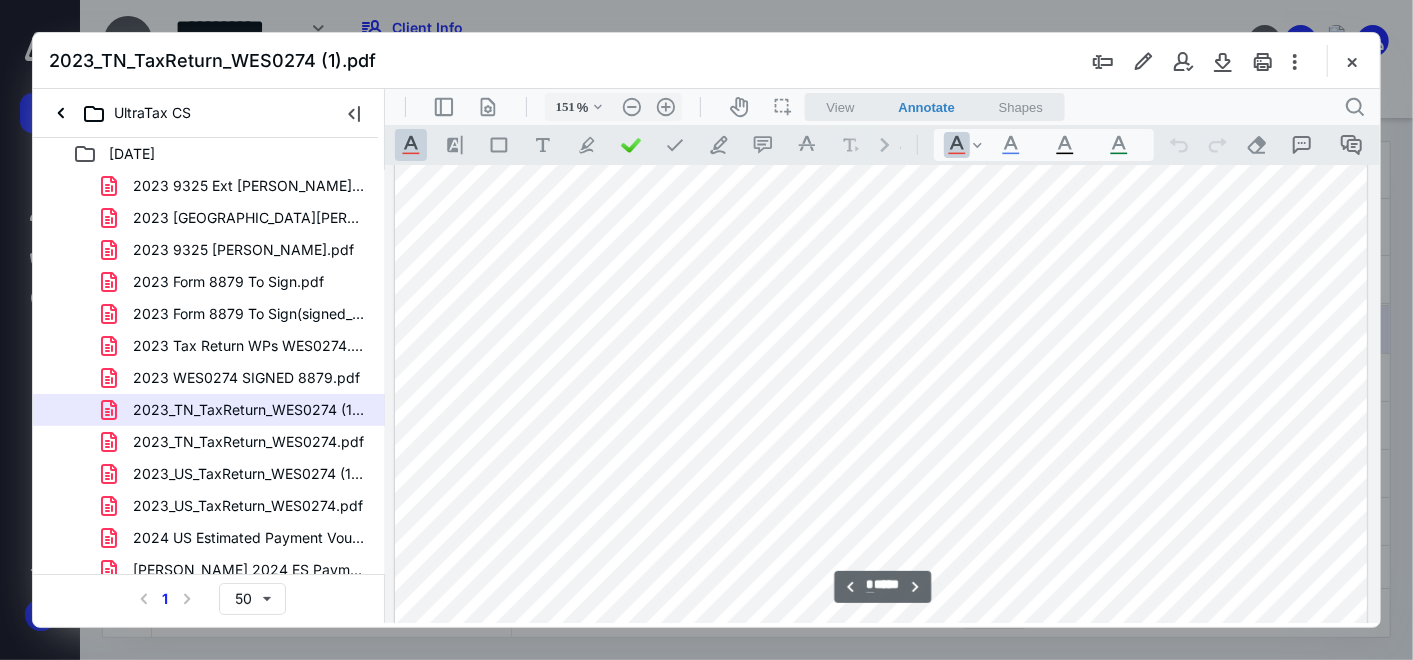 scroll, scrollTop: 1748, scrollLeft: 0, axis: vertical 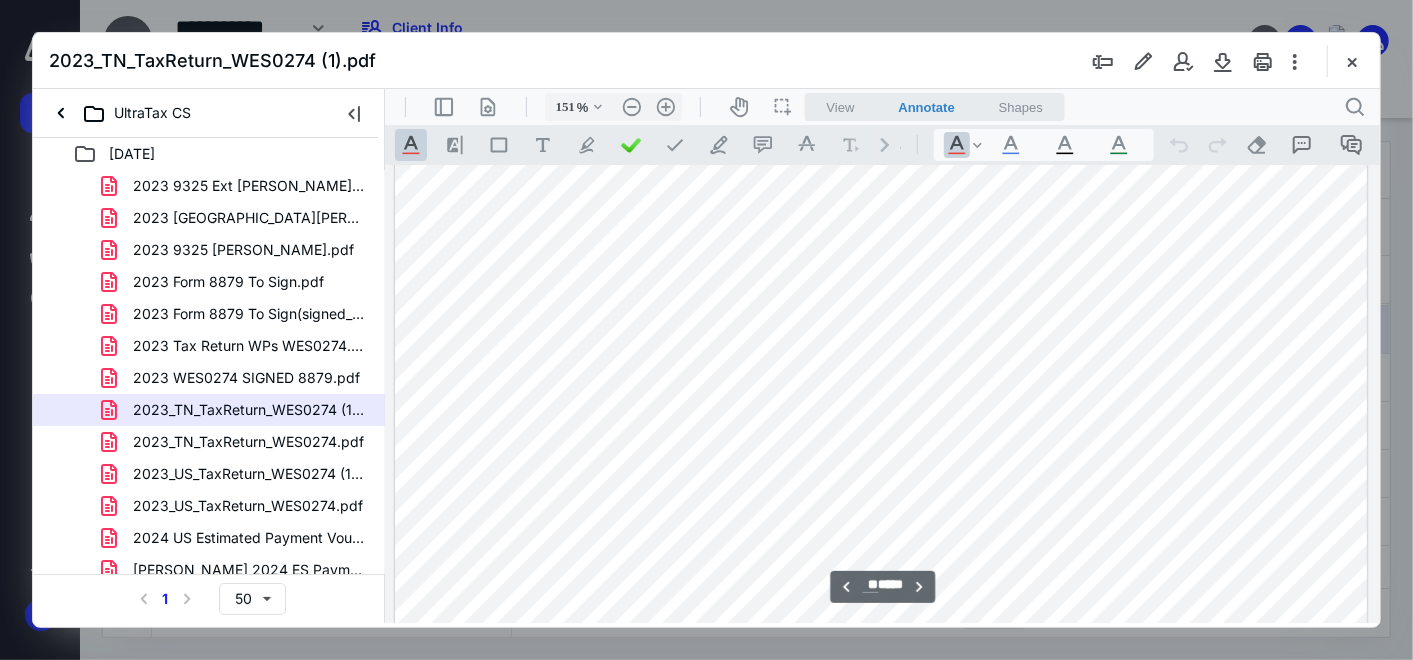 type on "**" 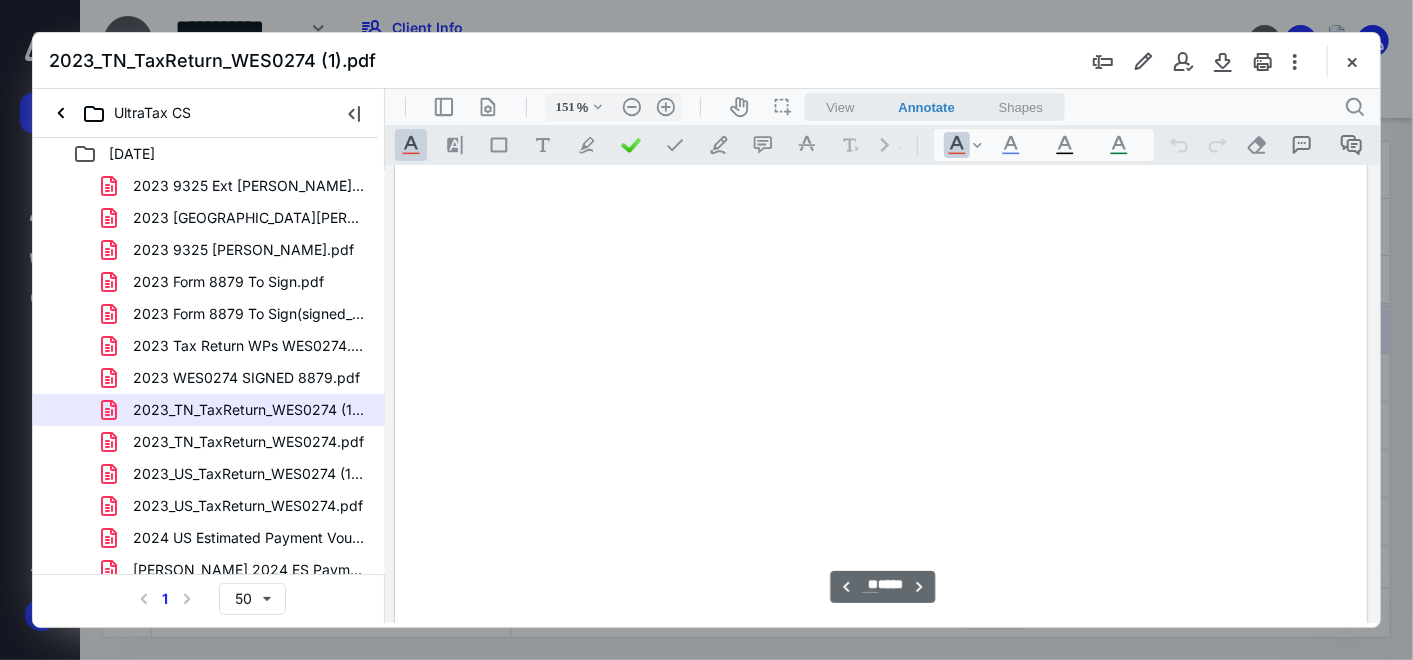 scroll, scrollTop: 19193, scrollLeft: 0, axis: vertical 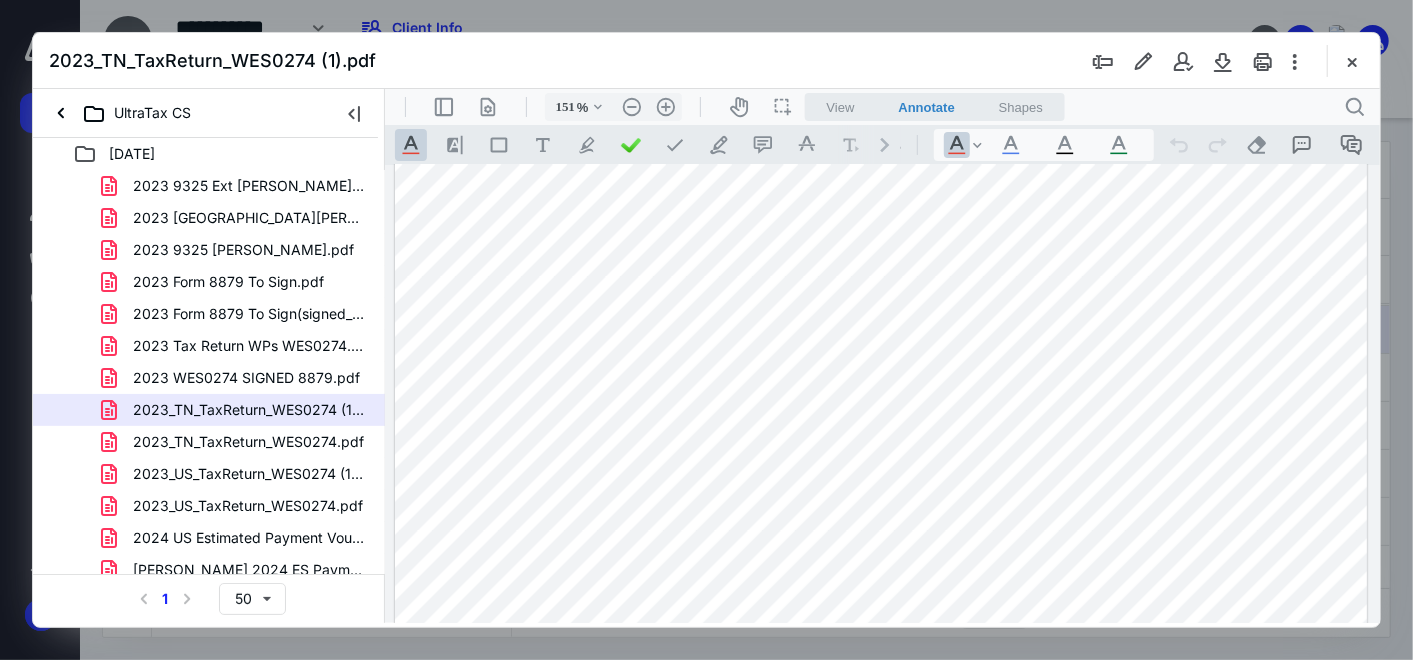 drag, startPoint x: 1360, startPoint y: 56, endPoint x: 1291, endPoint y: 105, distance: 84.6286 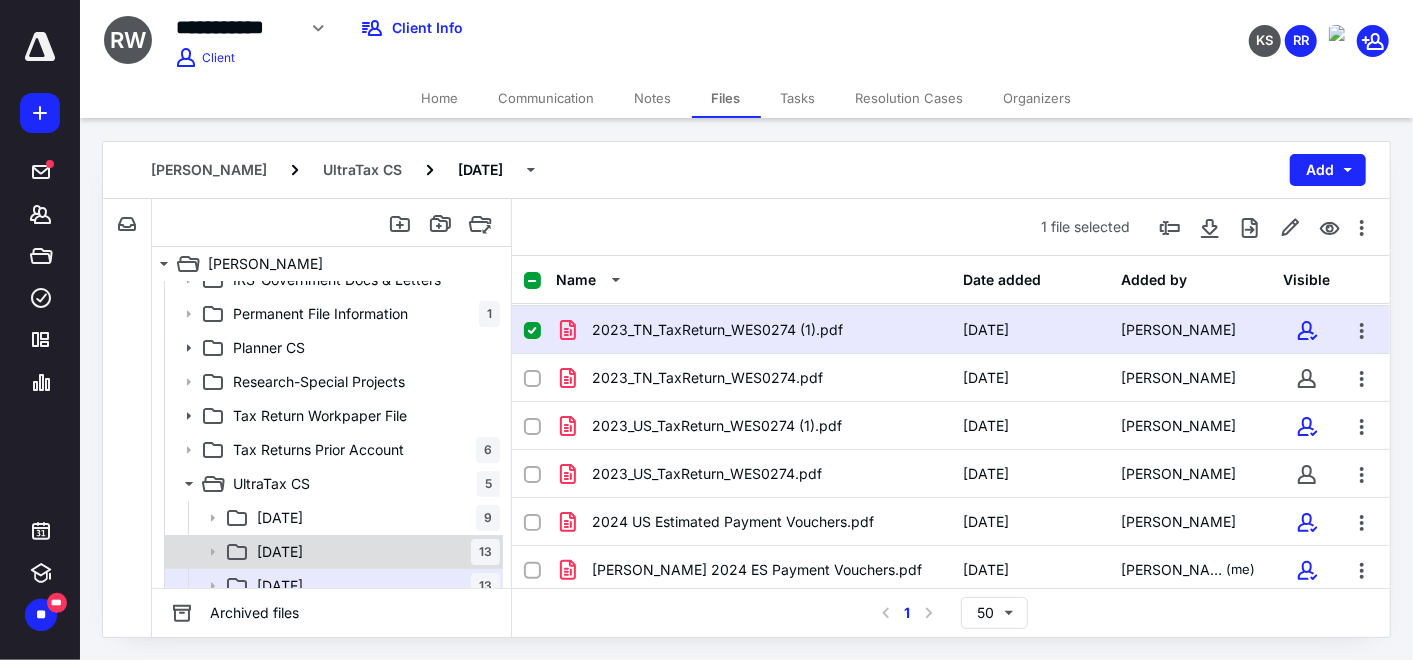 scroll, scrollTop: 124, scrollLeft: 0, axis: vertical 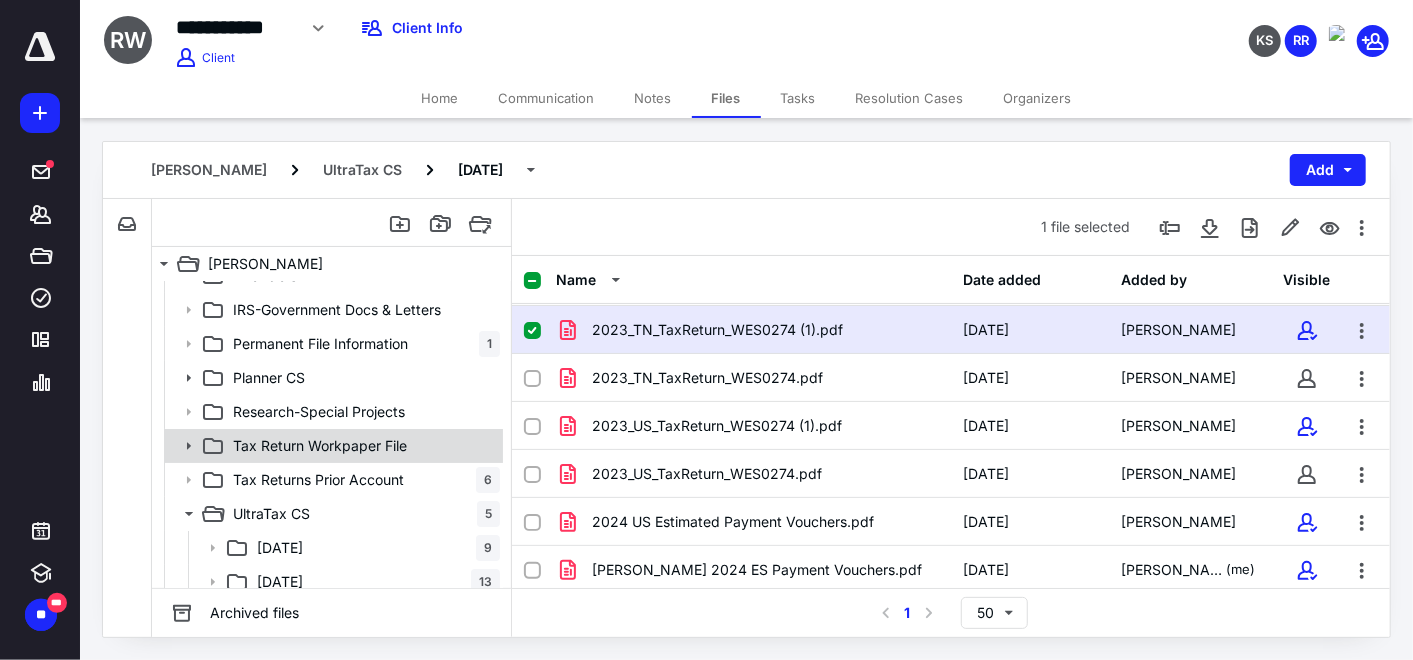click on "Tax Return Workpaper File" at bounding box center [320, 446] 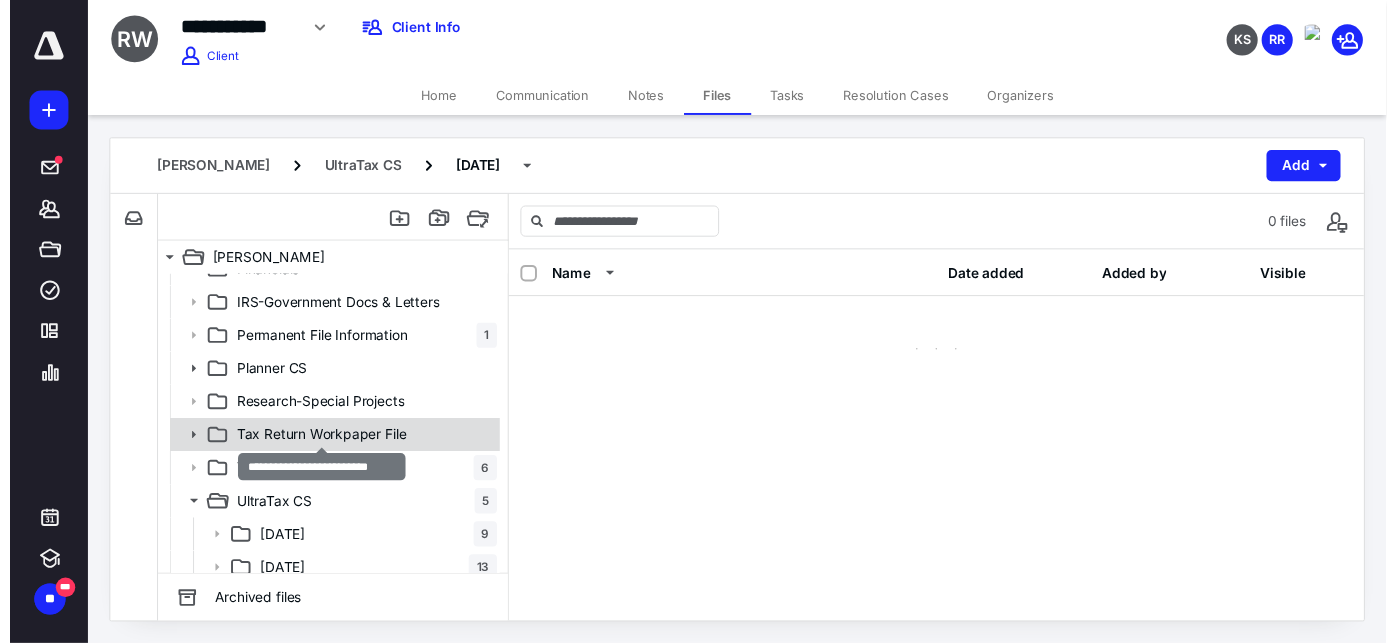 scroll, scrollTop: 0, scrollLeft: 0, axis: both 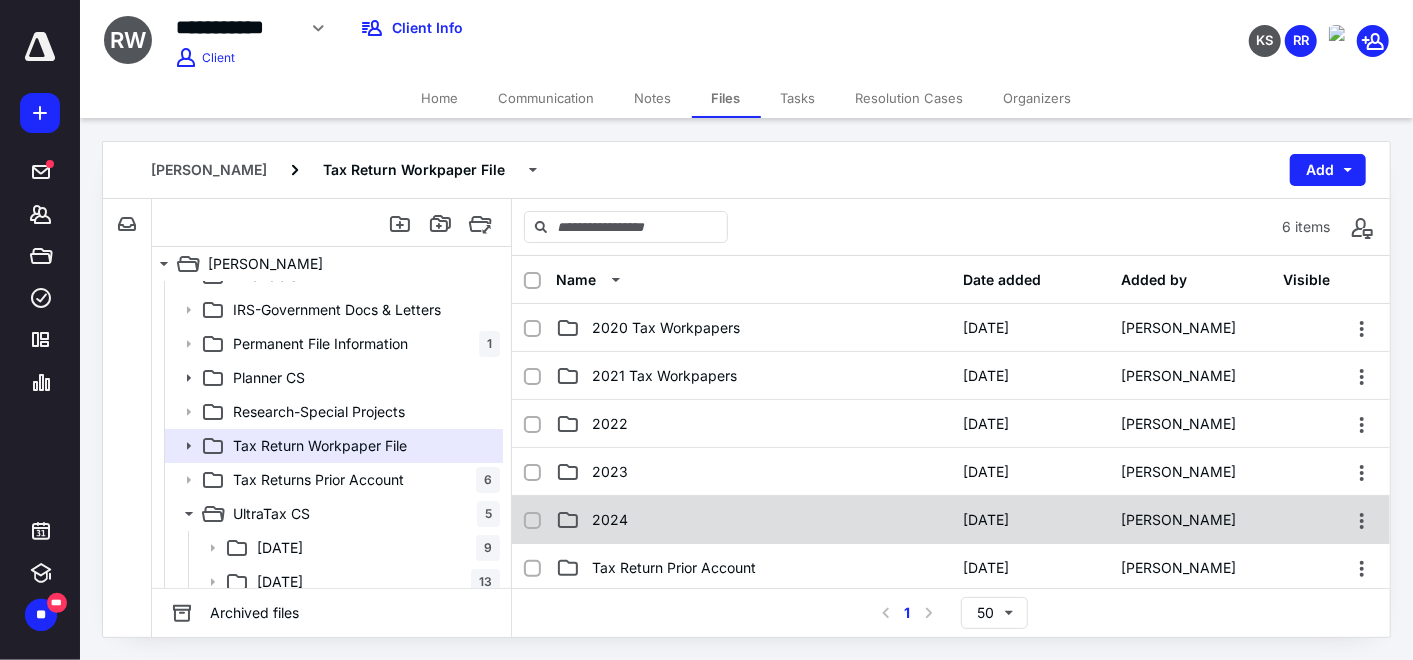 click on "2024 [DATE] [PERSON_NAME]" at bounding box center (951, 520) 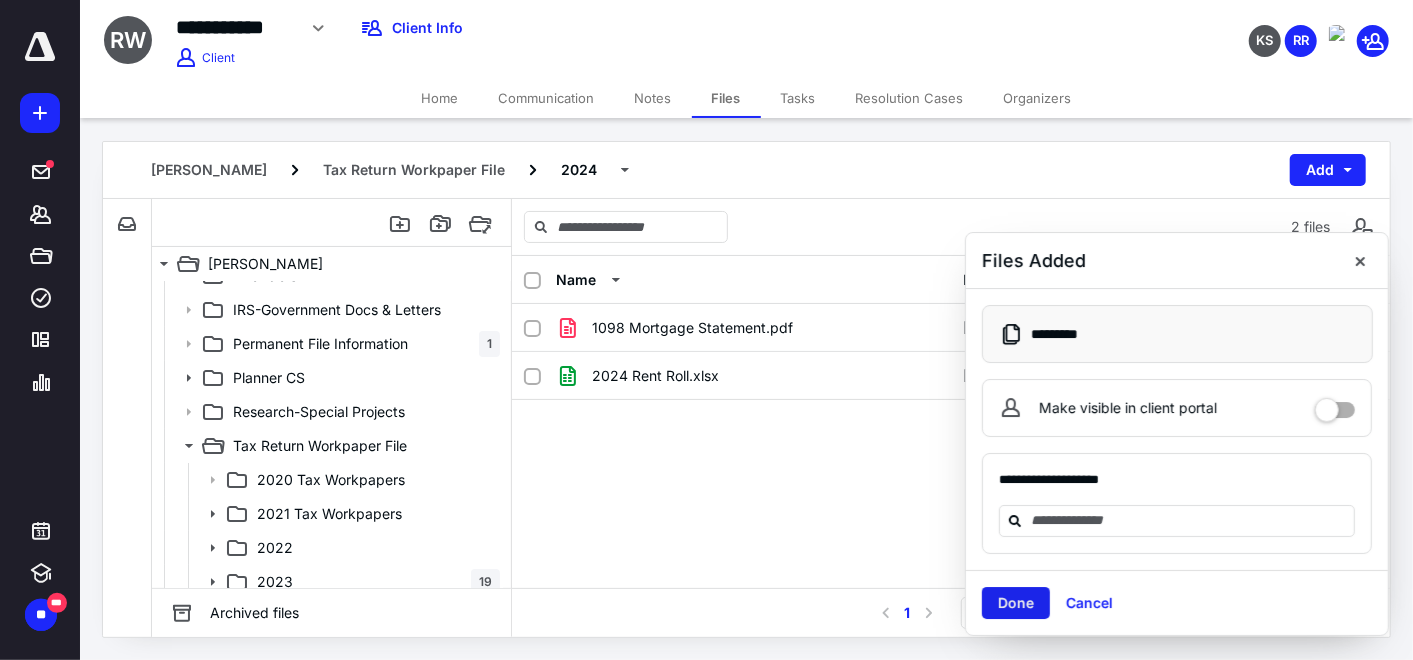 click on "Done" at bounding box center (1016, 603) 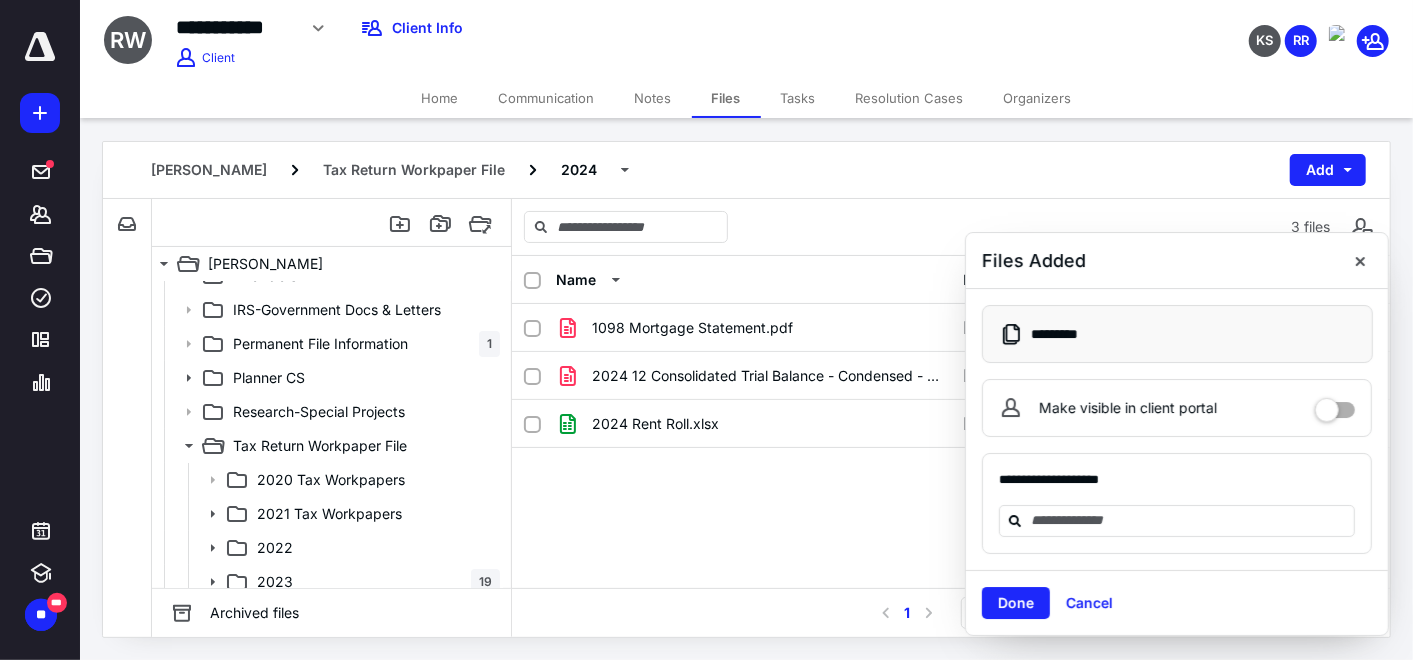 click on "Done" at bounding box center [1016, 603] 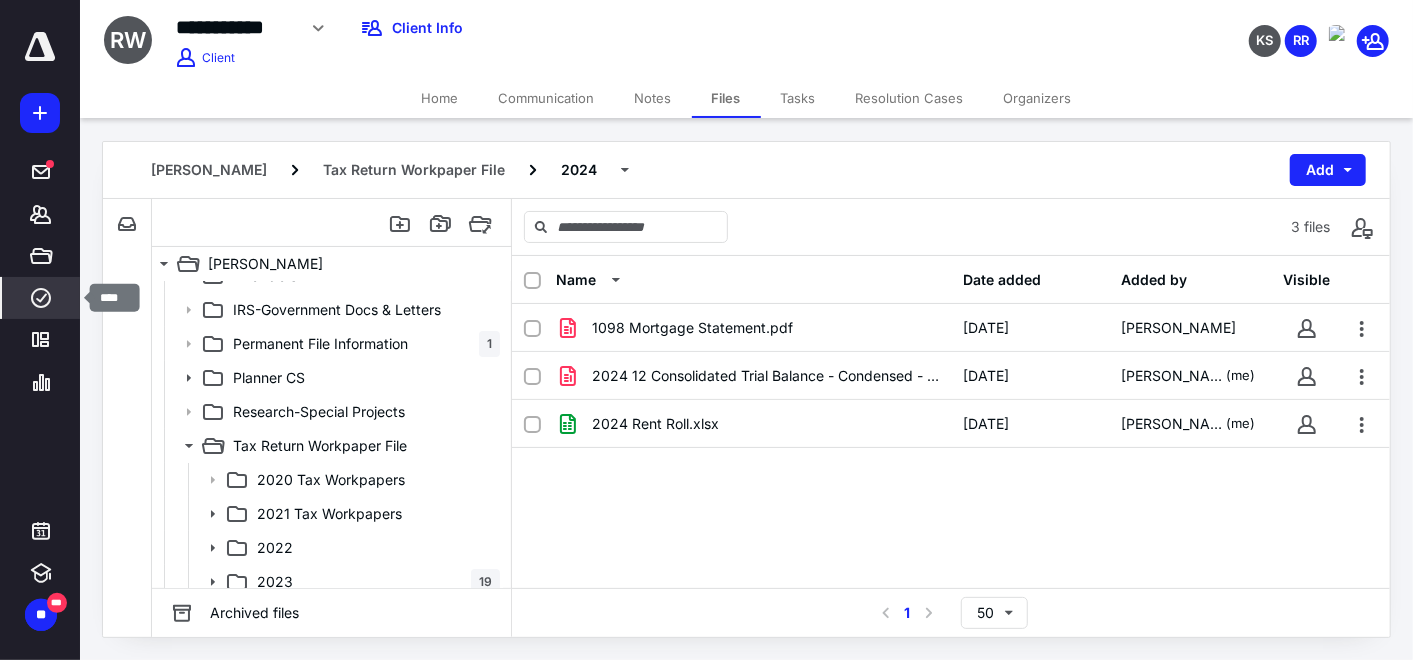 click on "****" at bounding box center [41, 298] 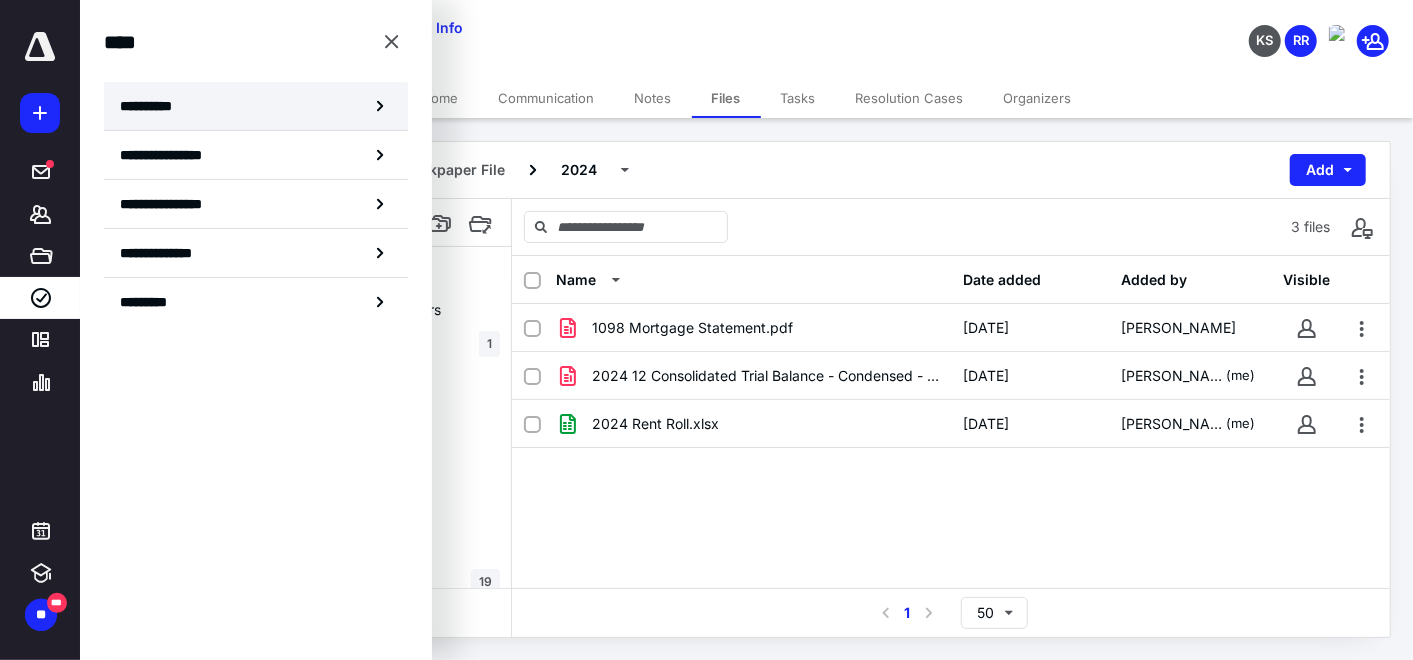 click on "**********" at bounding box center (256, 106) 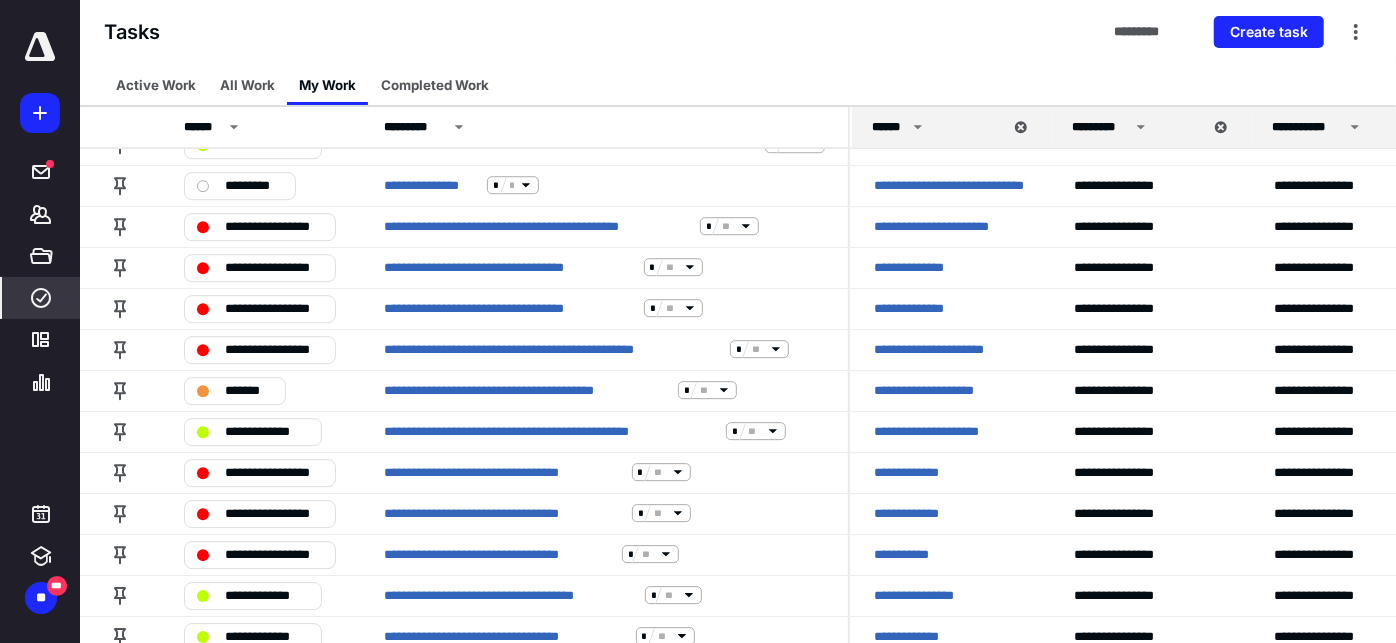 scroll, scrollTop: 3622, scrollLeft: 0, axis: vertical 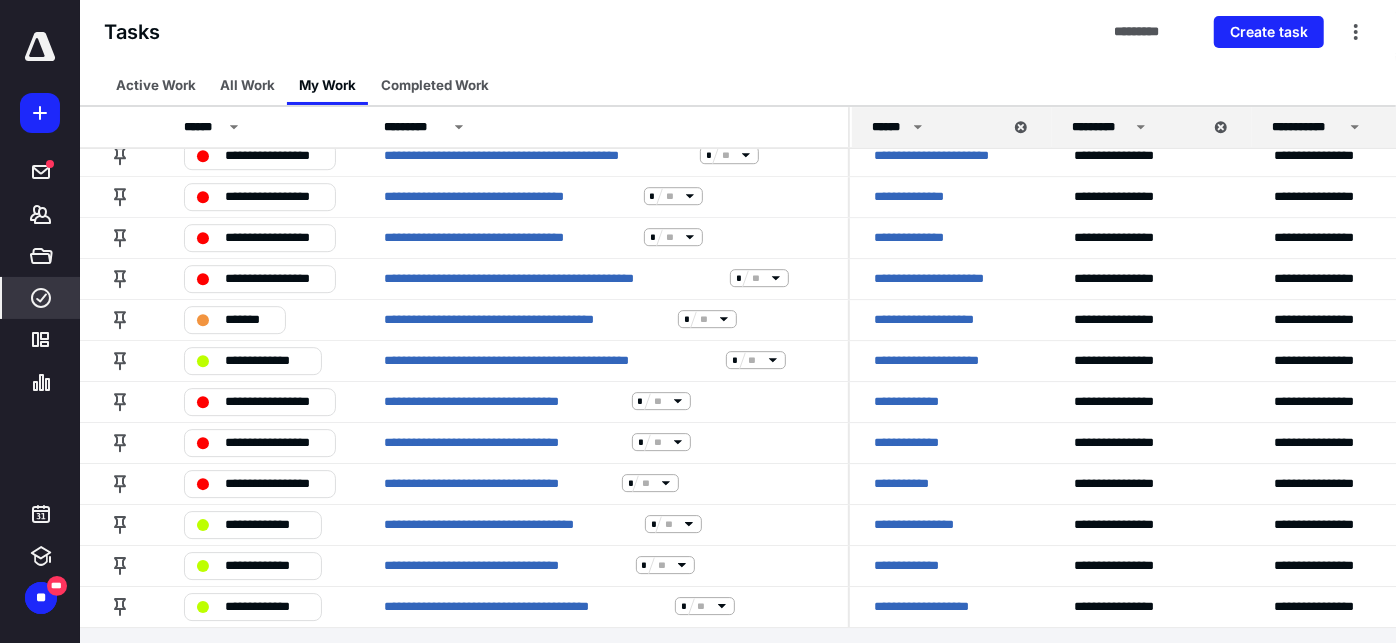 click on "********* *****" at bounding box center [738, 649] 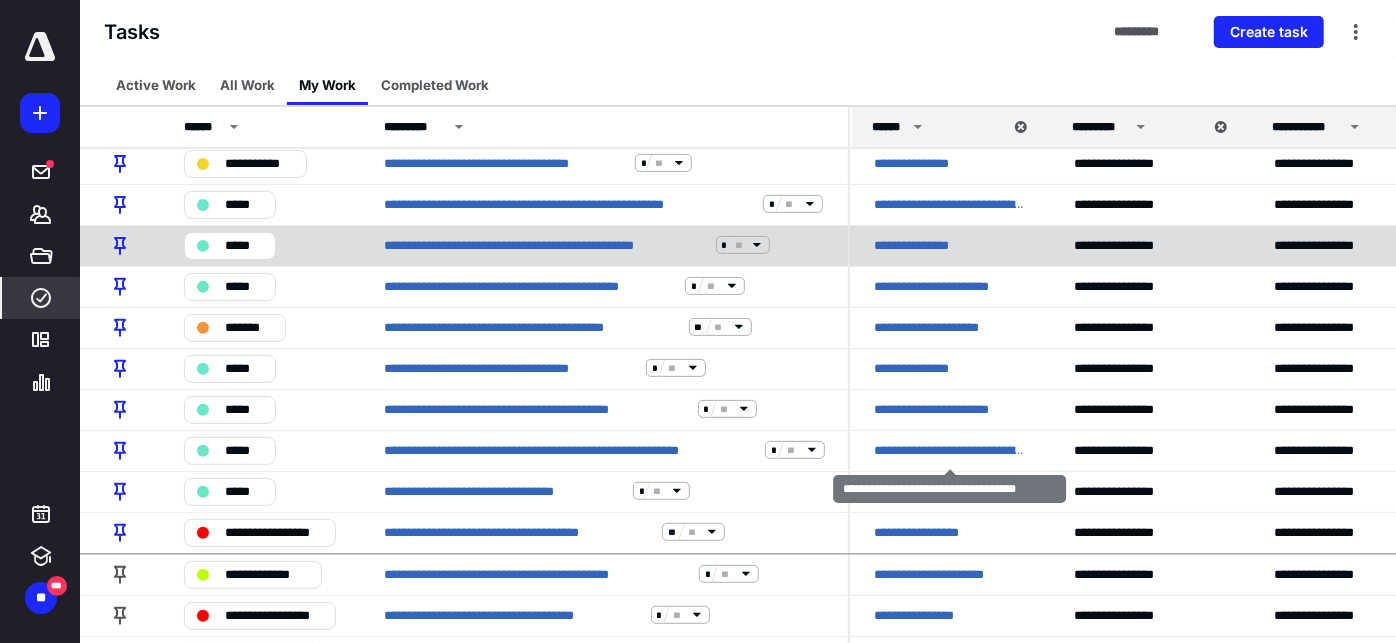 scroll, scrollTop: 0, scrollLeft: 0, axis: both 